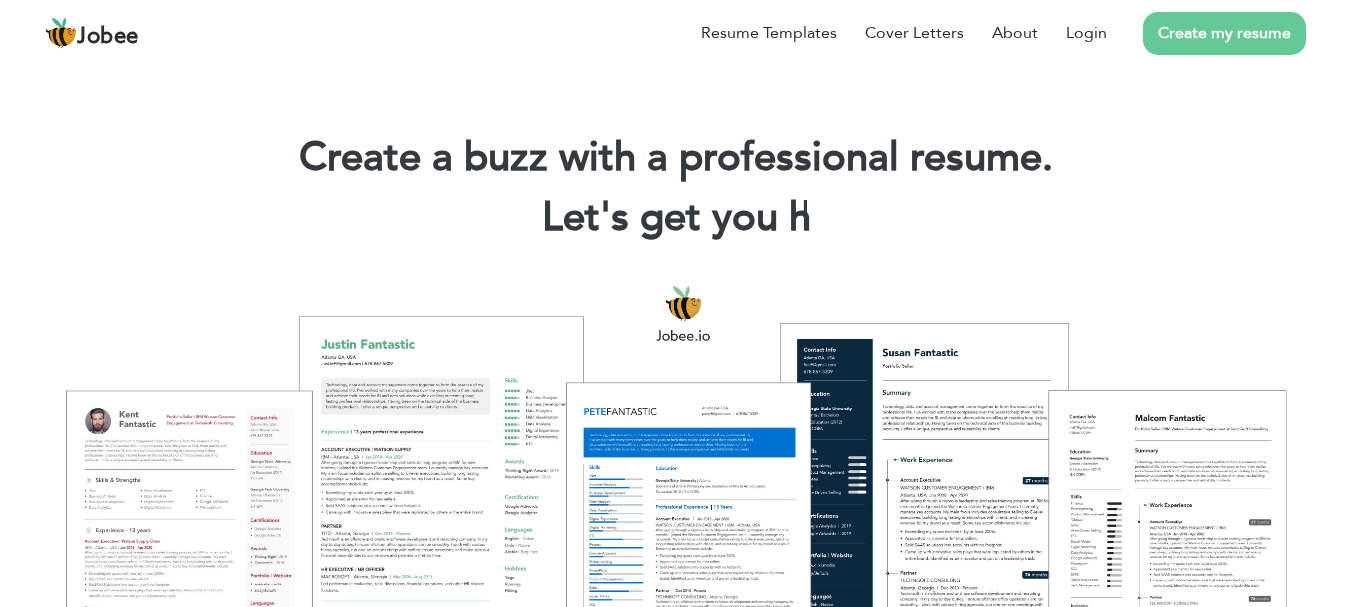 scroll, scrollTop: 0, scrollLeft: 0, axis: both 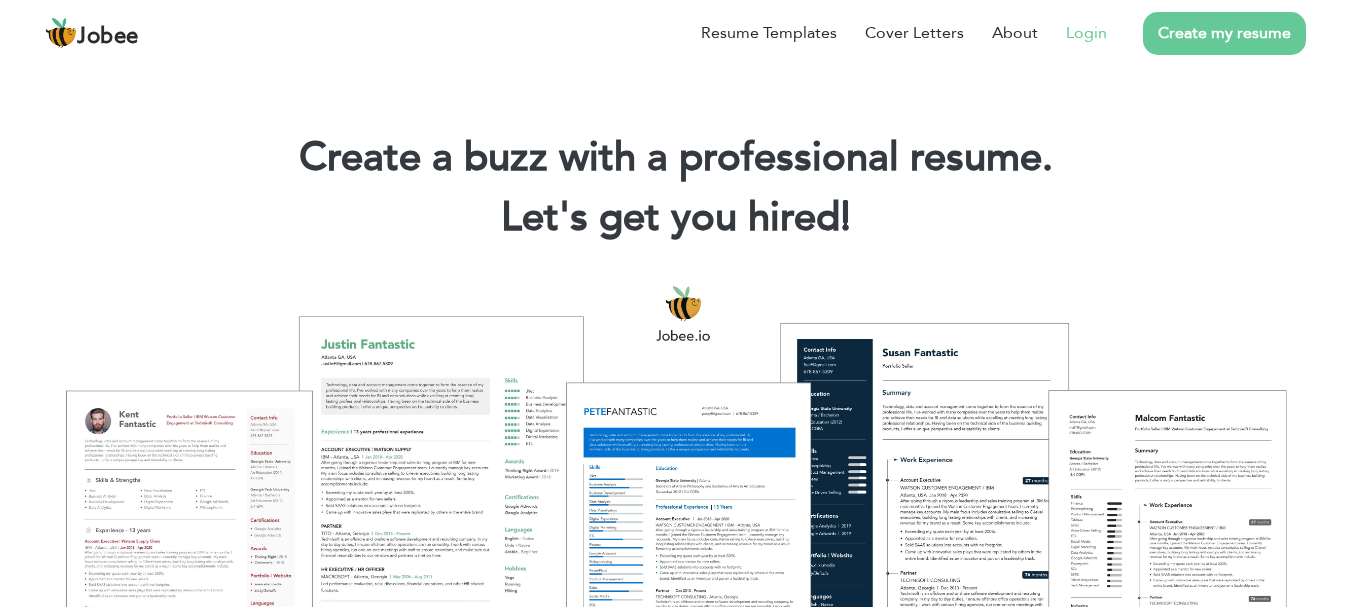 click on "Login" at bounding box center (1086, 33) 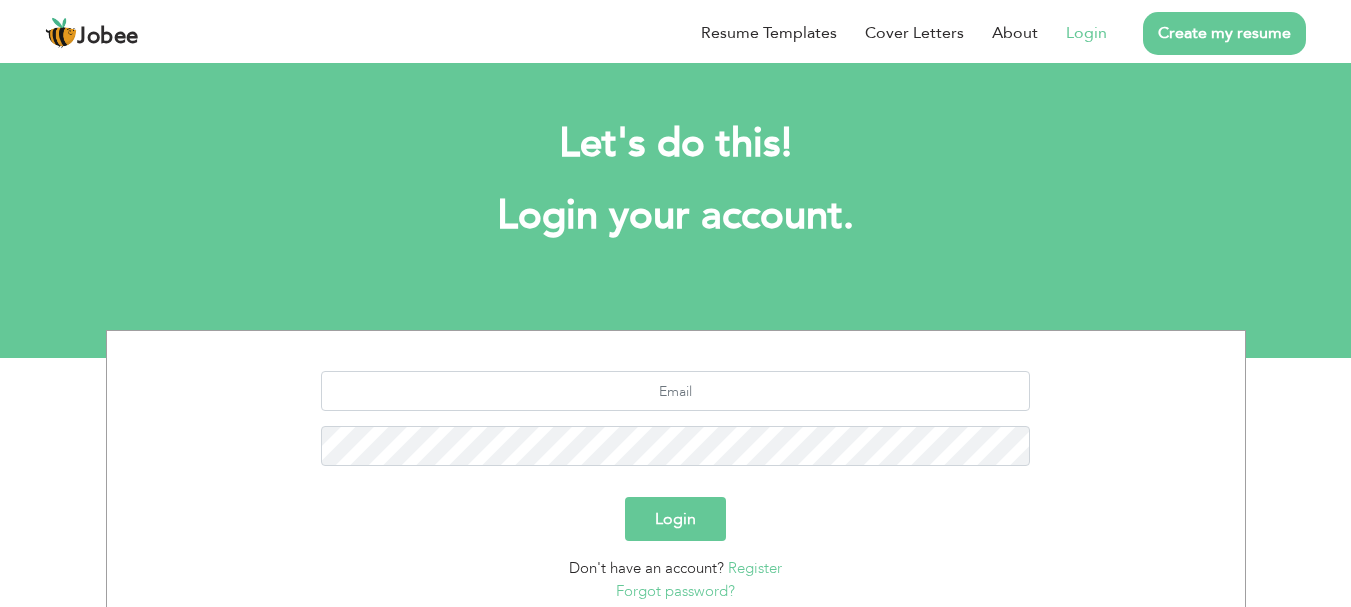 scroll, scrollTop: 0, scrollLeft: 0, axis: both 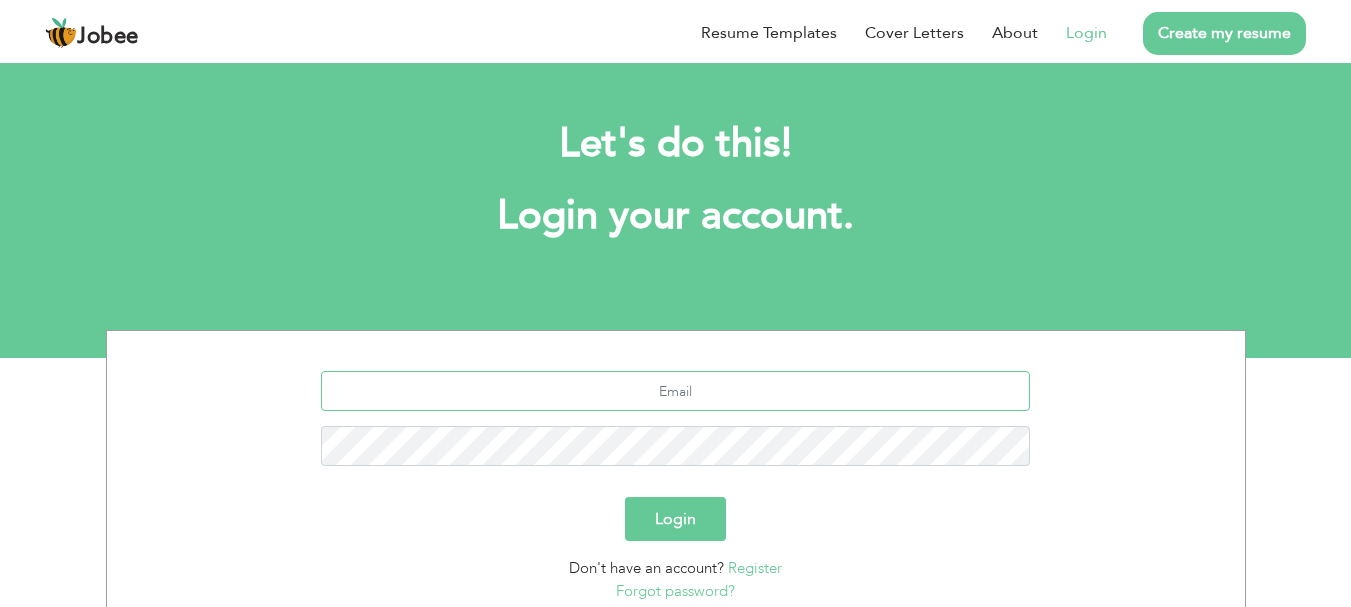 type on "[EMAIL_ADDRESS][DOMAIN_NAME]" 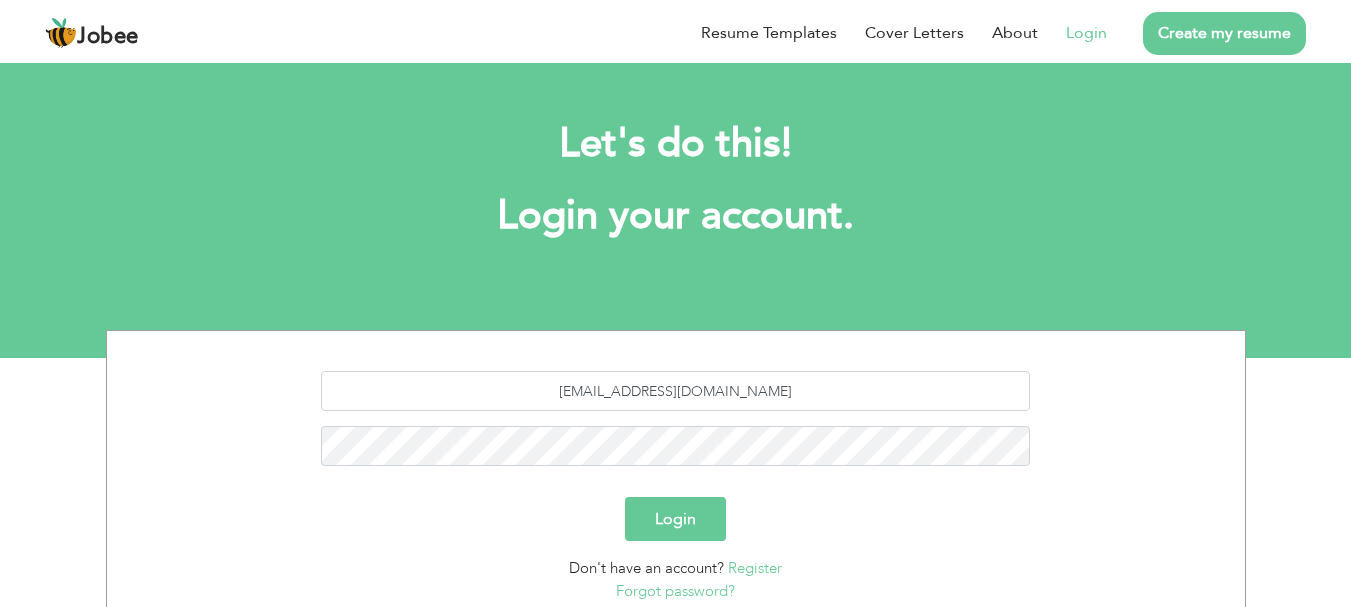 click on "Login" at bounding box center [1086, 33] 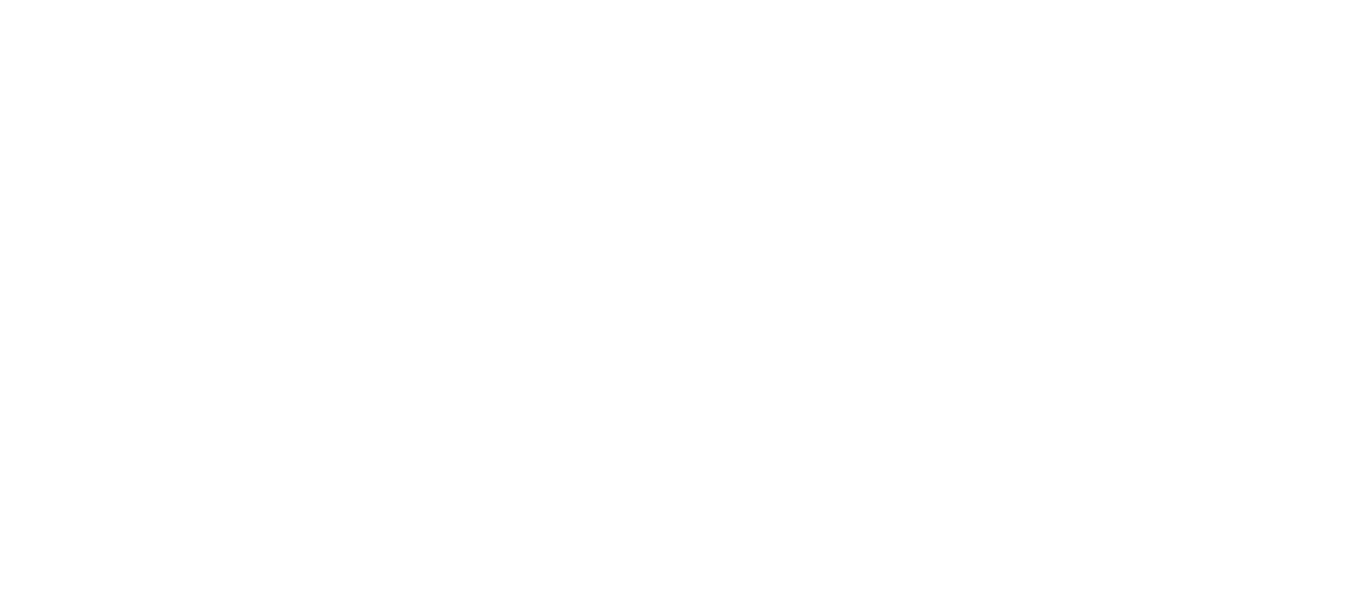 scroll, scrollTop: 0, scrollLeft: 0, axis: both 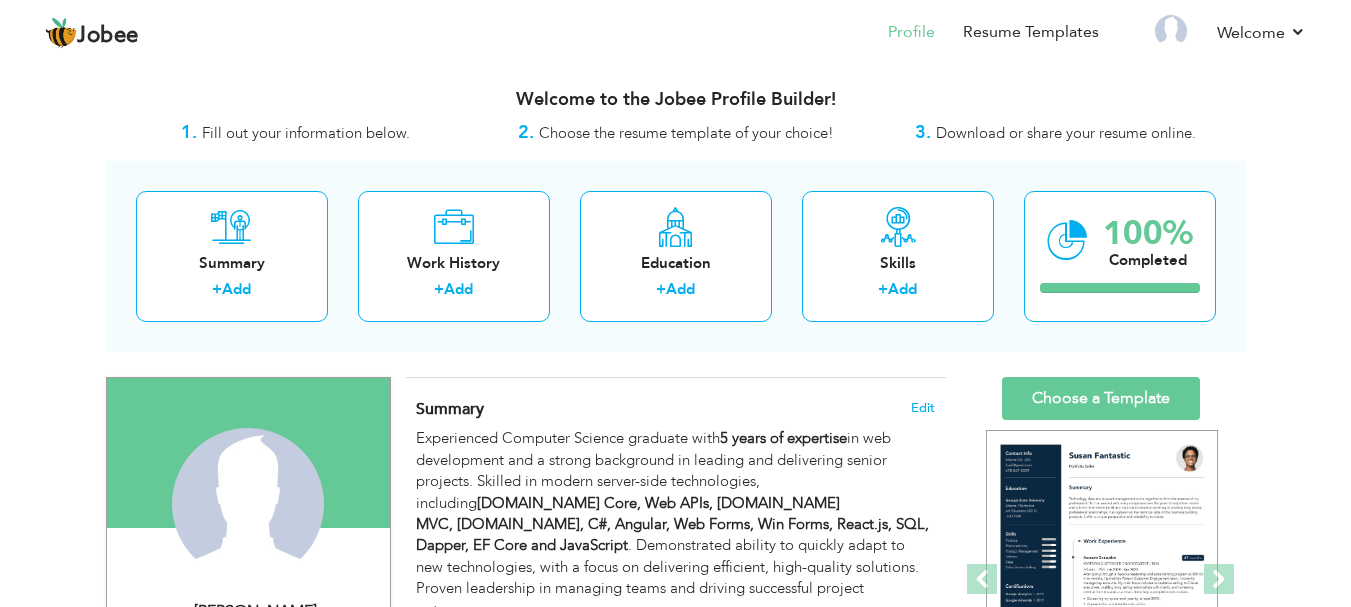 drag, startPoint x: 681, startPoint y: 49, endPoint x: 679, endPoint y: 37, distance: 12.165525 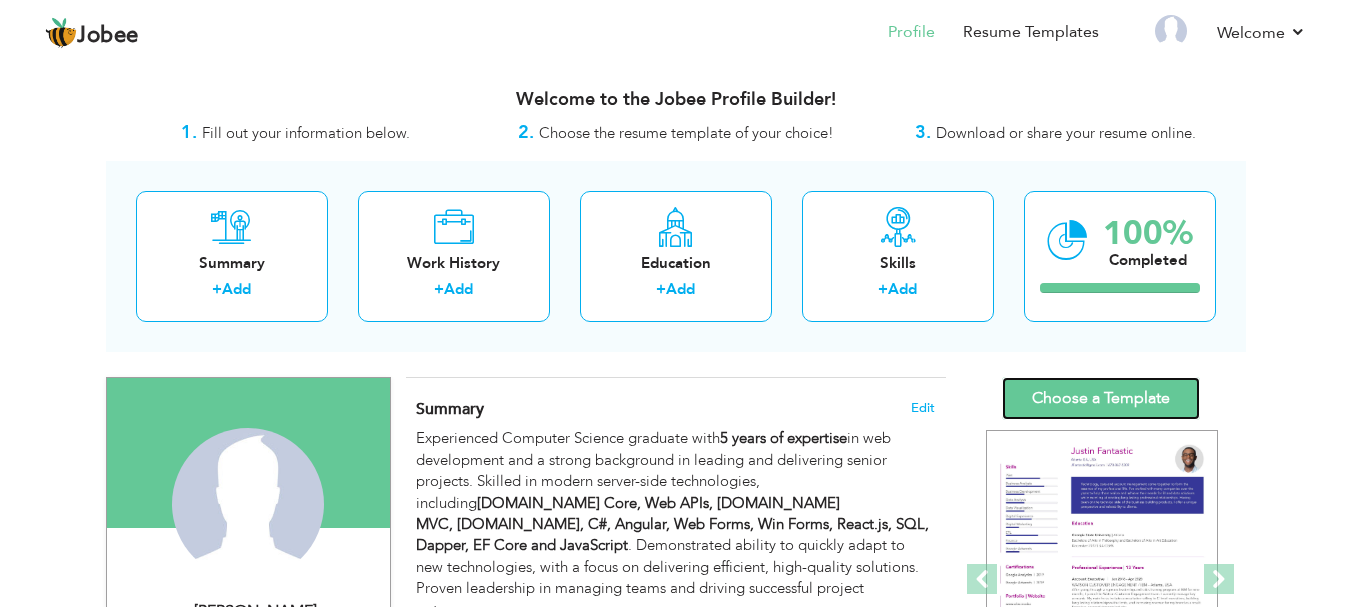 click on "Choose a Template" at bounding box center (1101, 398) 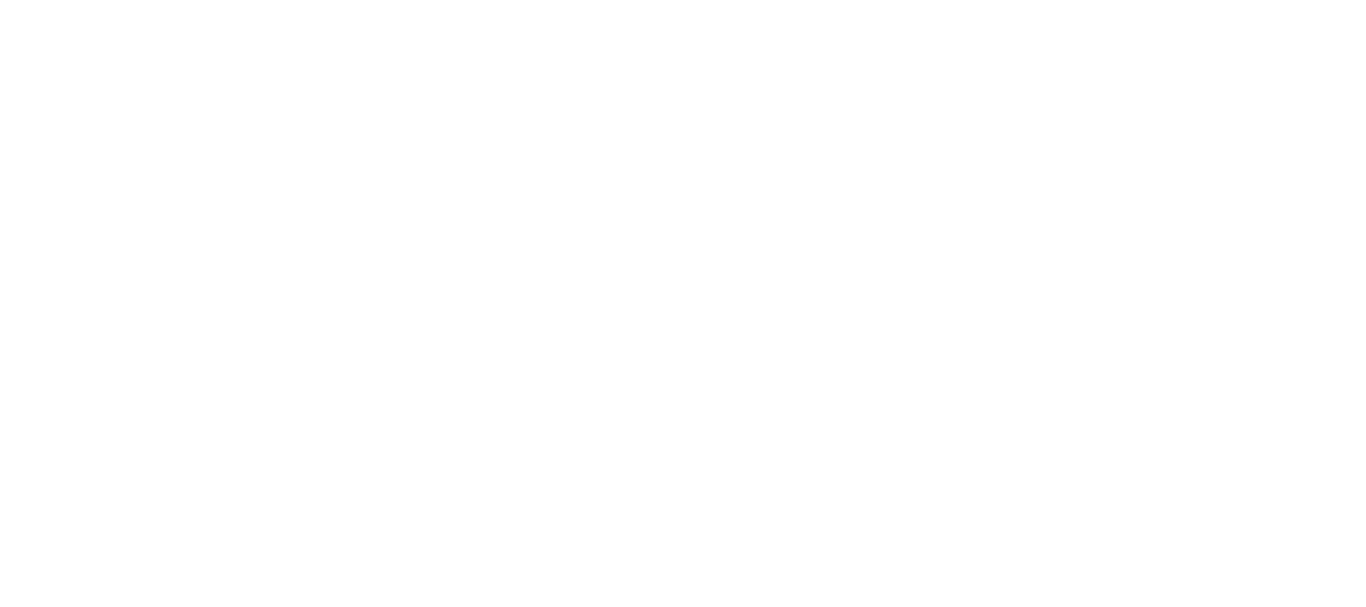 scroll, scrollTop: 0, scrollLeft: 0, axis: both 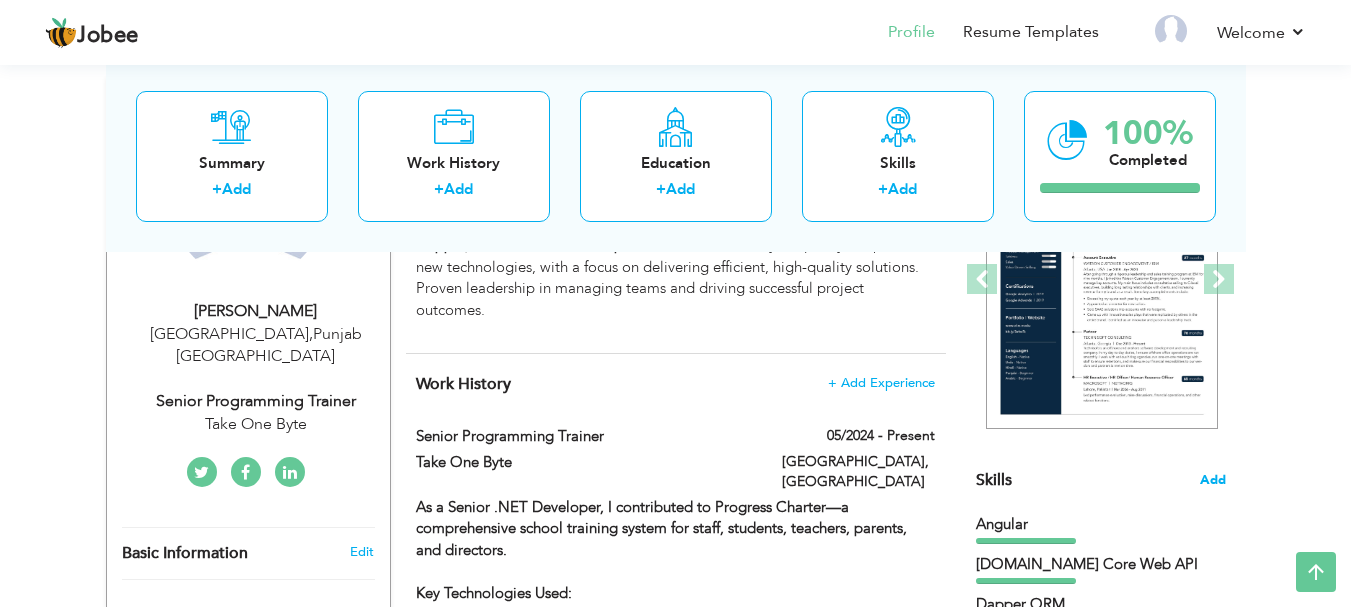 click on "Add" at bounding box center (1213, 480) 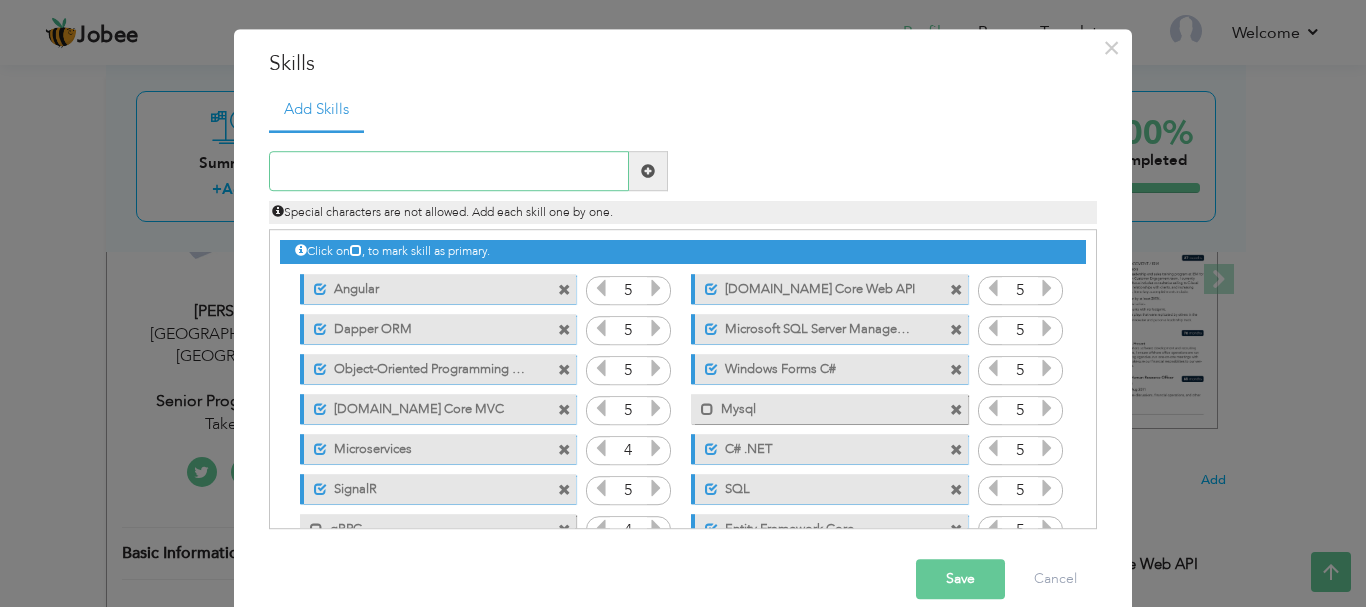 scroll, scrollTop: 61, scrollLeft: 0, axis: vertical 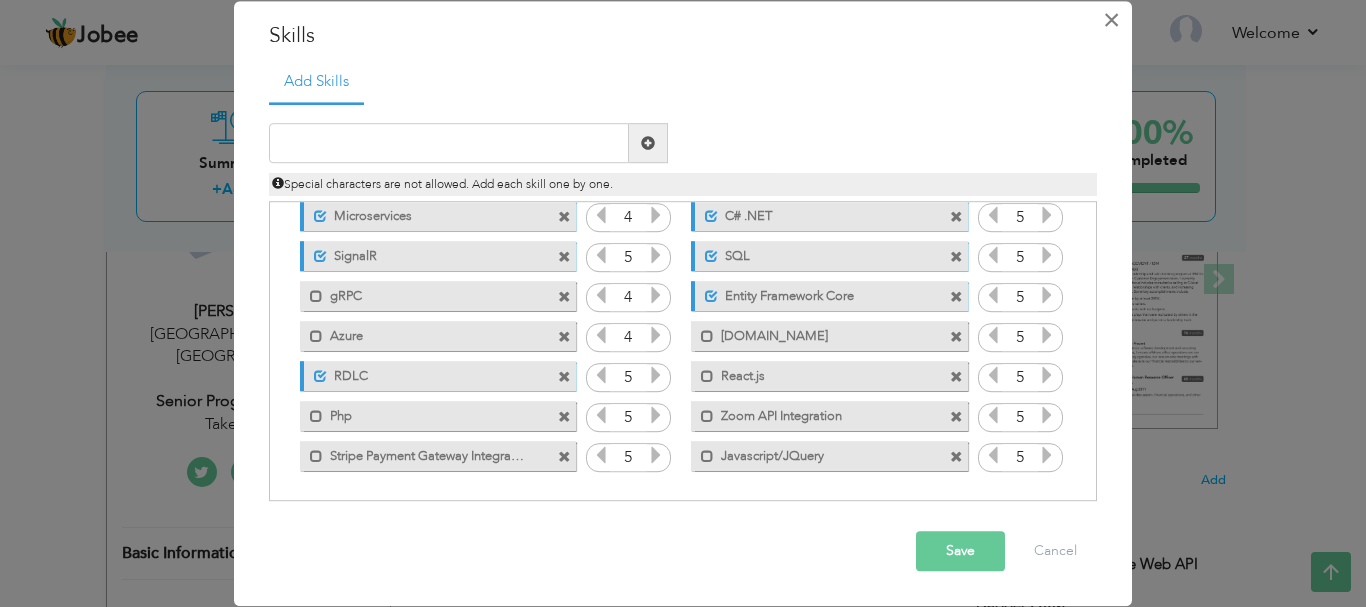 click on "×" at bounding box center [1111, 20] 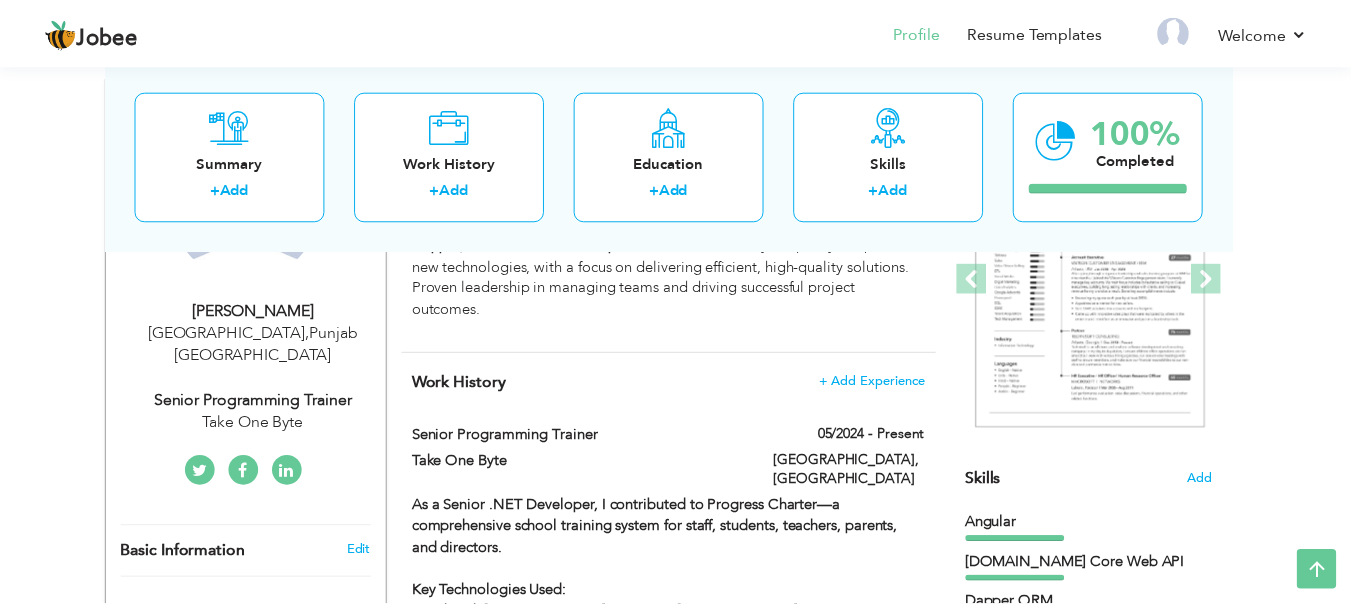 scroll, scrollTop: 0, scrollLeft: 0, axis: both 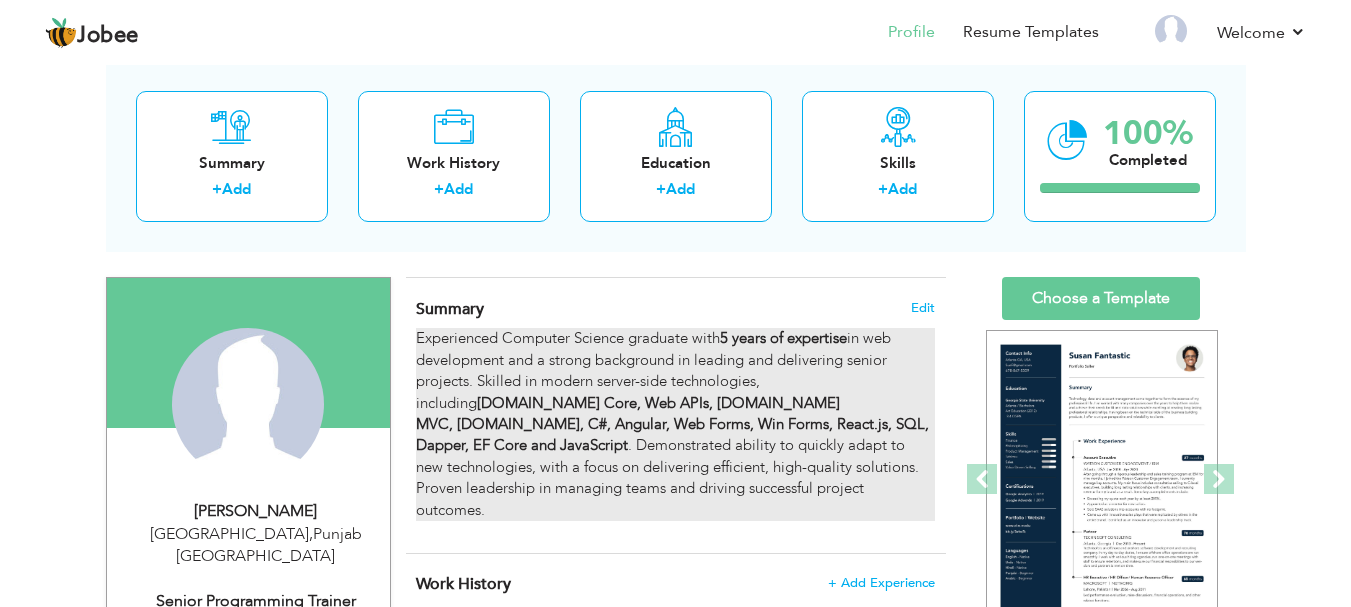 click on "[DOMAIN_NAME] Core, Web APIs, [DOMAIN_NAME] MVC, [DOMAIN_NAME], C#, Angular, Web Forms, Win Forms, React.js, SQL, Dapper, EF Core and JavaScript" at bounding box center (672, 424) 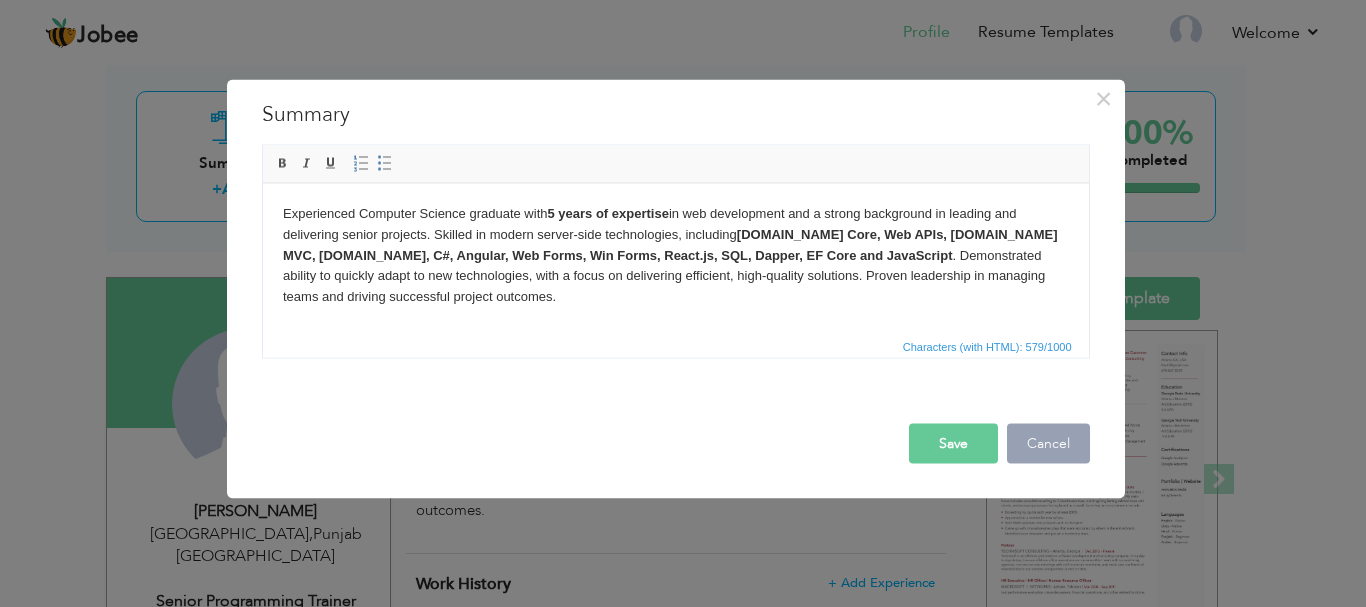 click on "Cancel" at bounding box center (1048, 443) 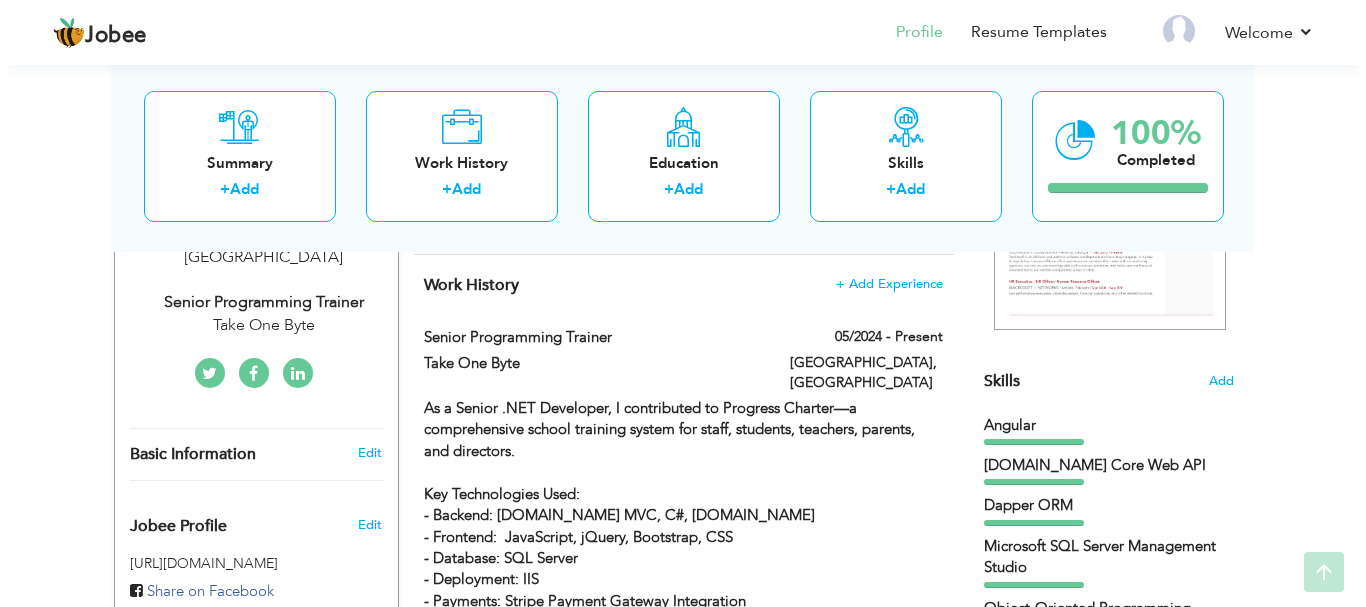 scroll, scrollTop: 400, scrollLeft: 0, axis: vertical 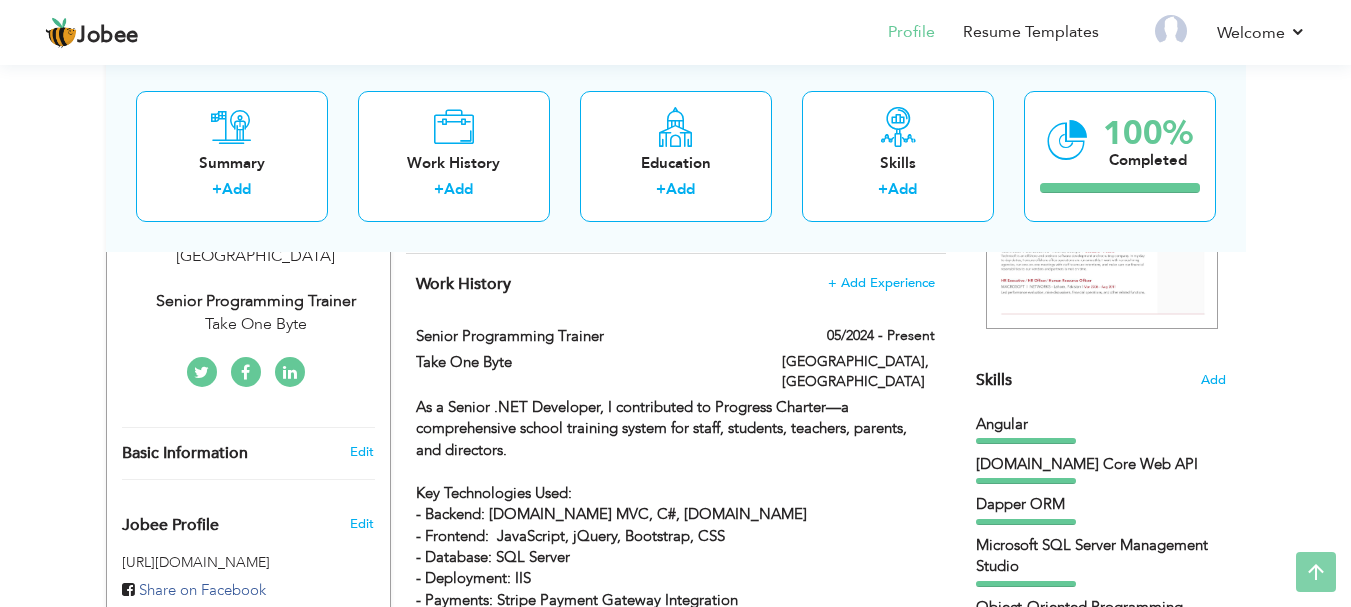click on "Senior Programming Trainer" at bounding box center [256, 301] 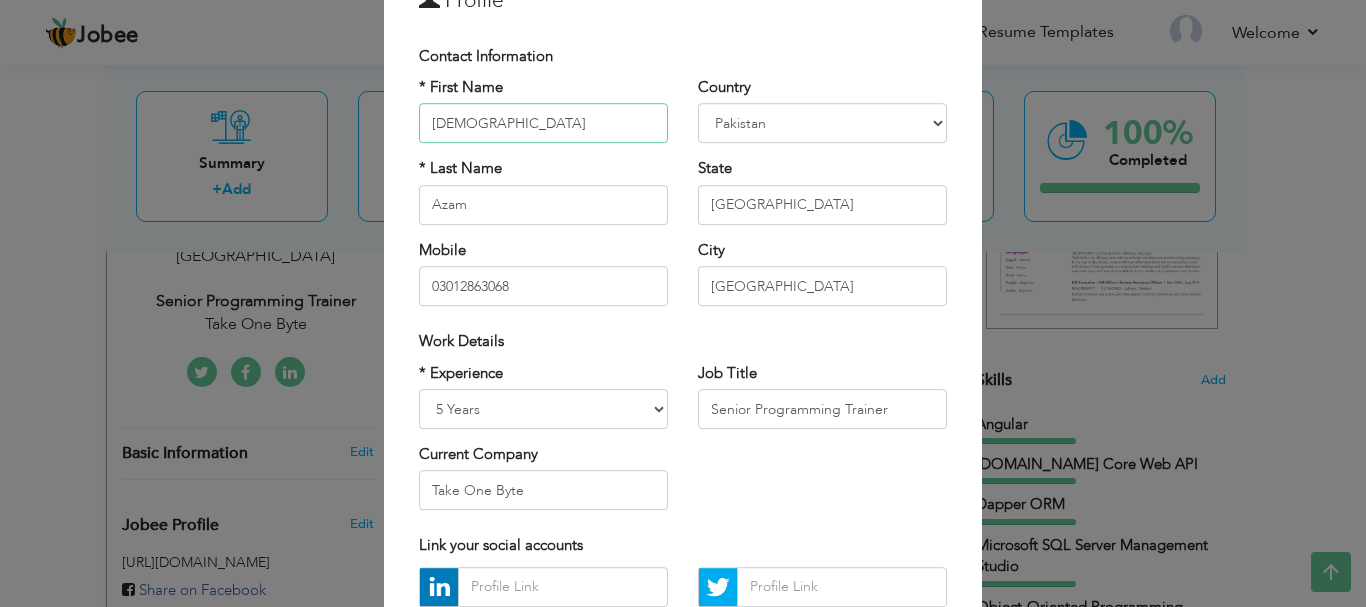 scroll, scrollTop: 200, scrollLeft: 0, axis: vertical 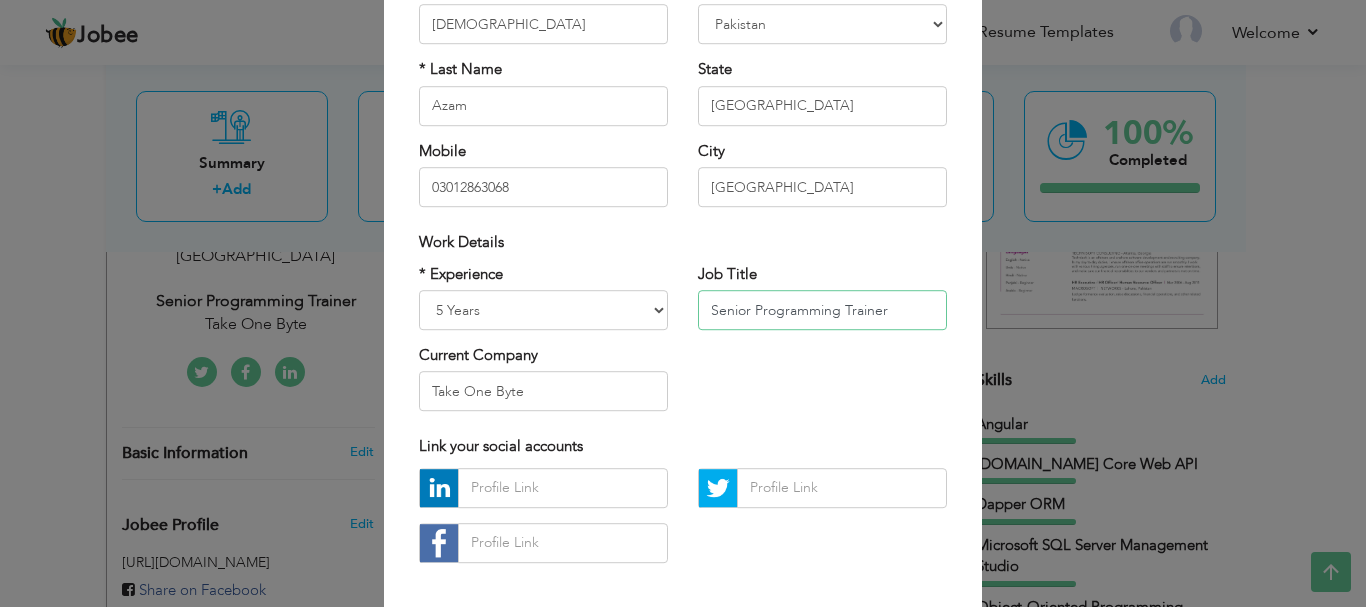 click on "Senior Programming Trainer" at bounding box center [822, 310] 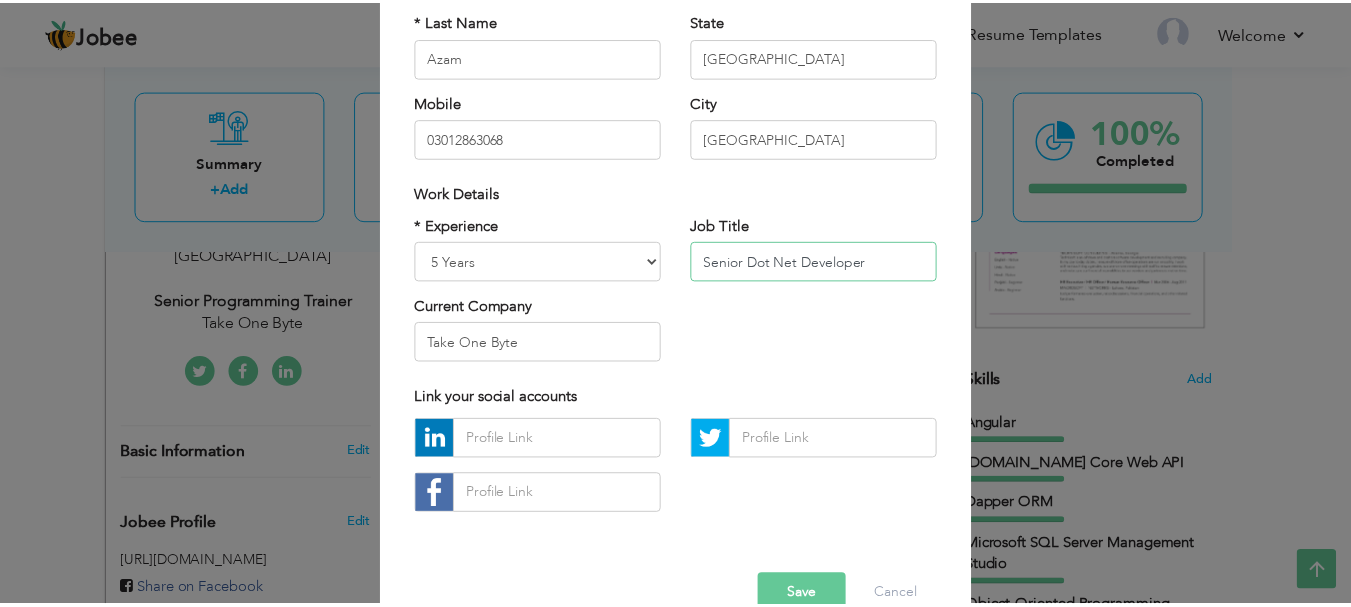 scroll, scrollTop: 292, scrollLeft: 0, axis: vertical 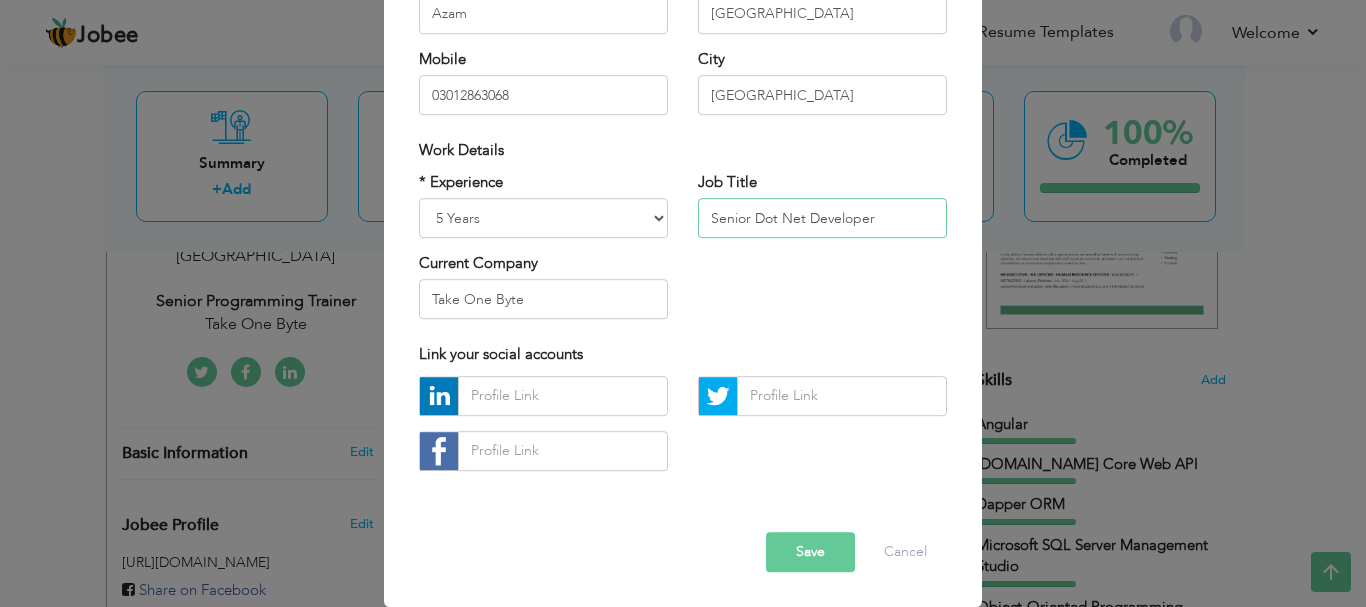 type on "Senior Dot Net Developer" 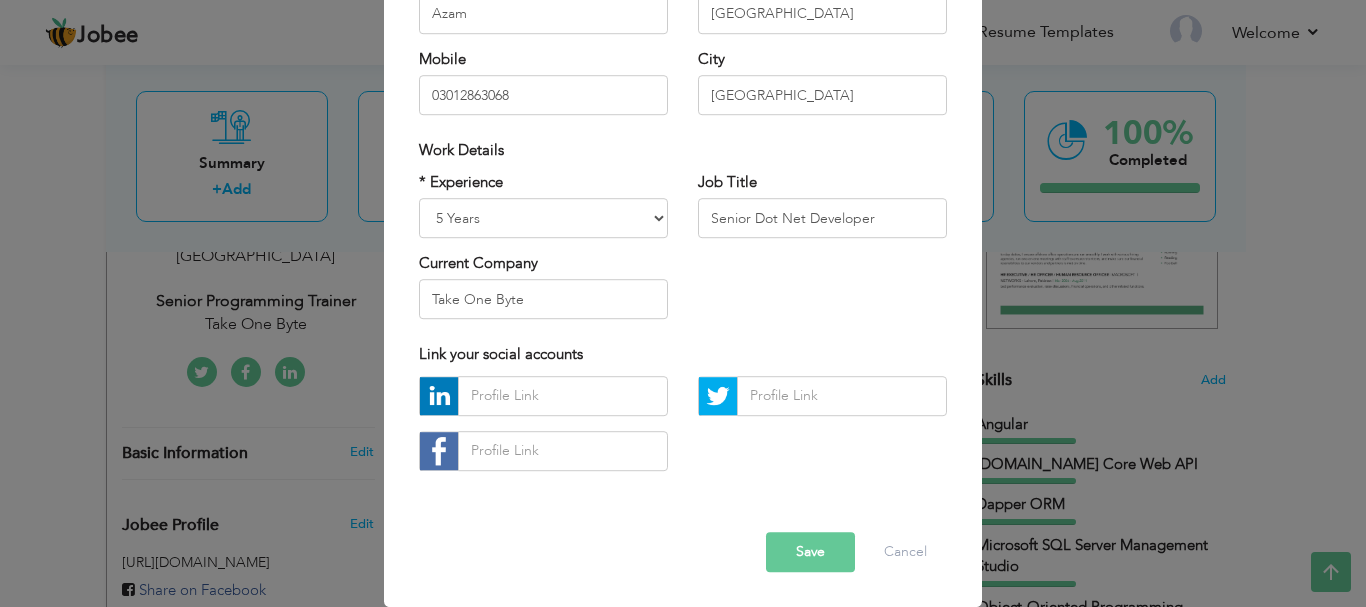 click on "Save" at bounding box center [810, 552] 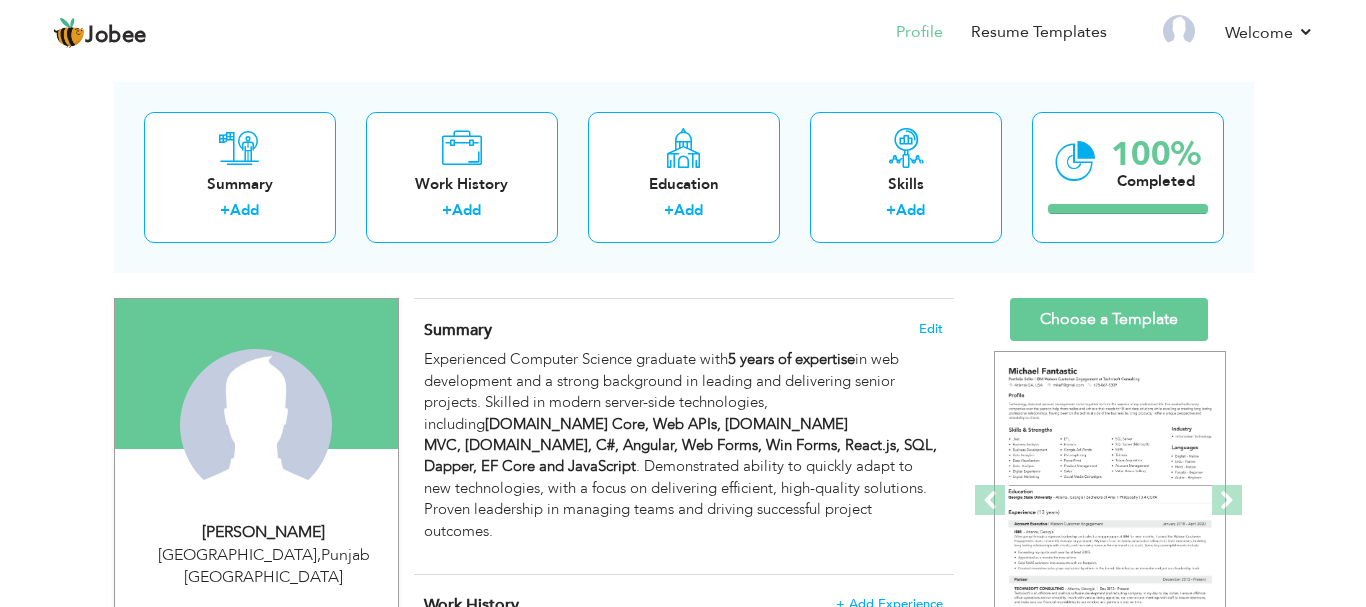scroll, scrollTop: 200, scrollLeft: 0, axis: vertical 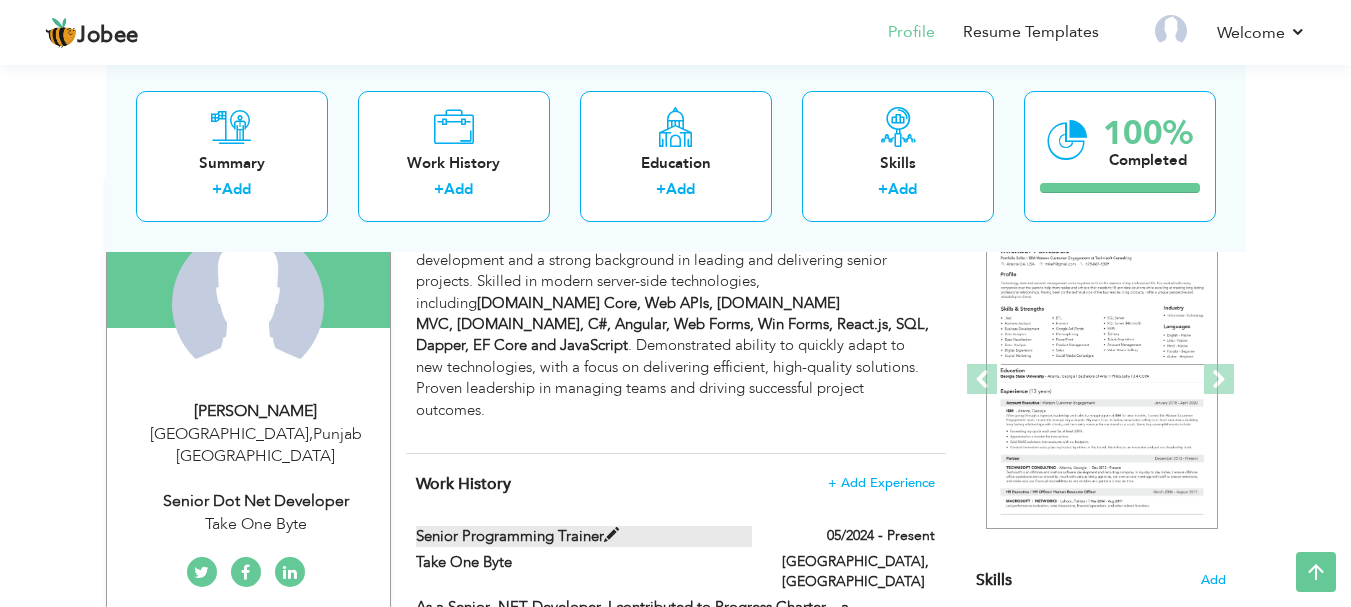 click on "Senior Programming Trainer" at bounding box center [584, 536] 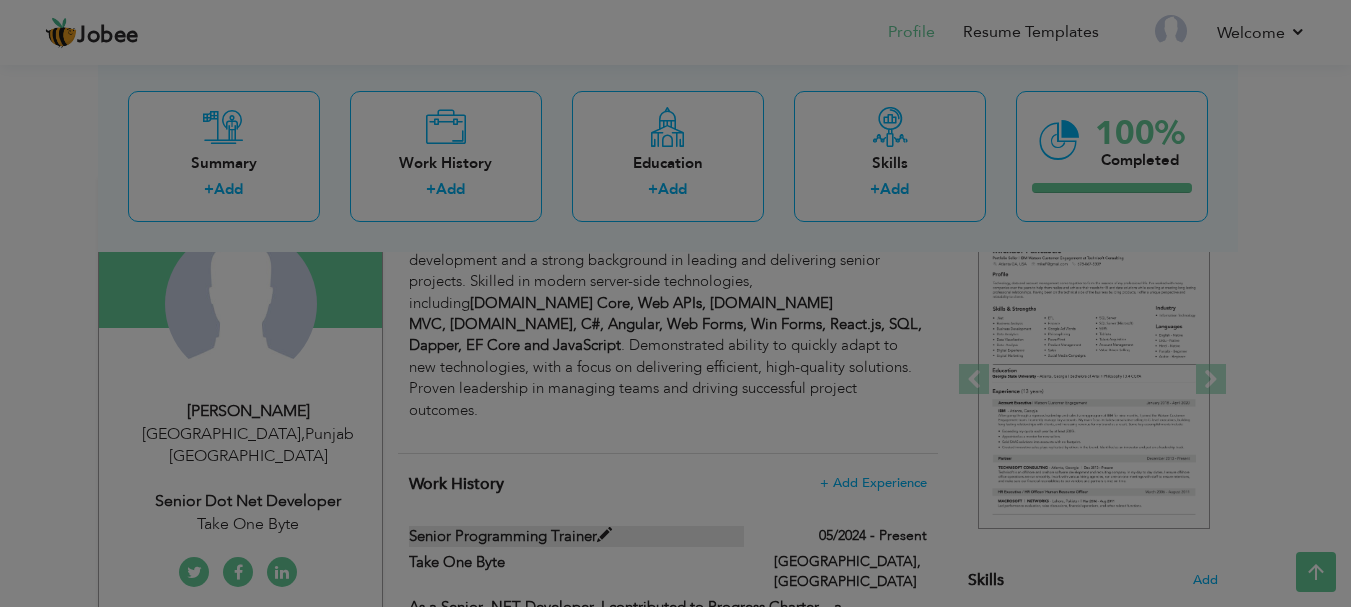type on "Senior Programming Trainer" 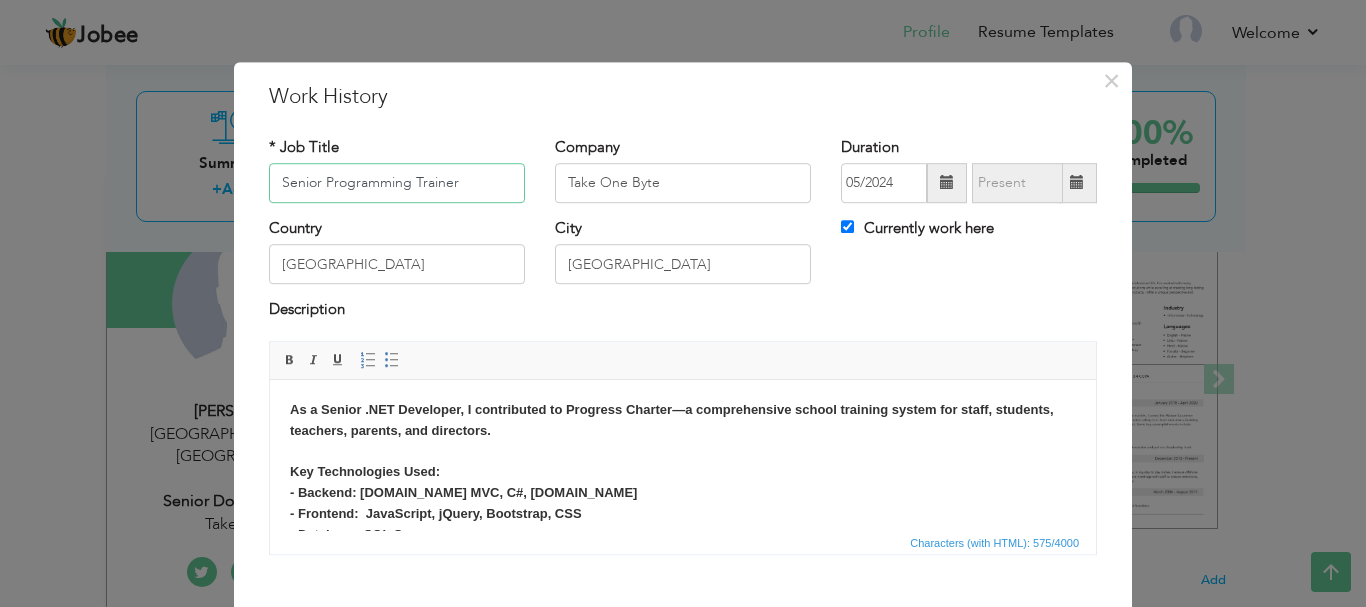 click on "Senior Programming Trainer" at bounding box center [397, 183] 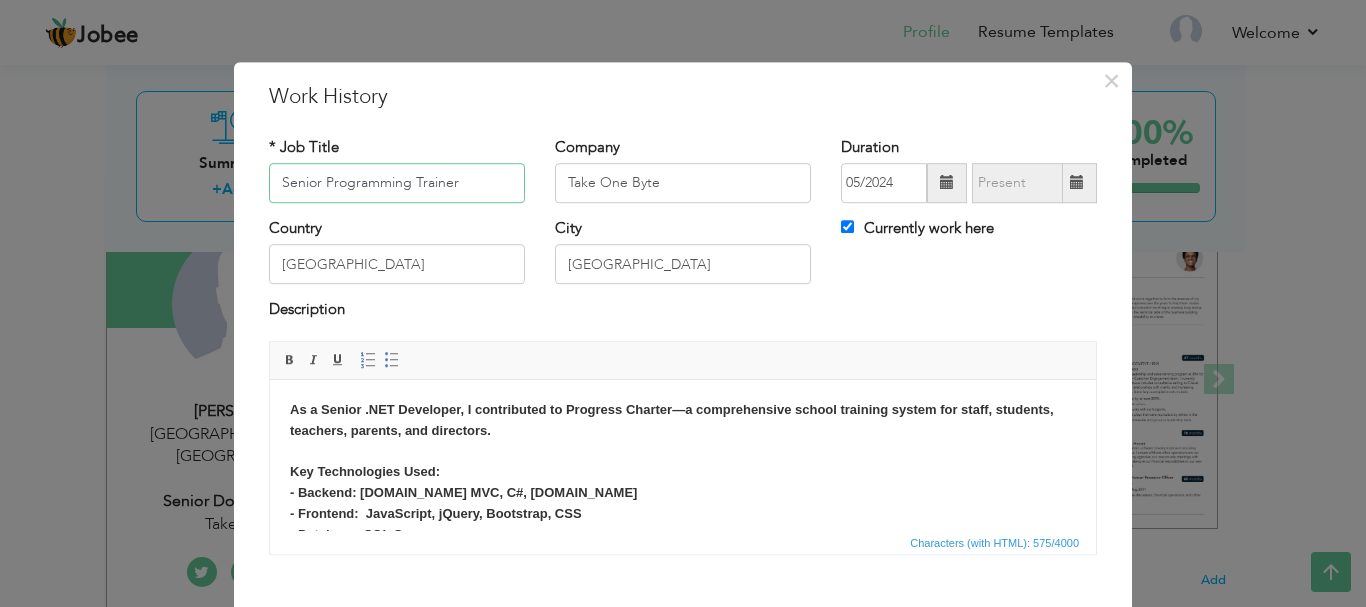 click on "Senior Programming Trainer" at bounding box center (397, 183) 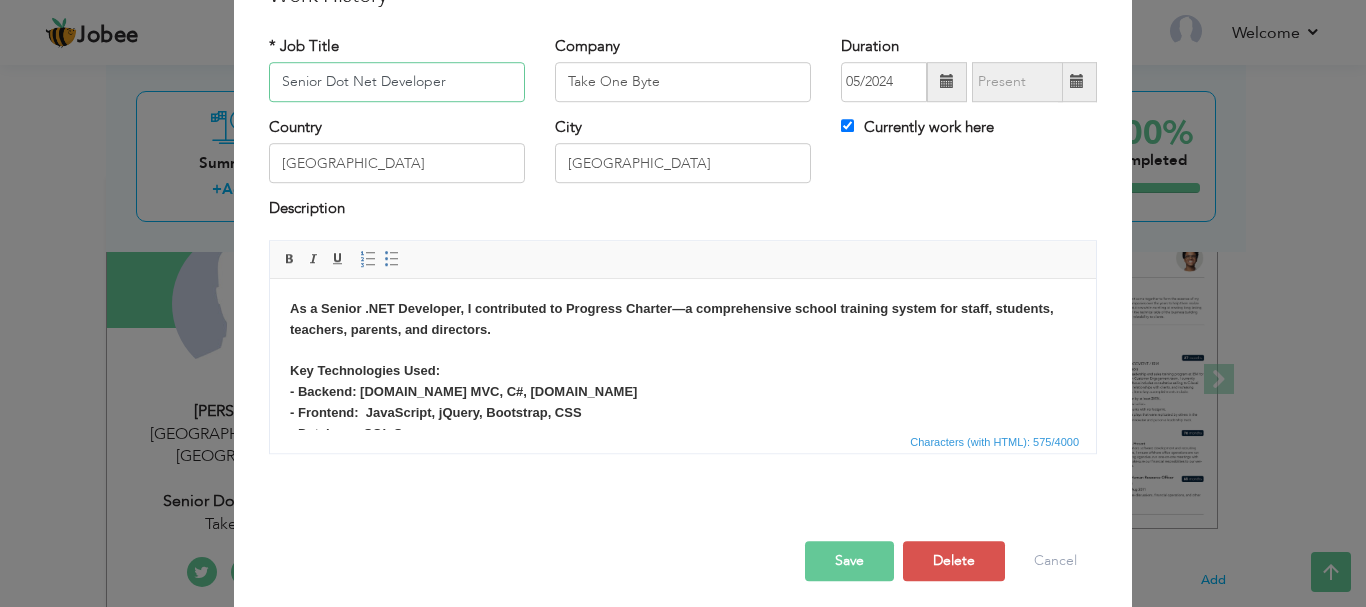 scroll, scrollTop: 110, scrollLeft: 0, axis: vertical 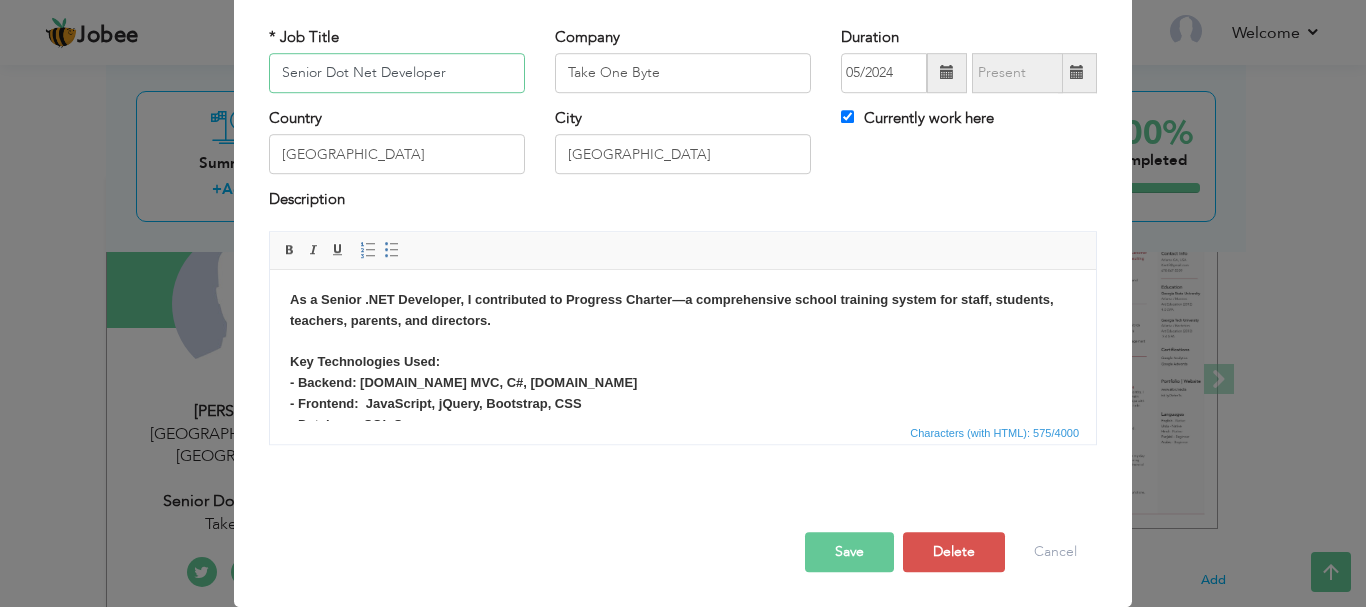 type on "Senior Dot Net Developer" 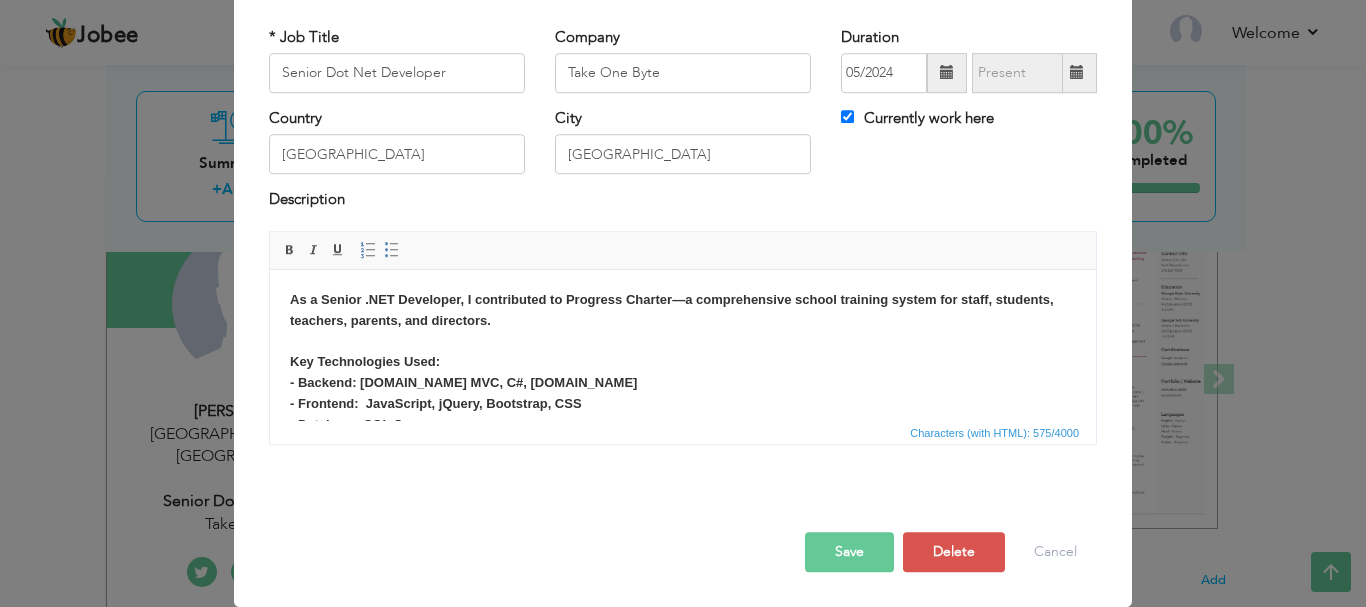 click on "Save" at bounding box center [849, 552] 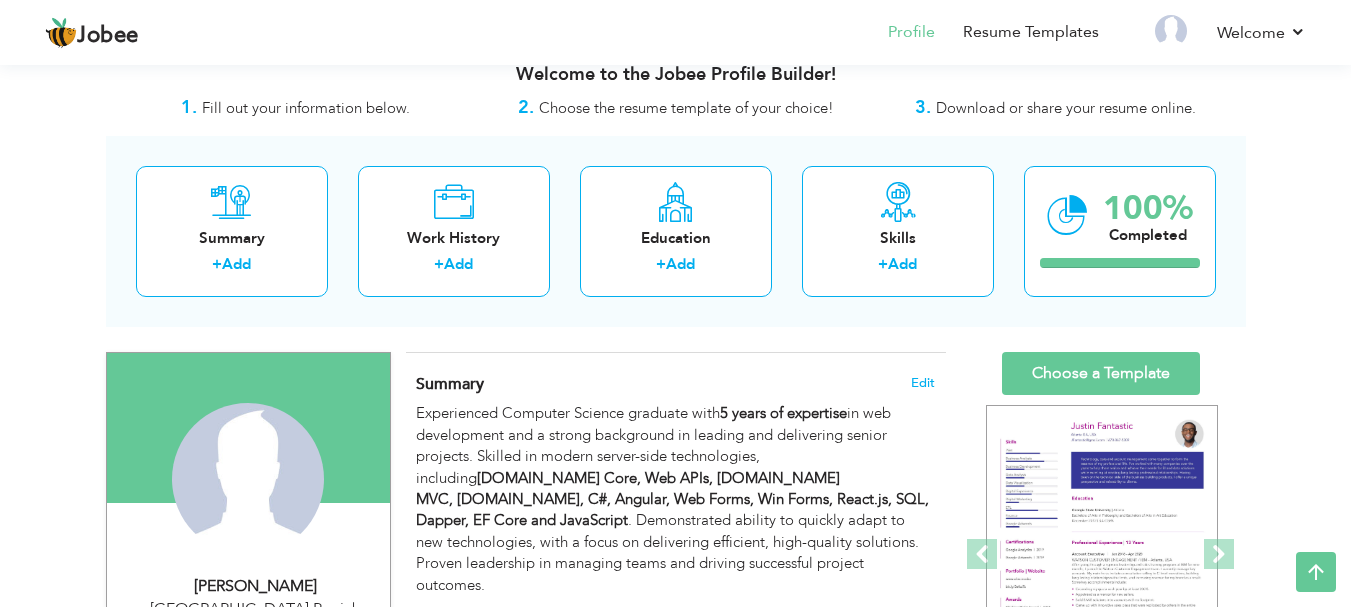 scroll, scrollTop: 0, scrollLeft: 0, axis: both 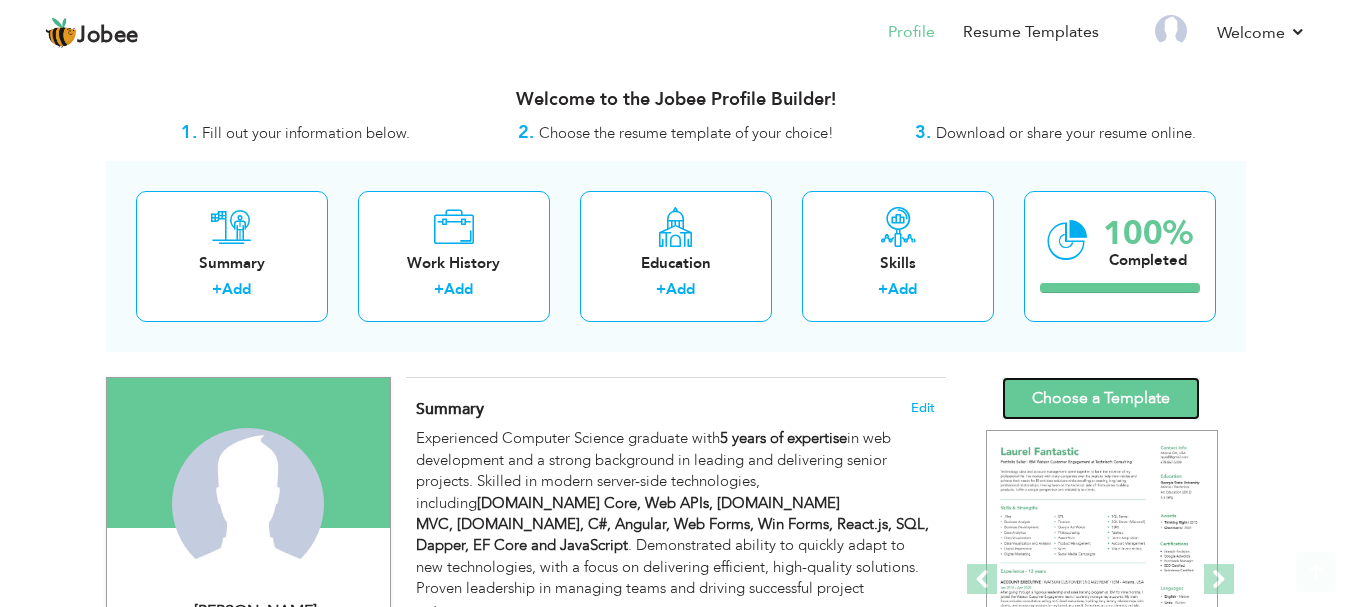click on "Choose a Template" at bounding box center (1101, 398) 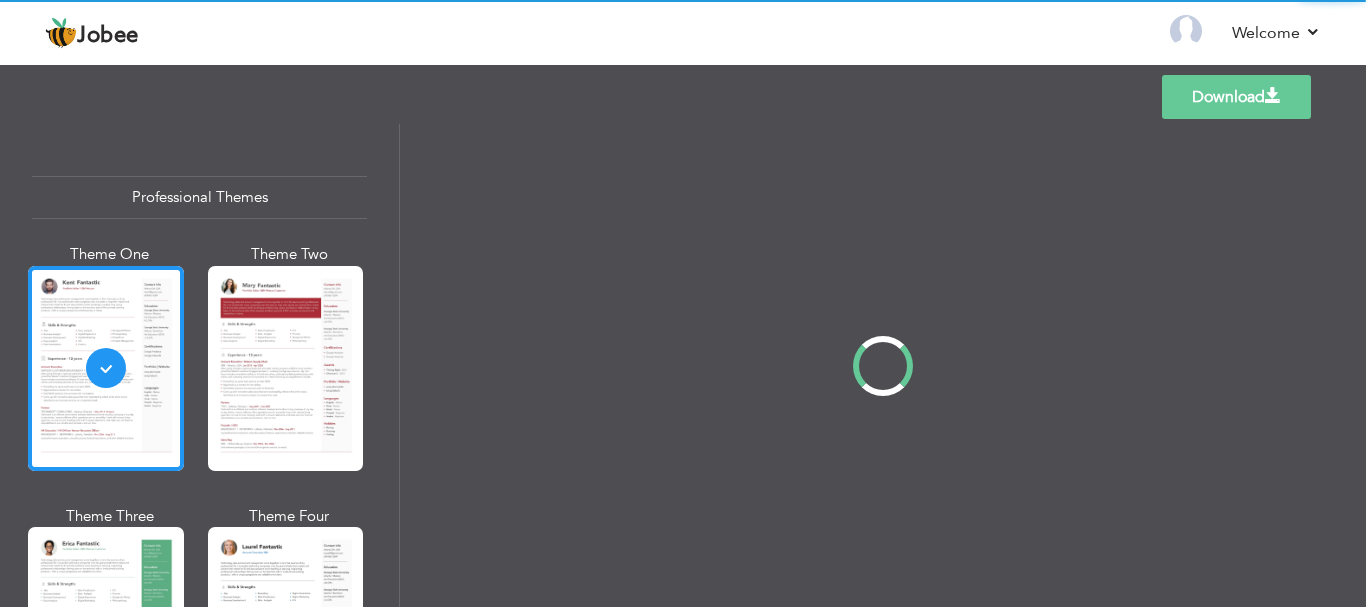 scroll, scrollTop: 0, scrollLeft: 0, axis: both 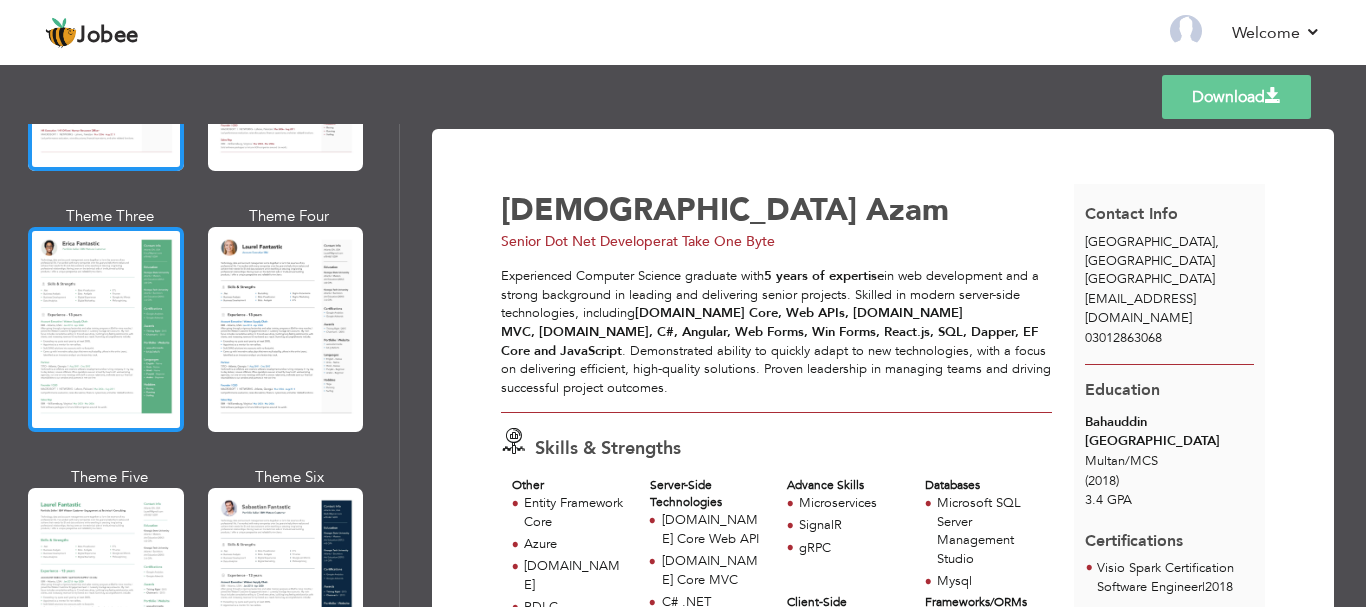 click at bounding box center (106, 329) 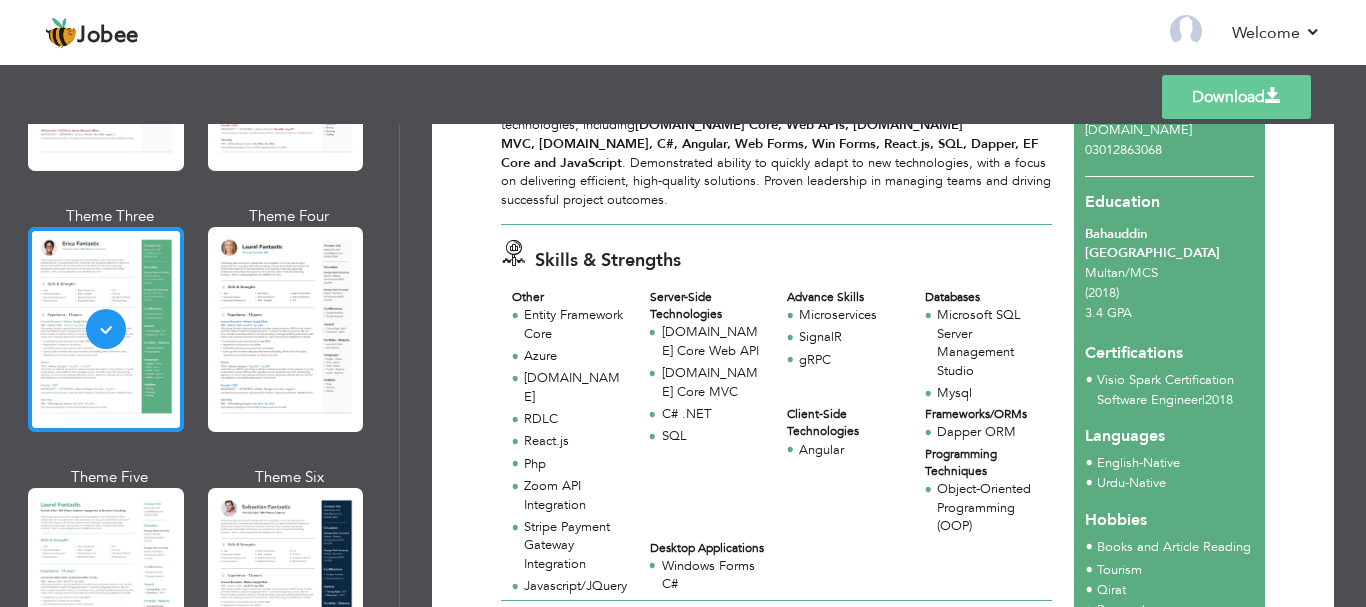 scroll, scrollTop: 200, scrollLeft: 0, axis: vertical 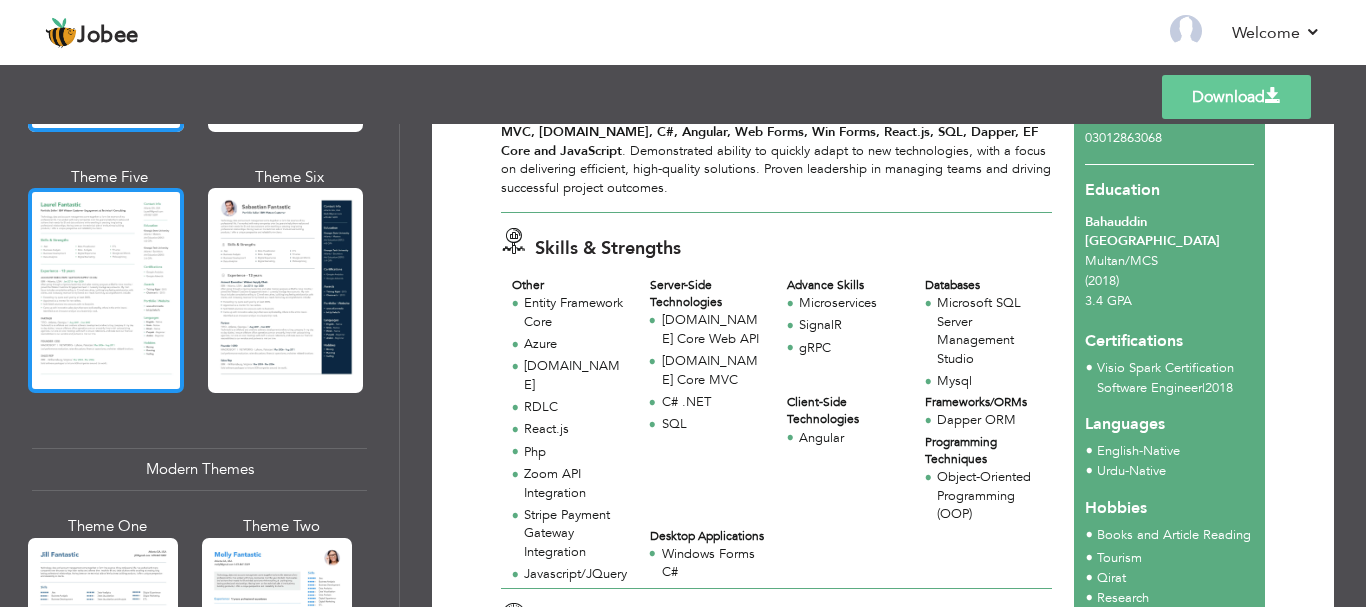 click at bounding box center (106, 290) 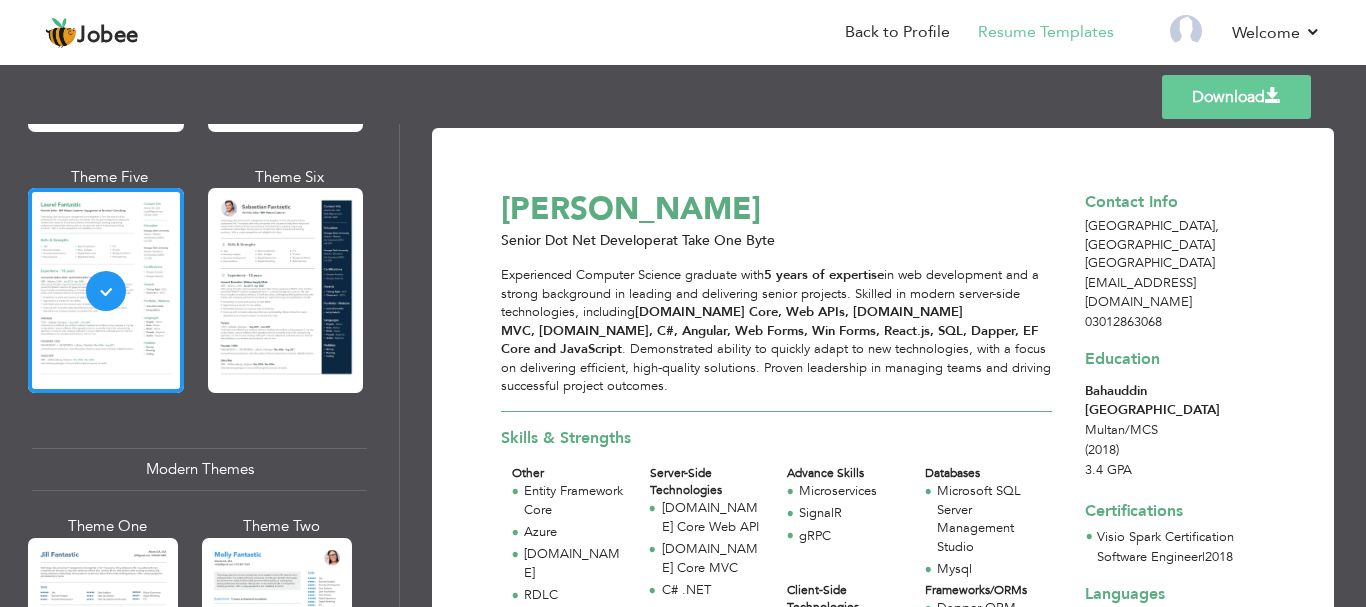 scroll, scrollTop: 0, scrollLeft: 0, axis: both 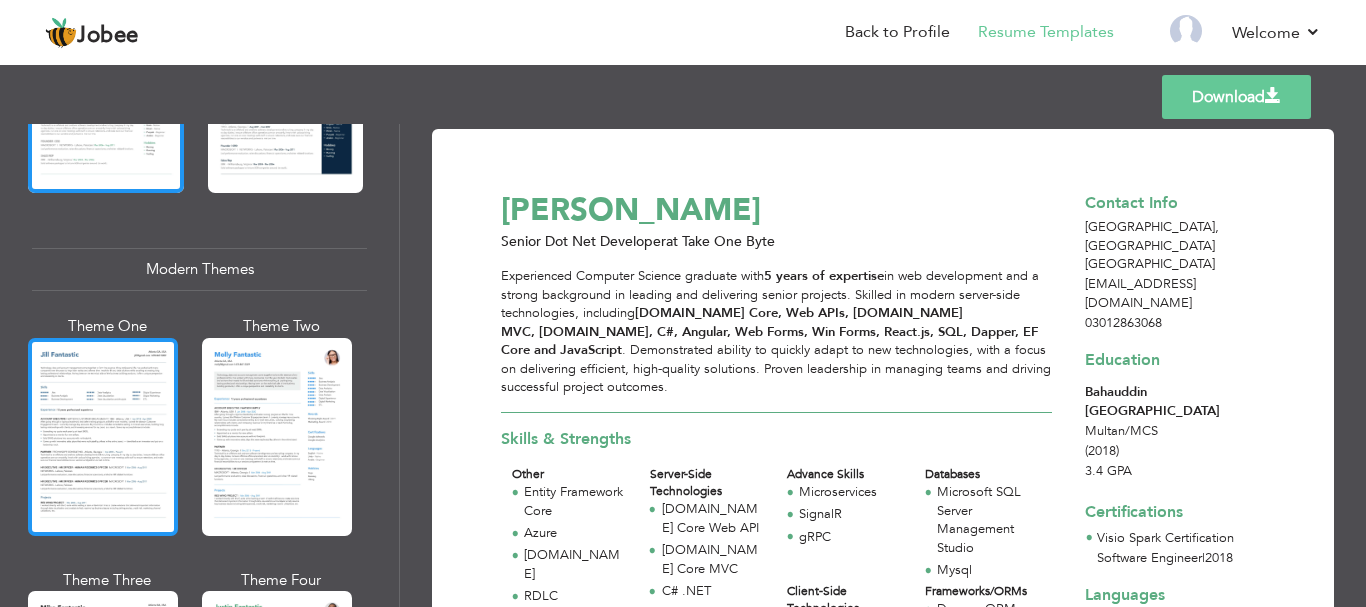 click at bounding box center (103, 437) 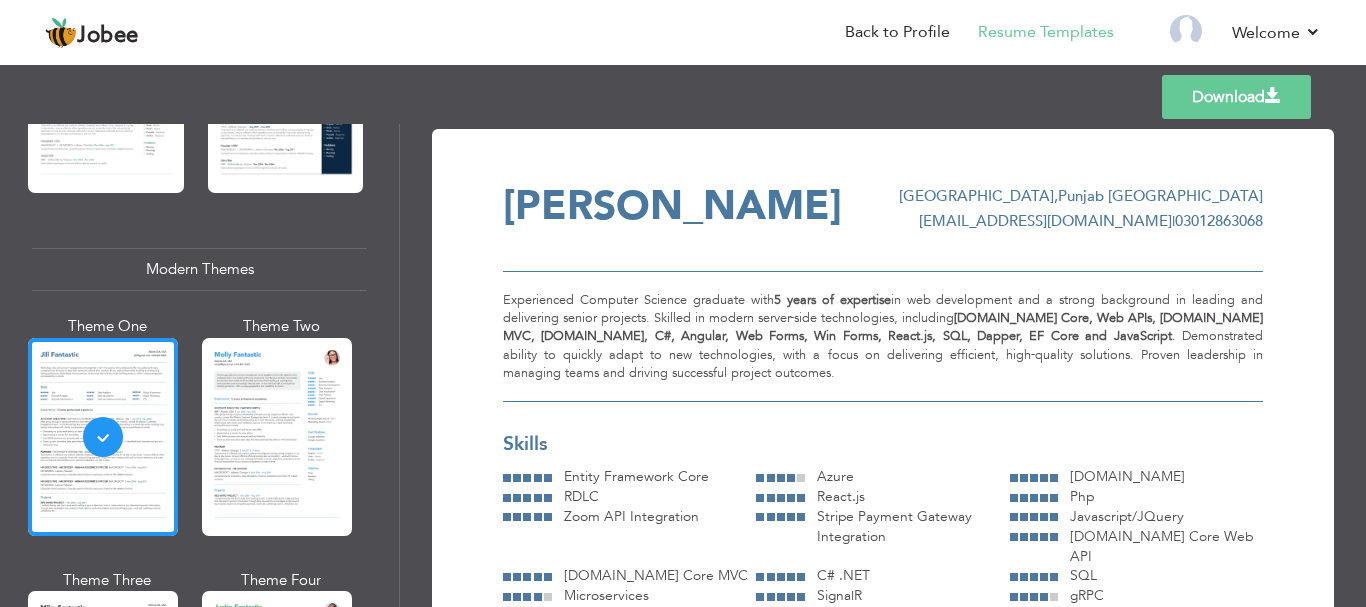 scroll, scrollTop: 900, scrollLeft: 0, axis: vertical 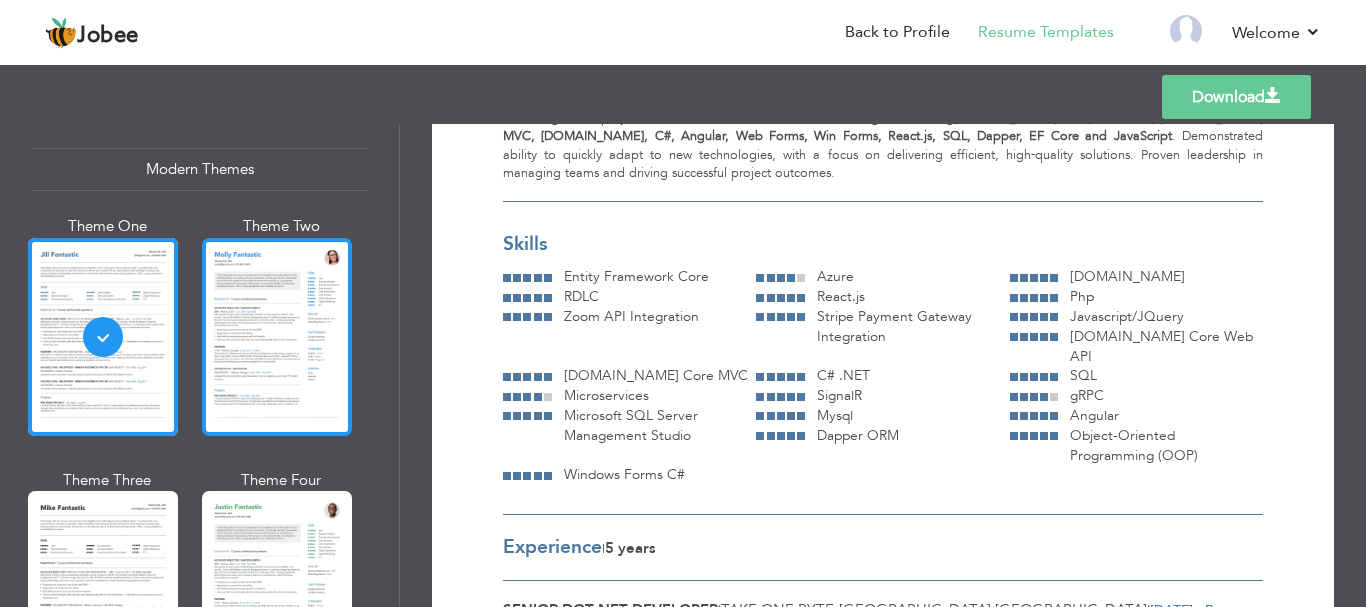 click at bounding box center (277, 337) 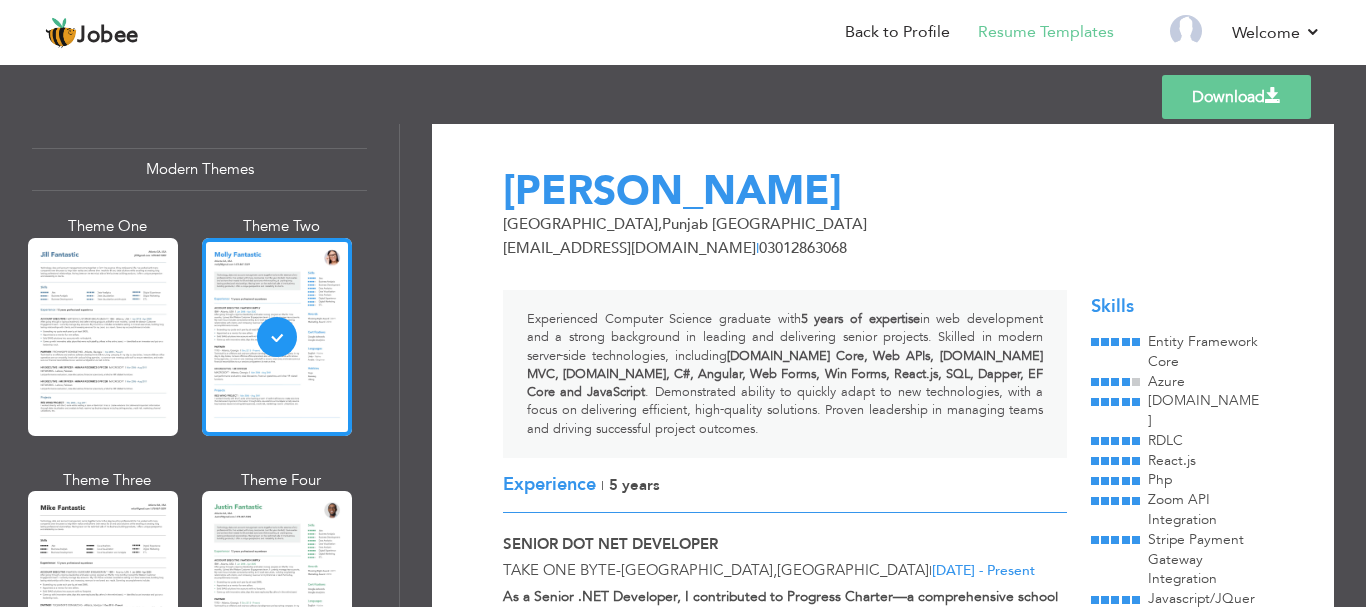 scroll, scrollTop: 0, scrollLeft: 0, axis: both 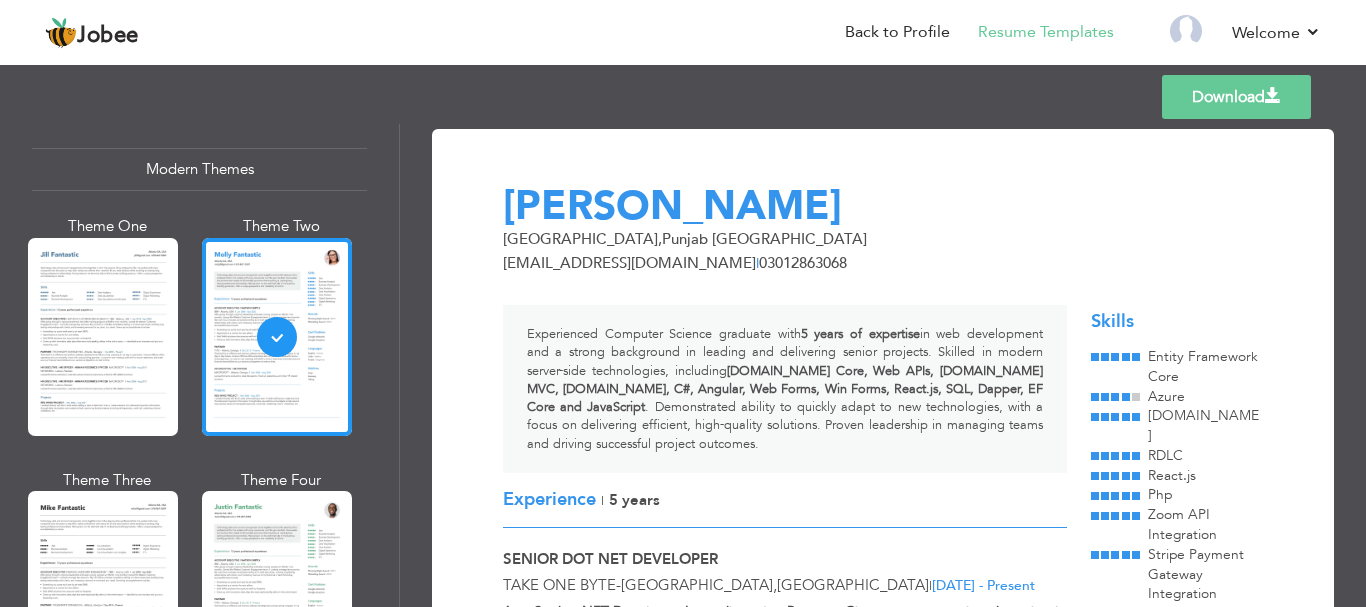click on "Download" at bounding box center (1236, 97) 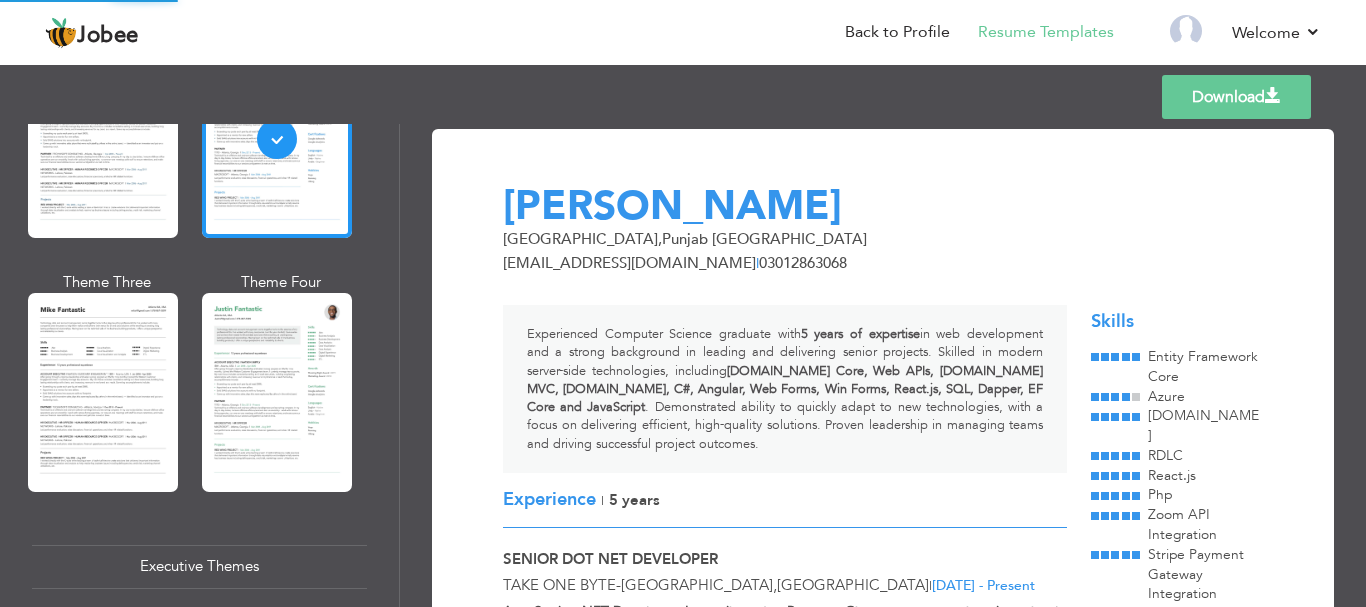 scroll, scrollTop: 1100, scrollLeft: 0, axis: vertical 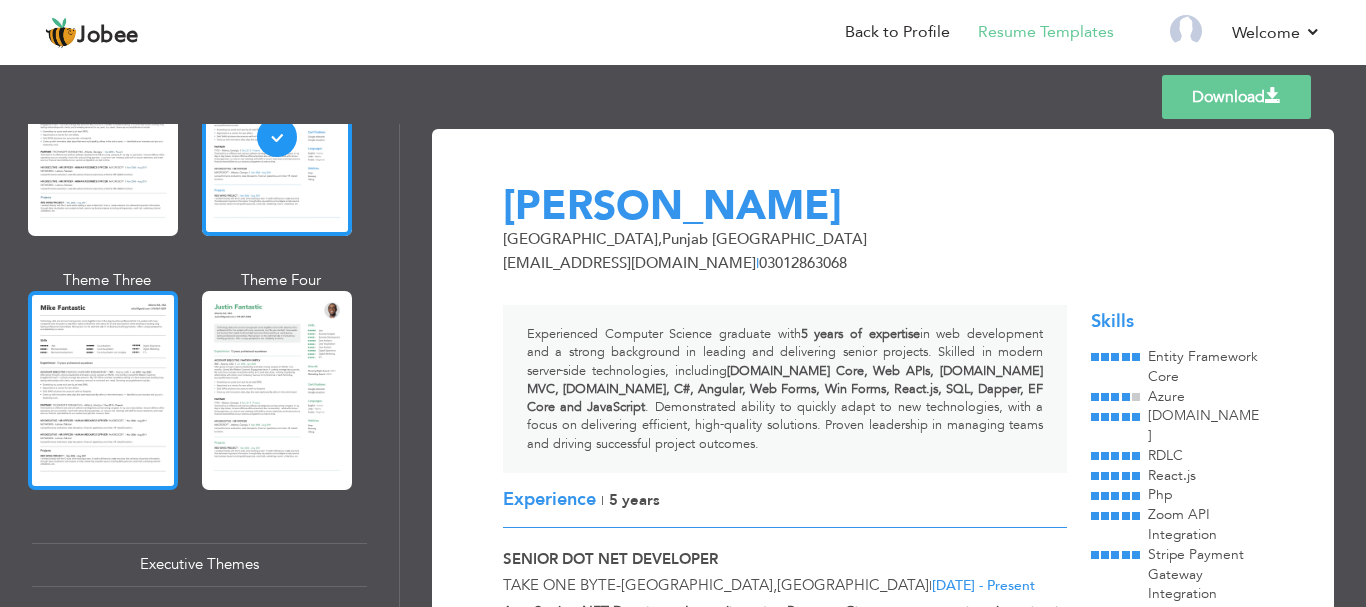 click at bounding box center (103, 390) 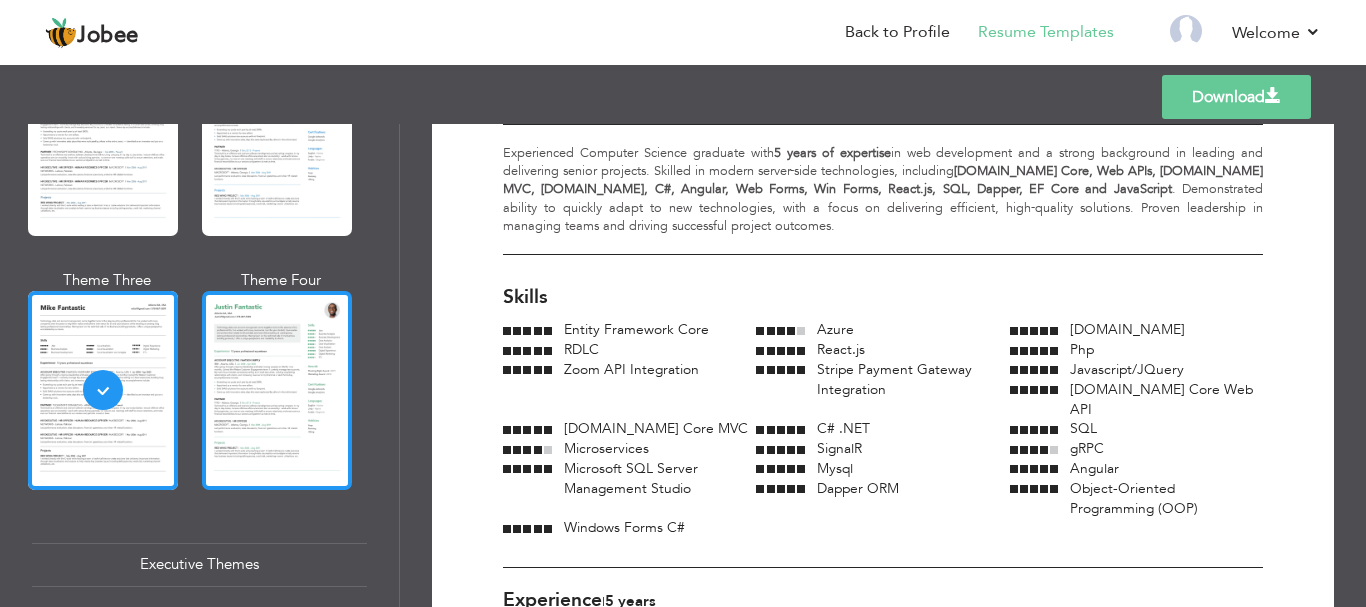 scroll, scrollTop: 200, scrollLeft: 0, axis: vertical 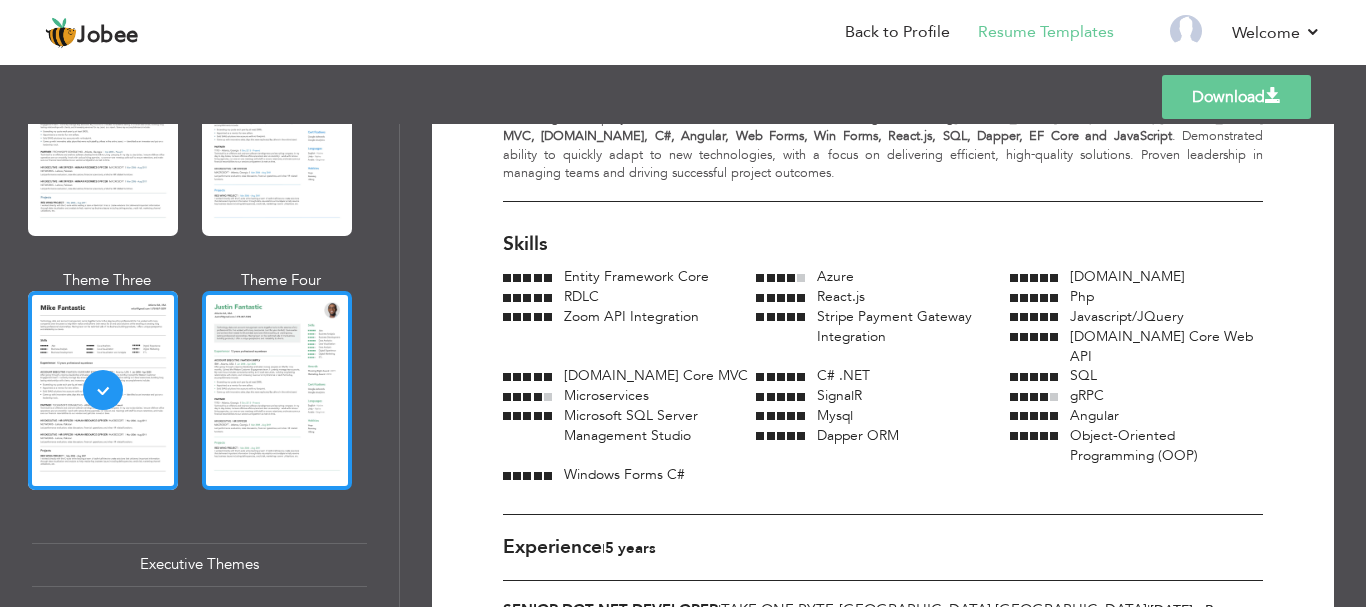 click at bounding box center (277, 390) 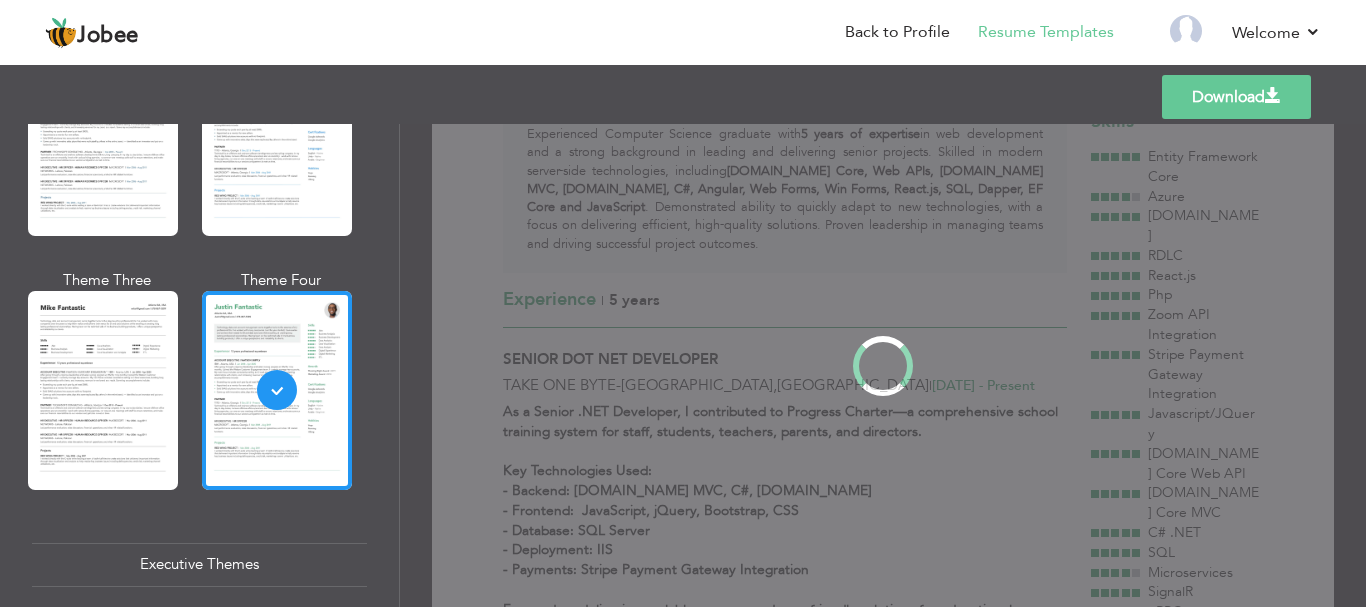 scroll, scrollTop: 0, scrollLeft: 0, axis: both 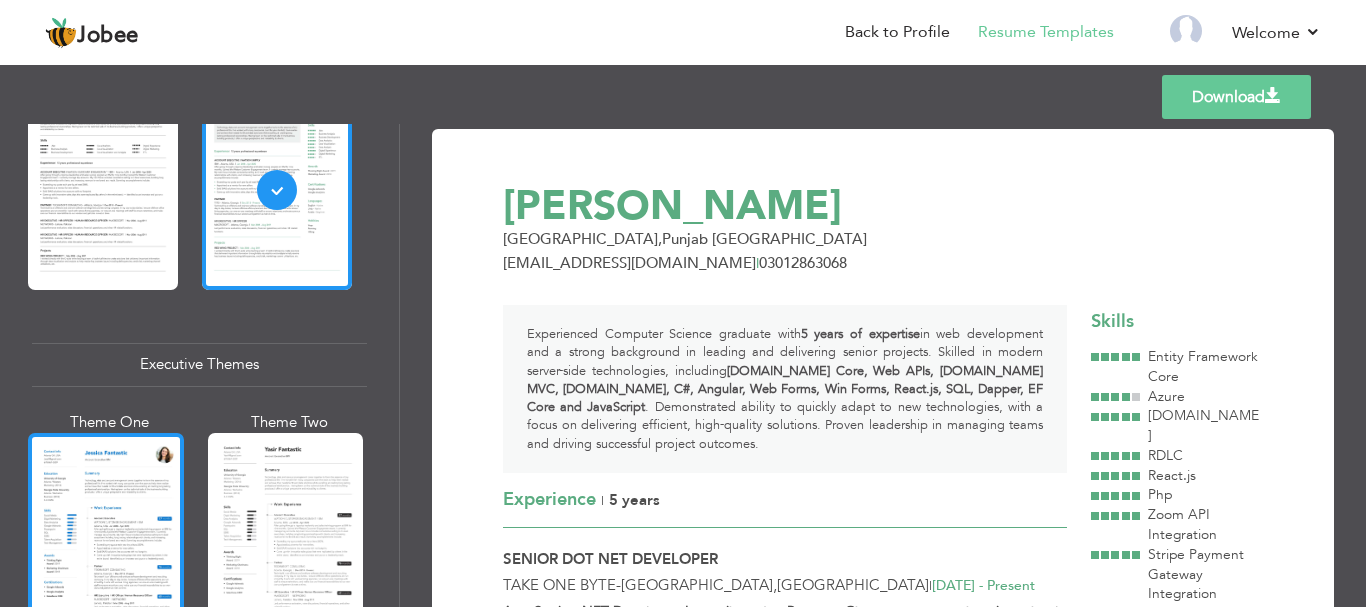 click at bounding box center [106, 535] 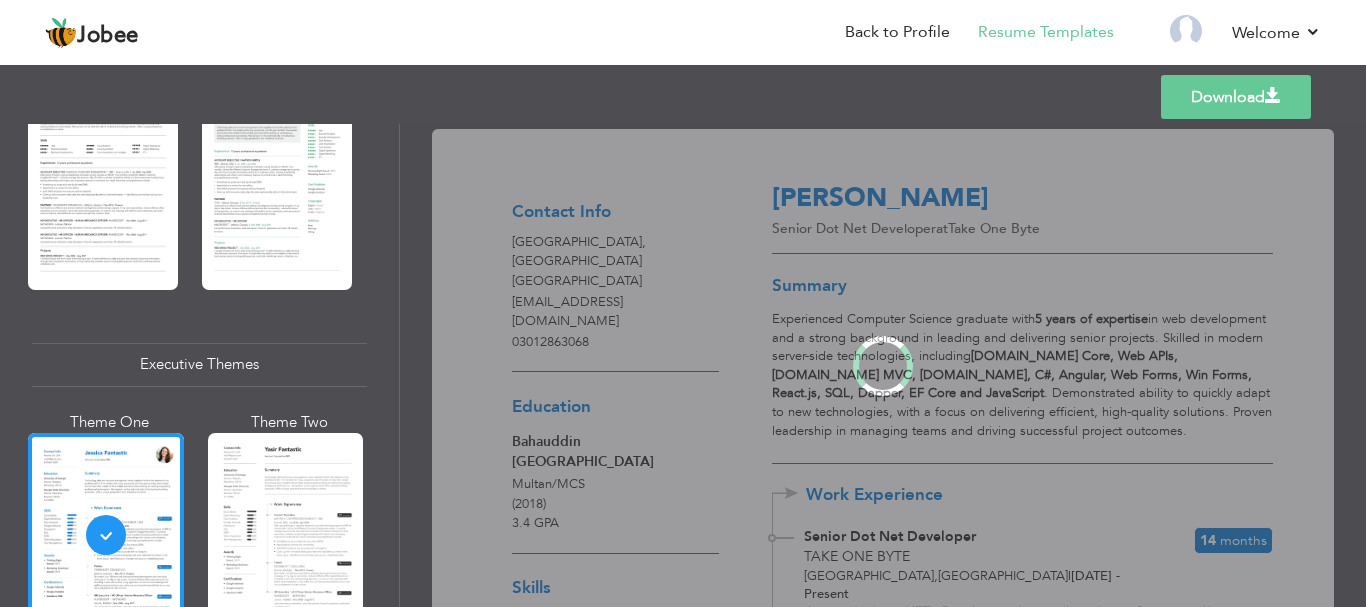 scroll, scrollTop: 1299, scrollLeft: 0, axis: vertical 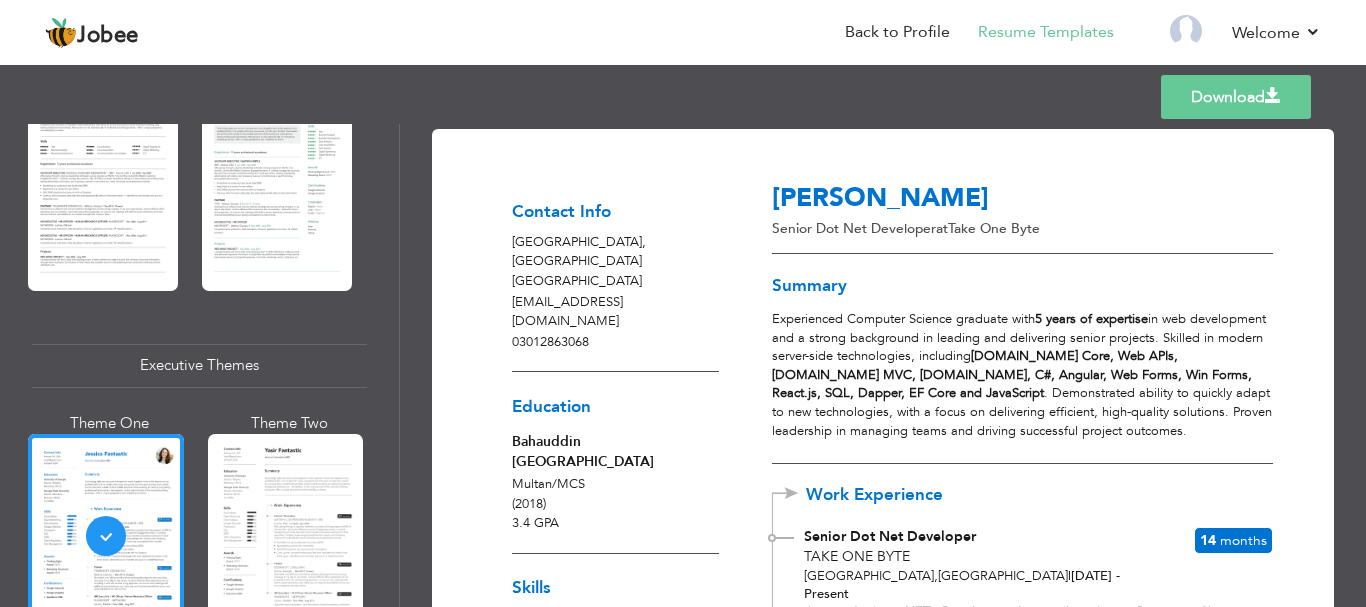 click on "Download" at bounding box center (1236, 97) 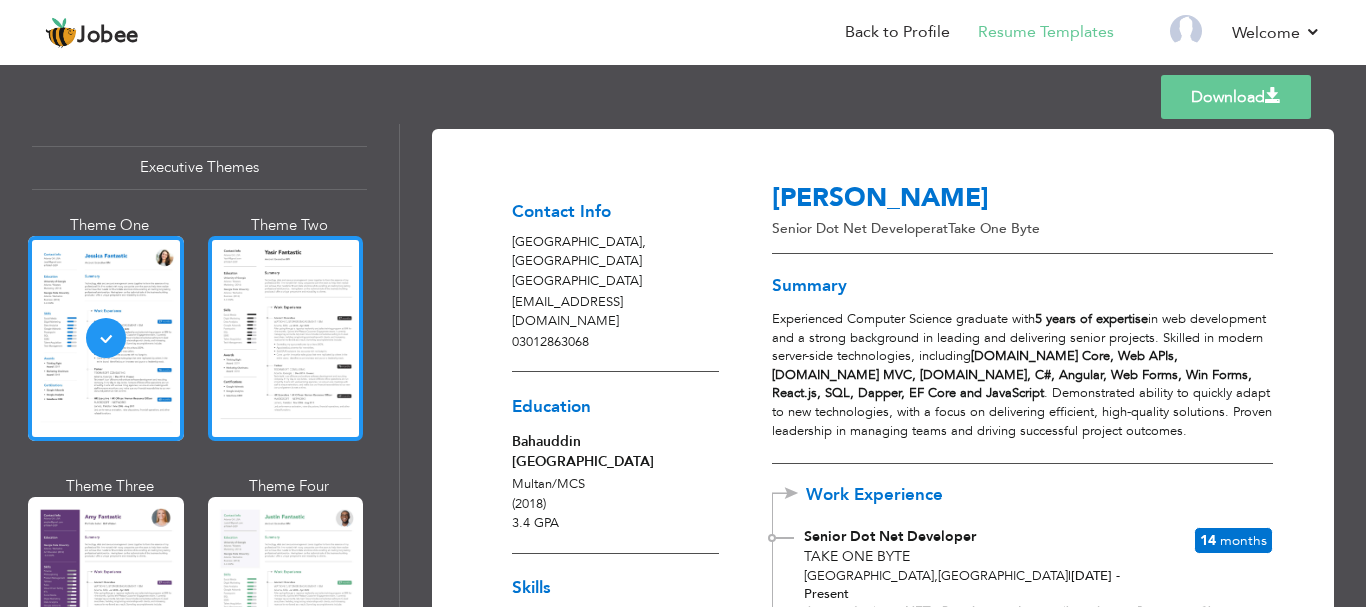 scroll, scrollTop: 1499, scrollLeft: 0, axis: vertical 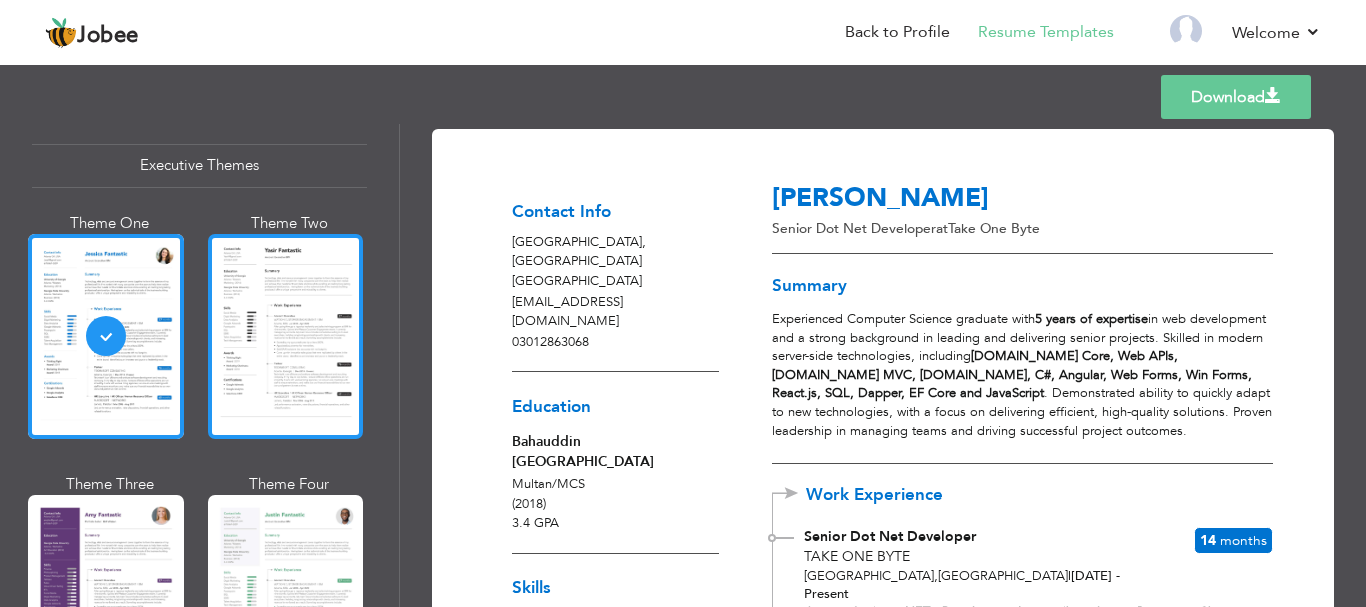 click at bounding box center (286, 336) 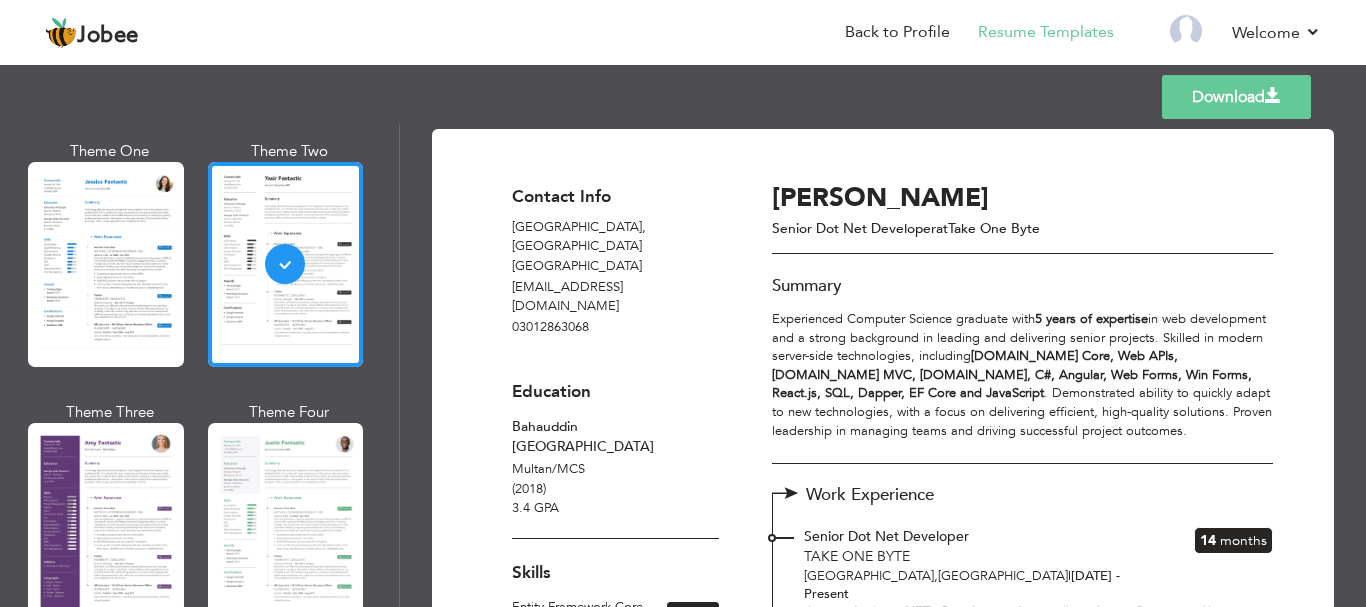 scroll, scrollTop: 1601, scrollLeft: 0, axis: vertical 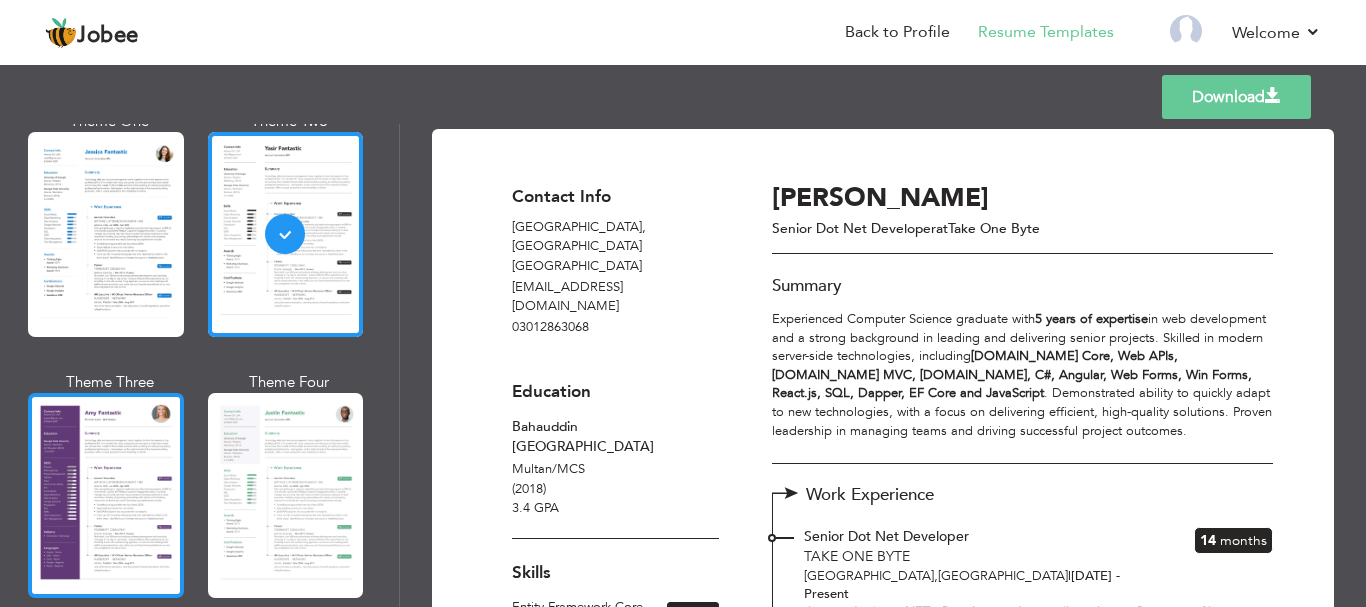 click at bounding box center [106, 495] 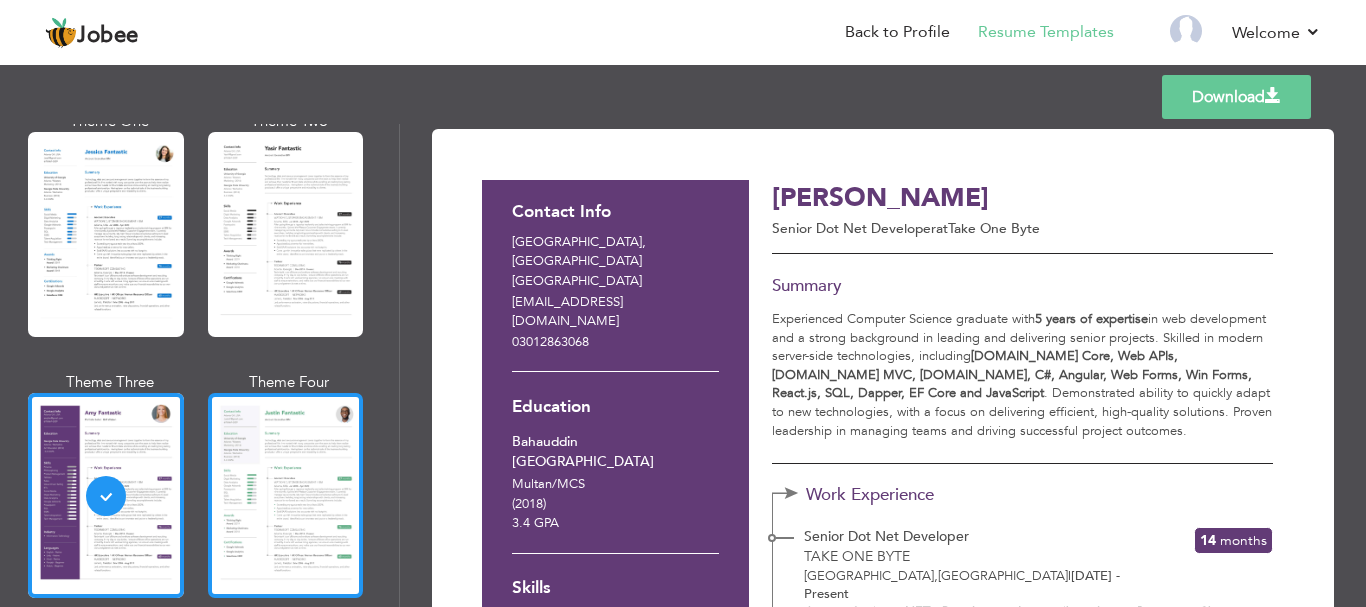 click at bounding box center [286, 495] 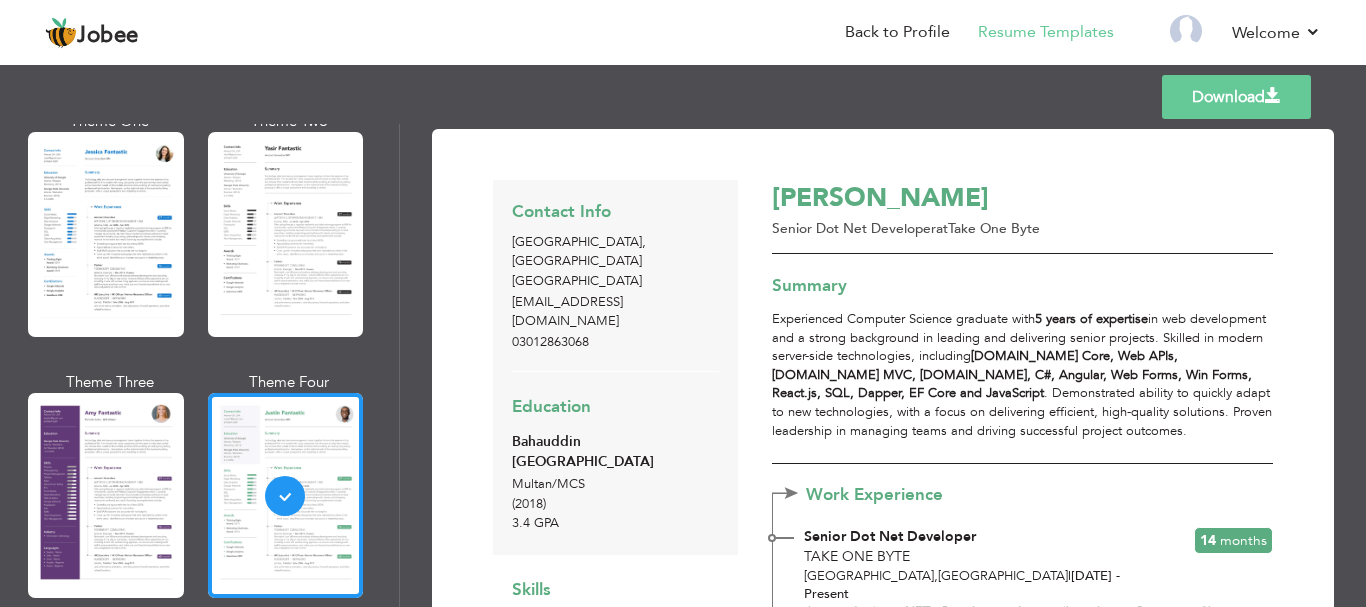 click on "Download" at bounding box center [1236, 97] 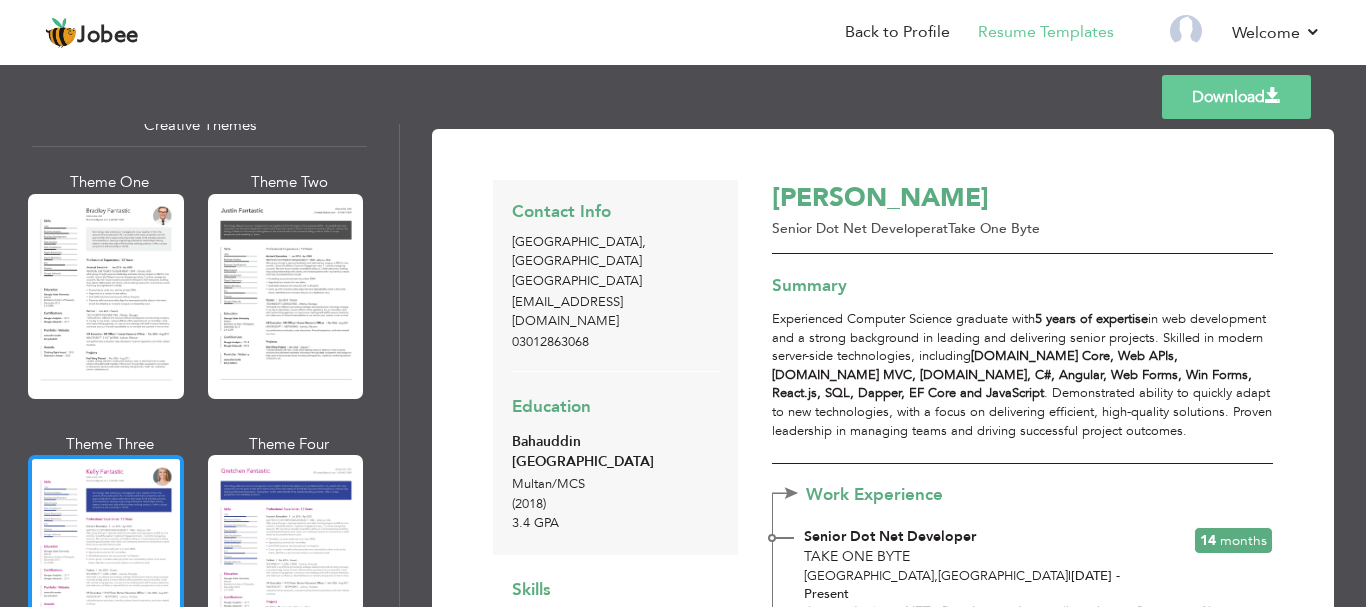 scroll, scrollTop: 2201, scrollLeft: 0, axis: vertical 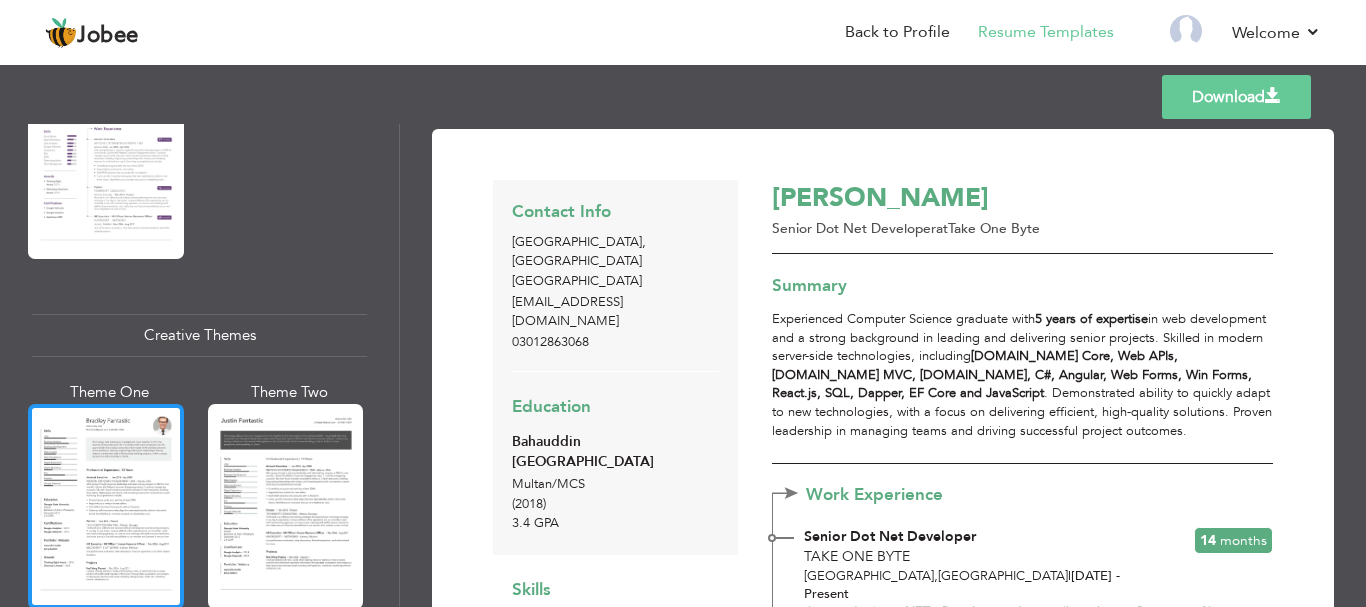 click at bounding box center (106, 506) 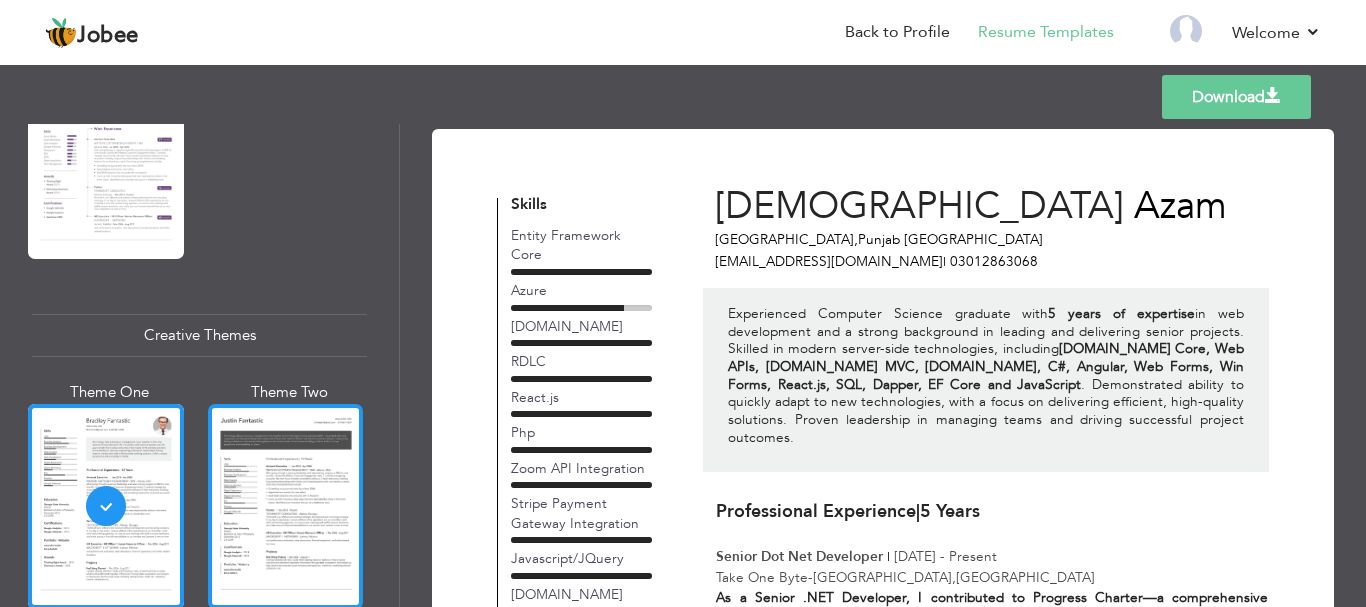 click at bounding box center [286, 506] 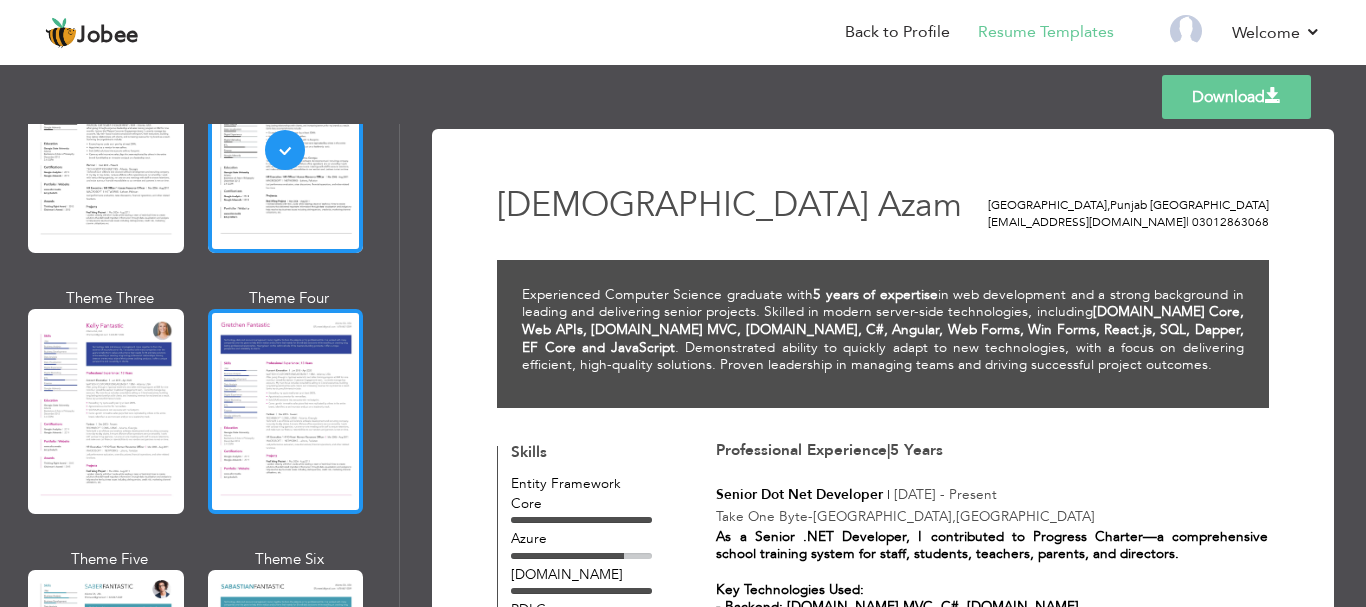 scroll, scrollTop: 2601, scrollLeft: 0, axis: vertical 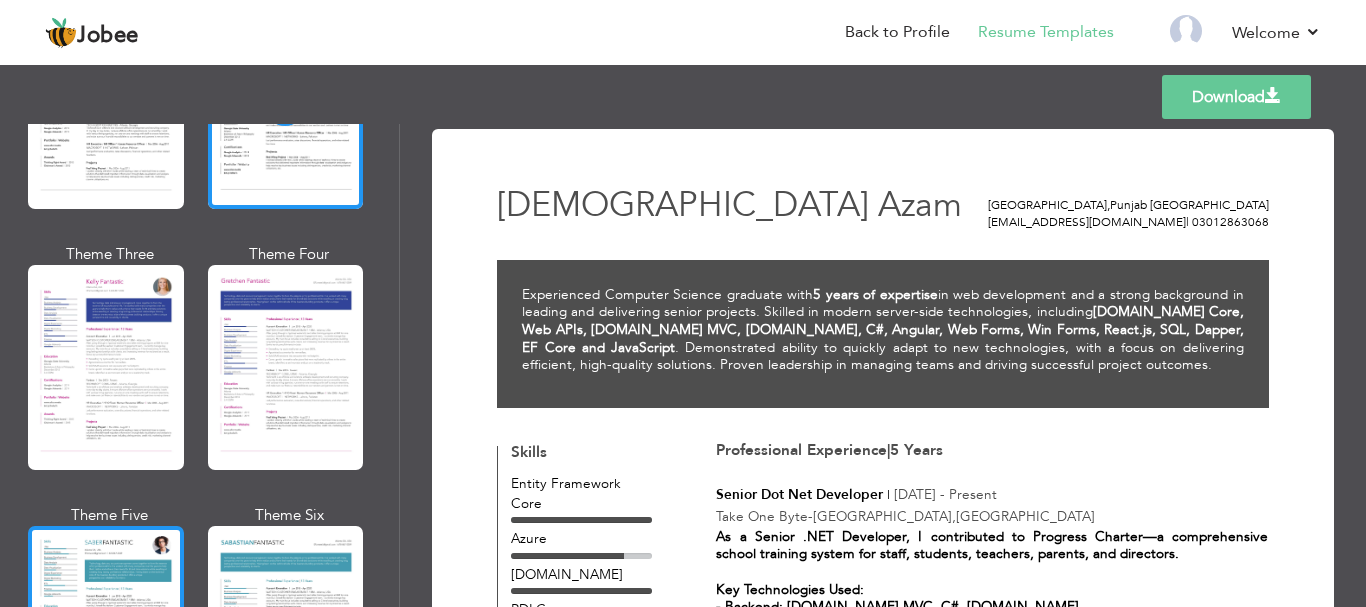 click at bounding box center [106, 628] 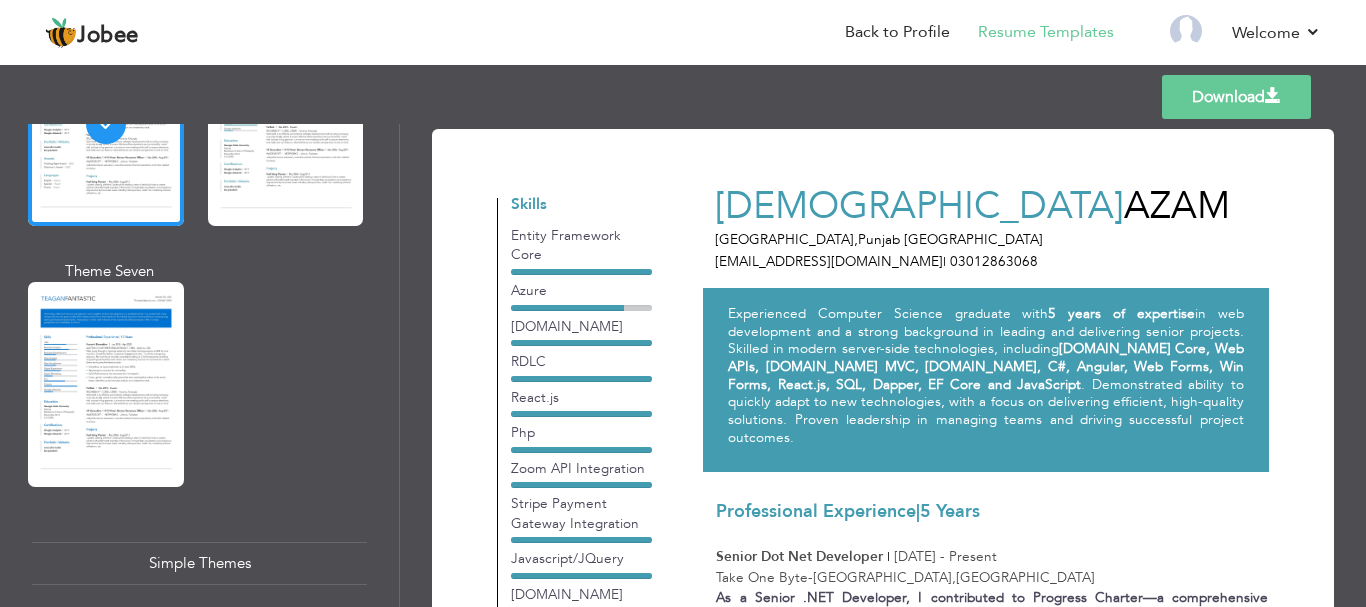 scroll, scrollTop: 3301, scrollLeft: 0, axis: vertical 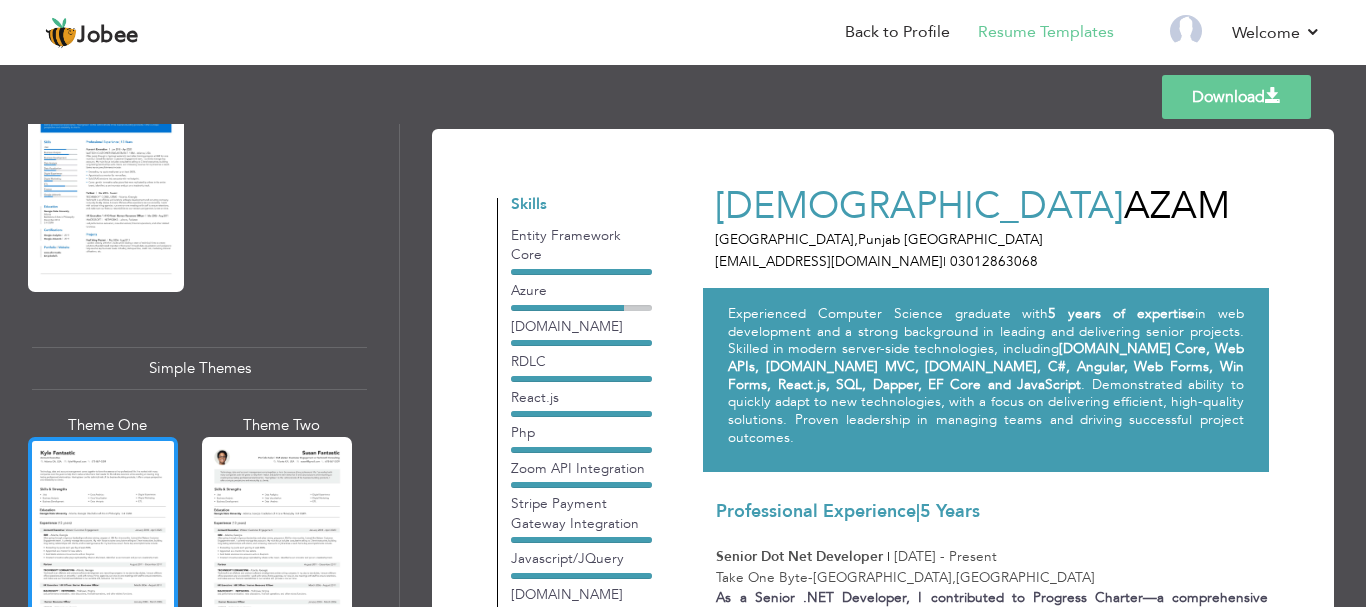 click at bounding box center [103, 536] 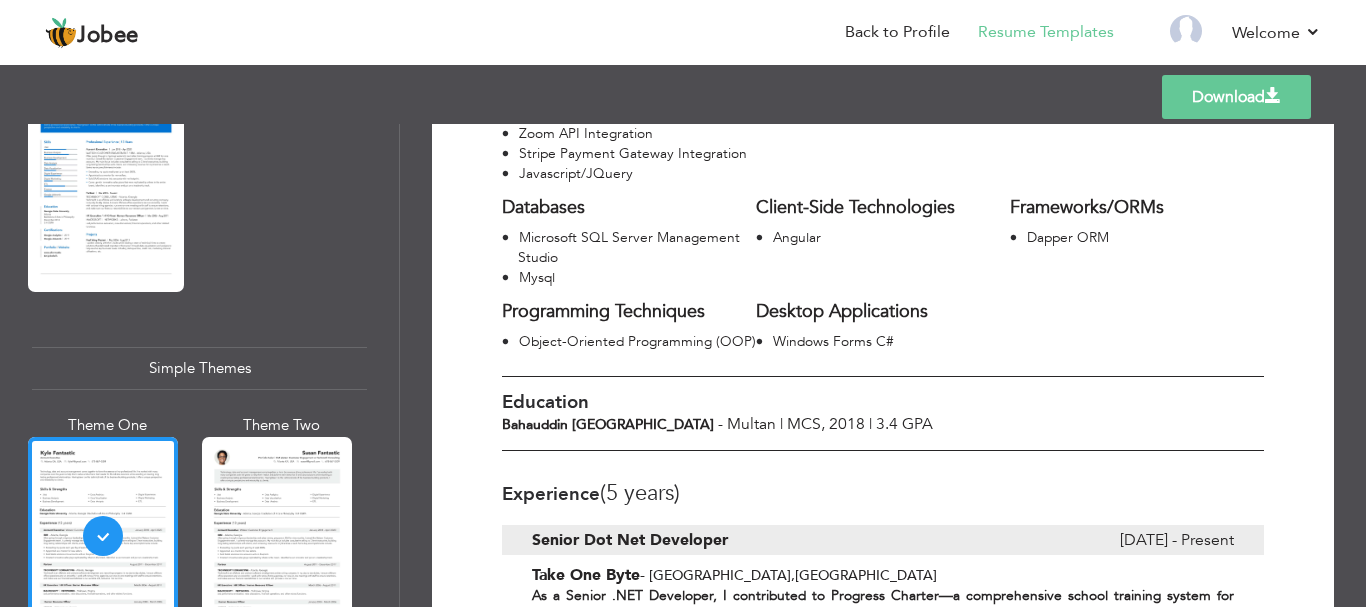 scroll, scrollTop: 500, scrollLeft: 0, axis: vertical 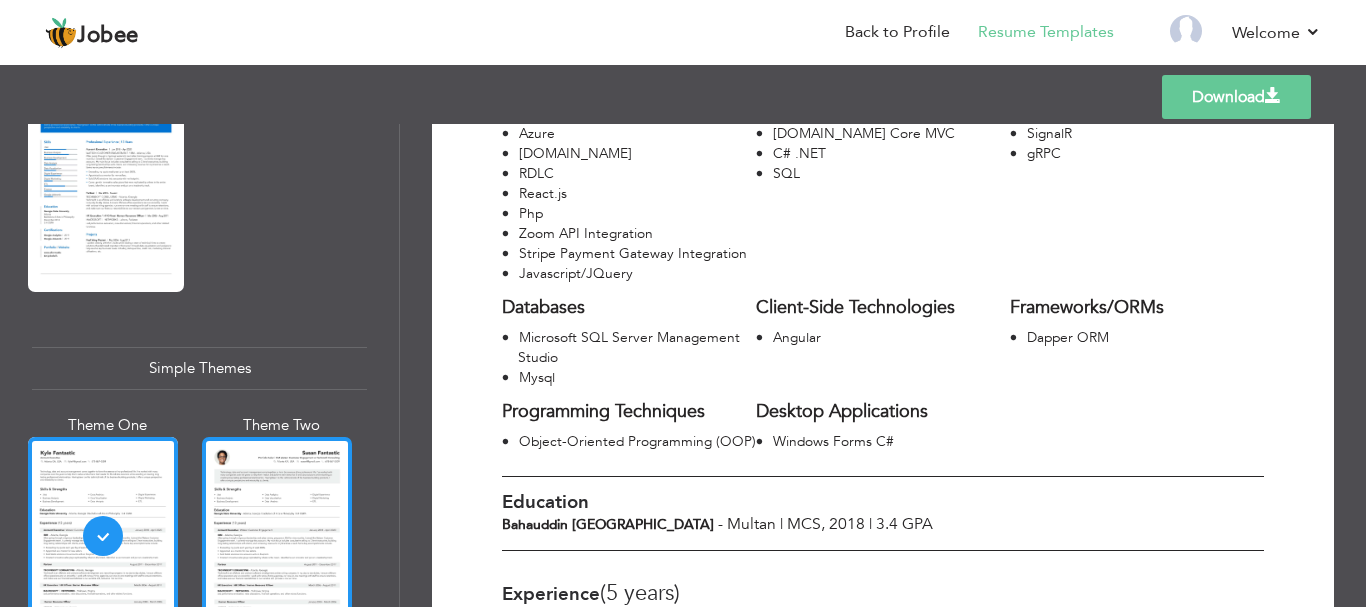 click at bounding box center [277, 536] 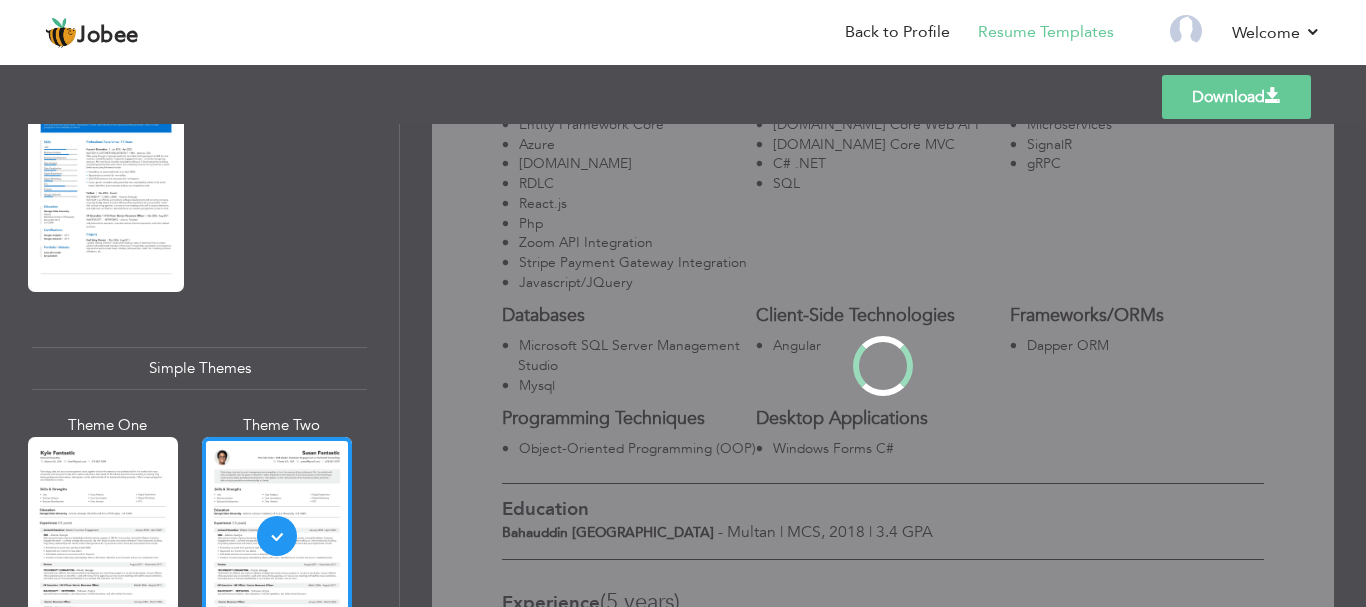 scroll, scrollTop: 0, scrollLeft: 0, axis: both 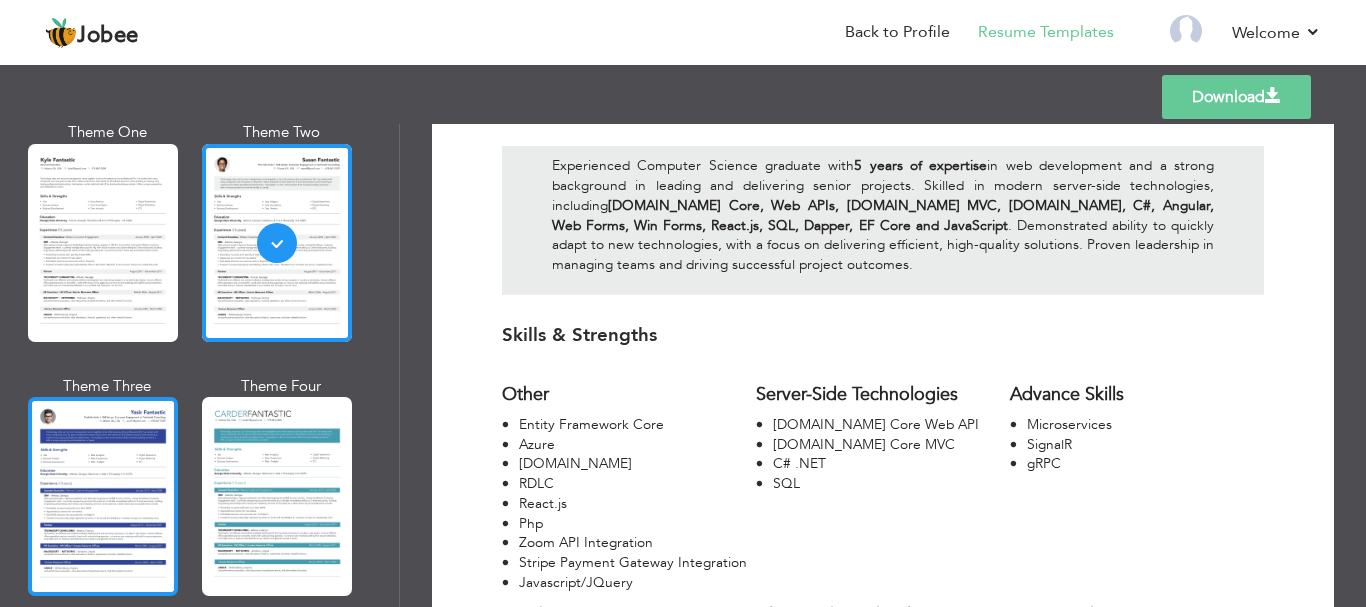 click at bounding box center [103, 496] 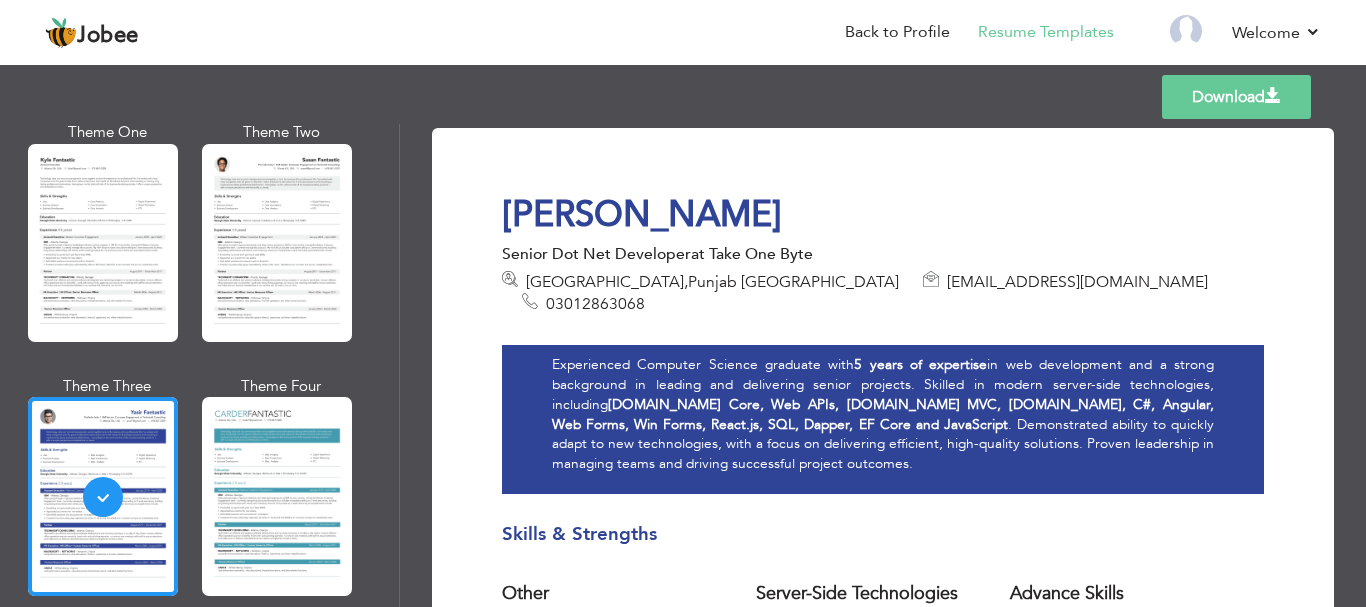 scroll, scrollTop: 0, scrollLeft: 0, axis: both 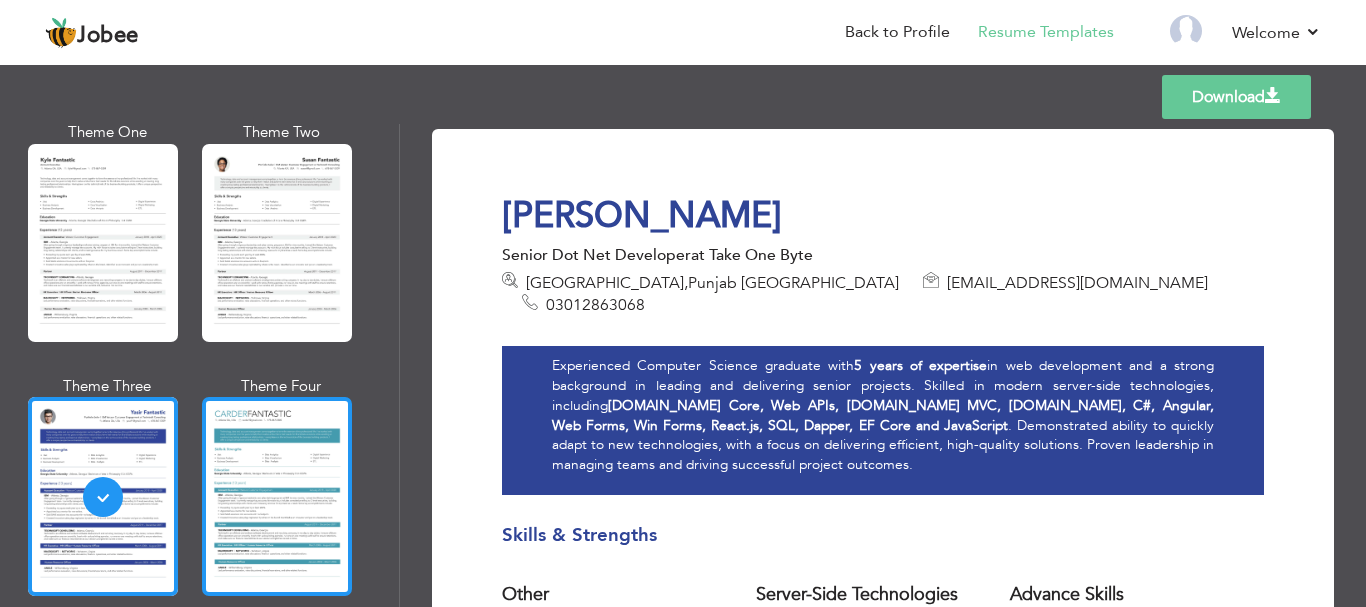 click at bounding box center (277, 496) 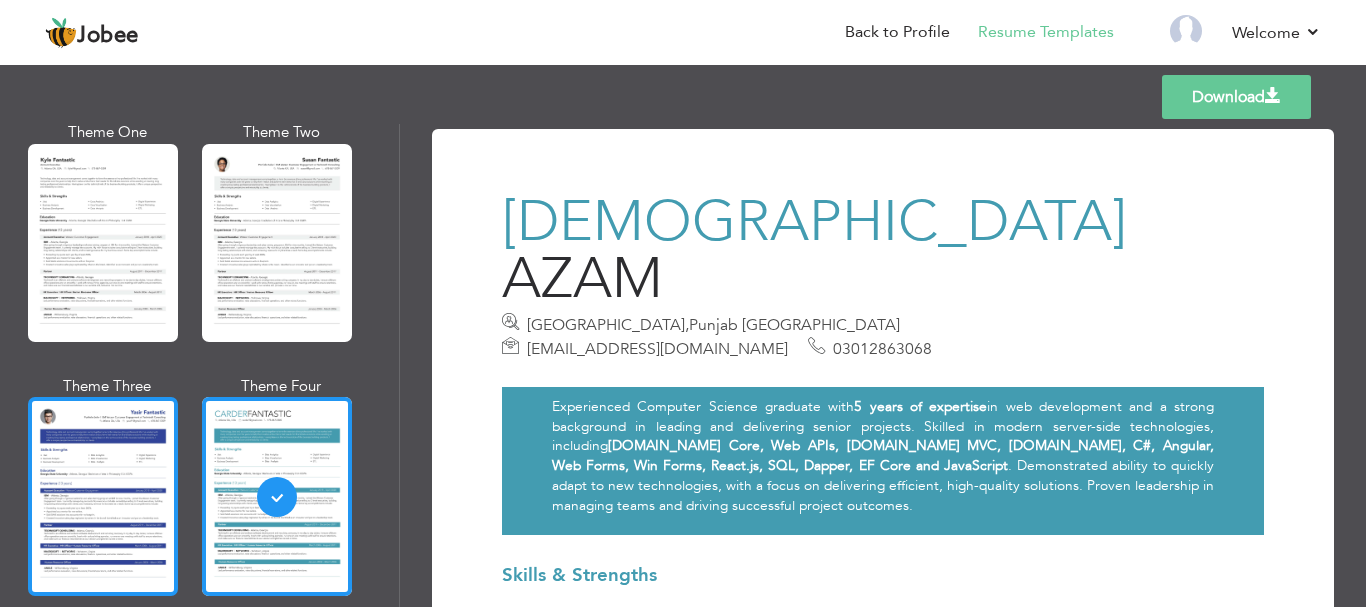 click at bounding box center [103, 496] 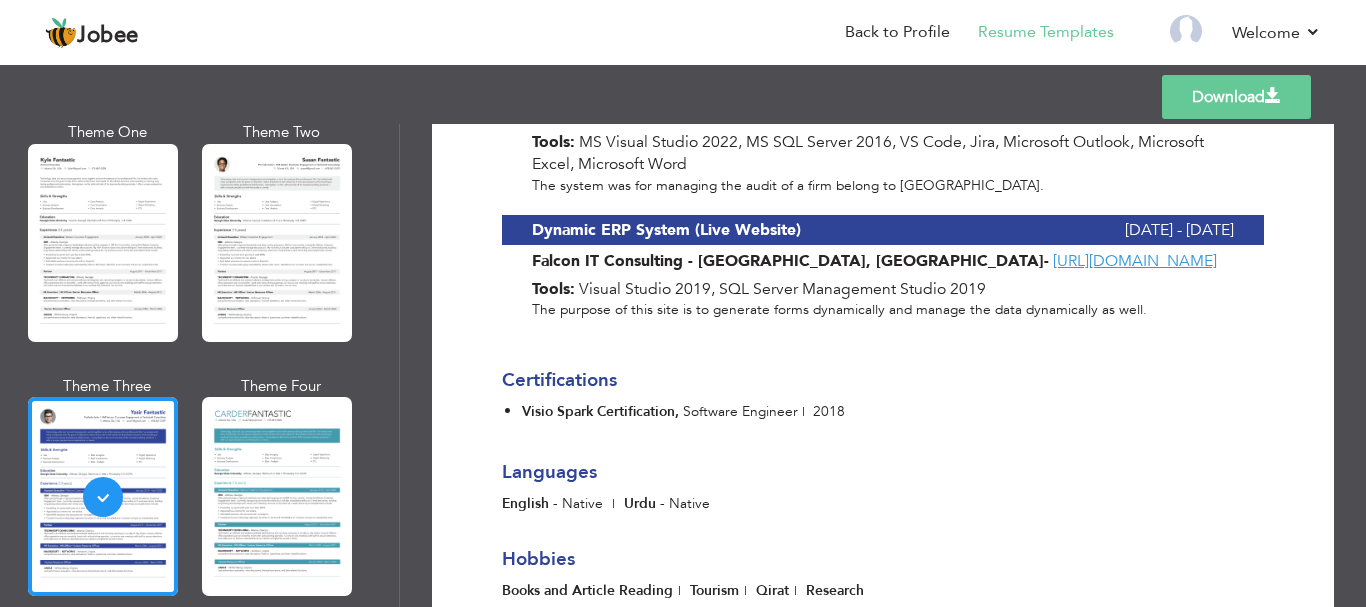 scroll, scrollTop: 3140, scrollLeft: 0, axis: vertical 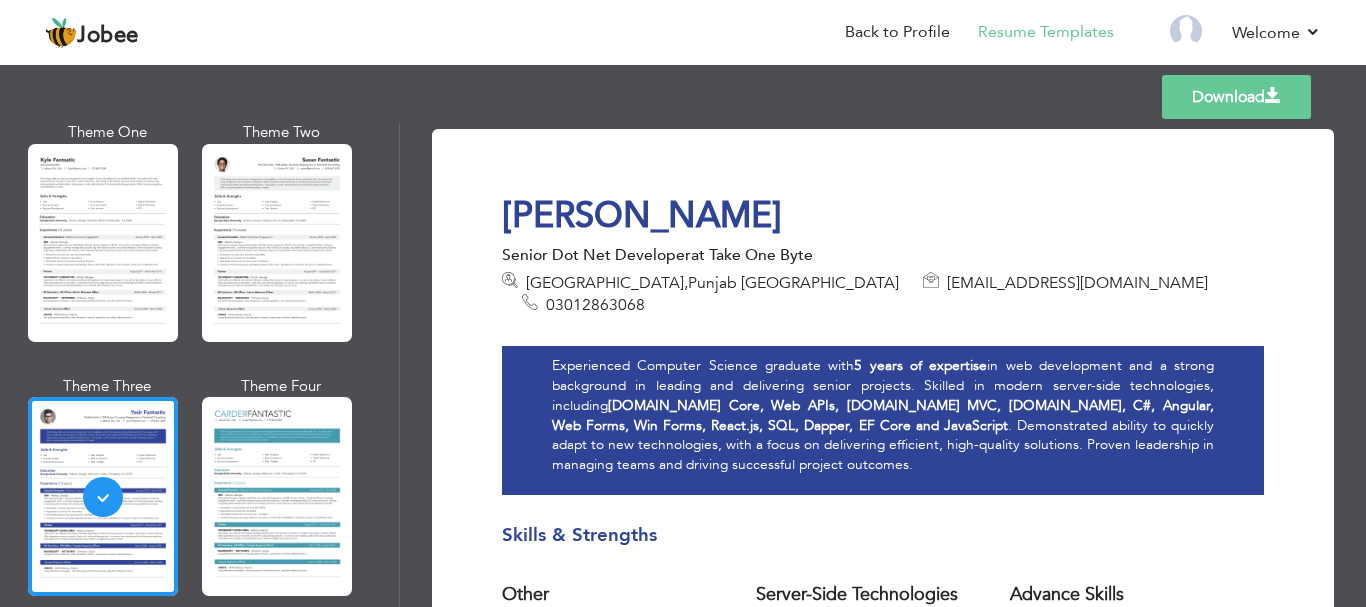 click on "Senior Dot Net Developer  at Take One Byte" at bounding box center (883, 255) 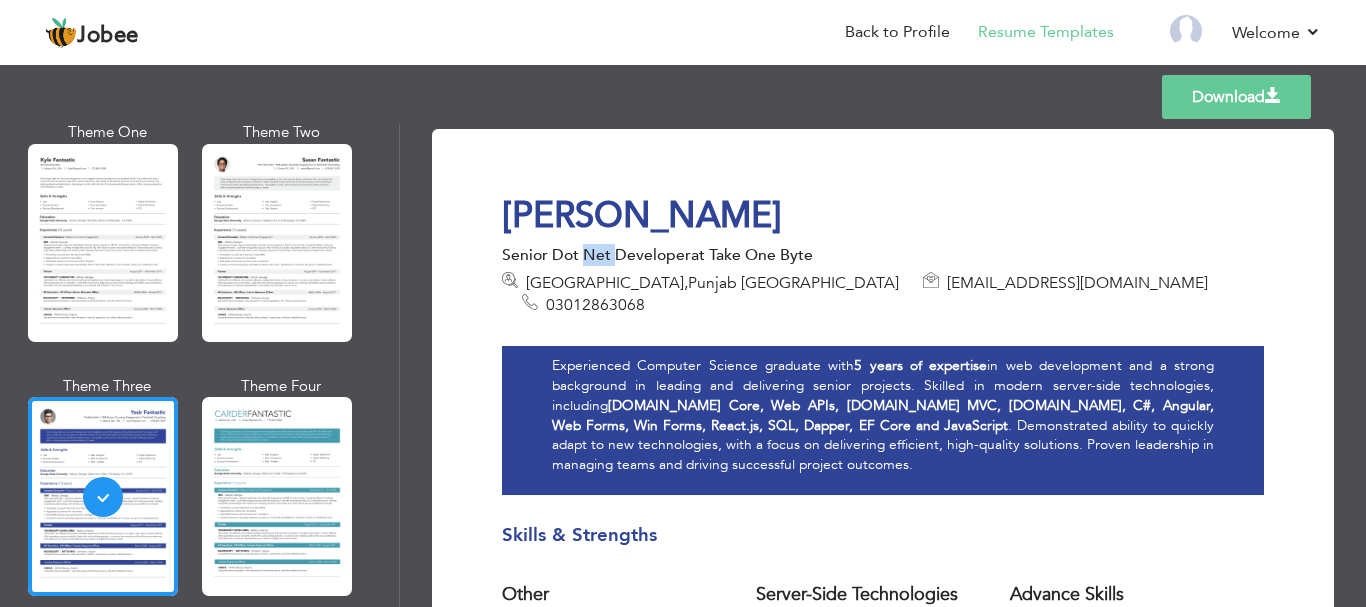 click on "Senior Dot Net Developer  at Take One Byte" at bounding box center [883, 255] 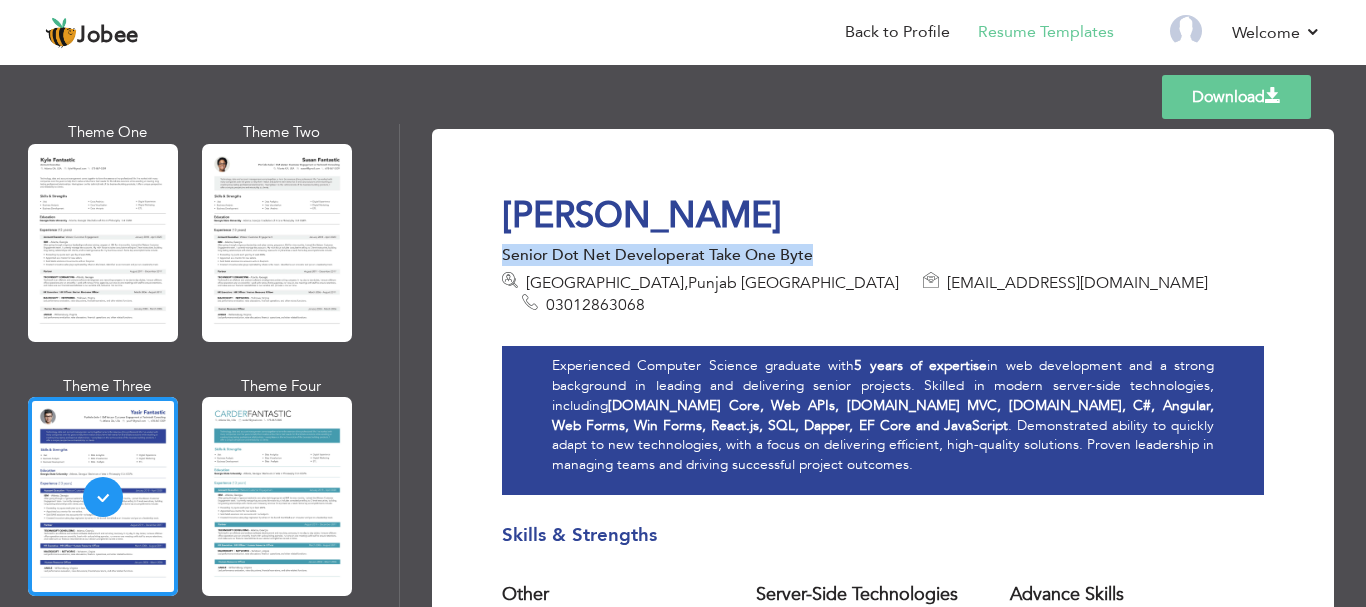 drag, startPoint x: 583, startPoint y: 253, endPoint x: 614, endPoint y: 253, distance: 31 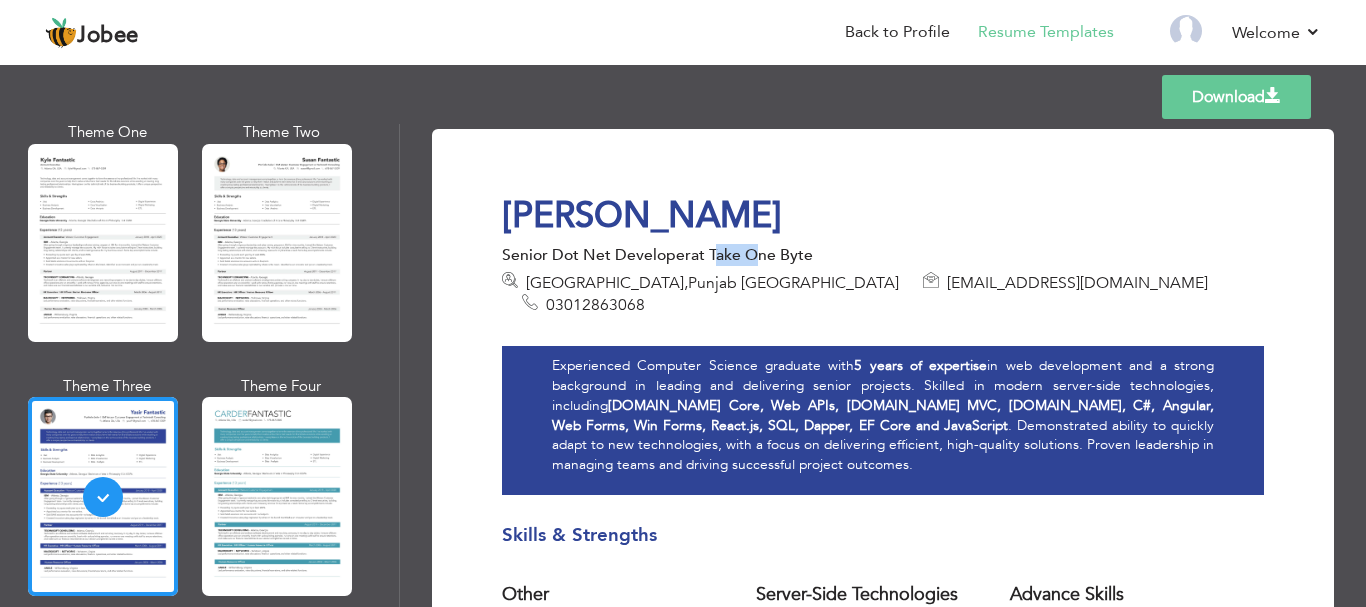 click on "at Take One Byte" at bounding box center [752, 255] 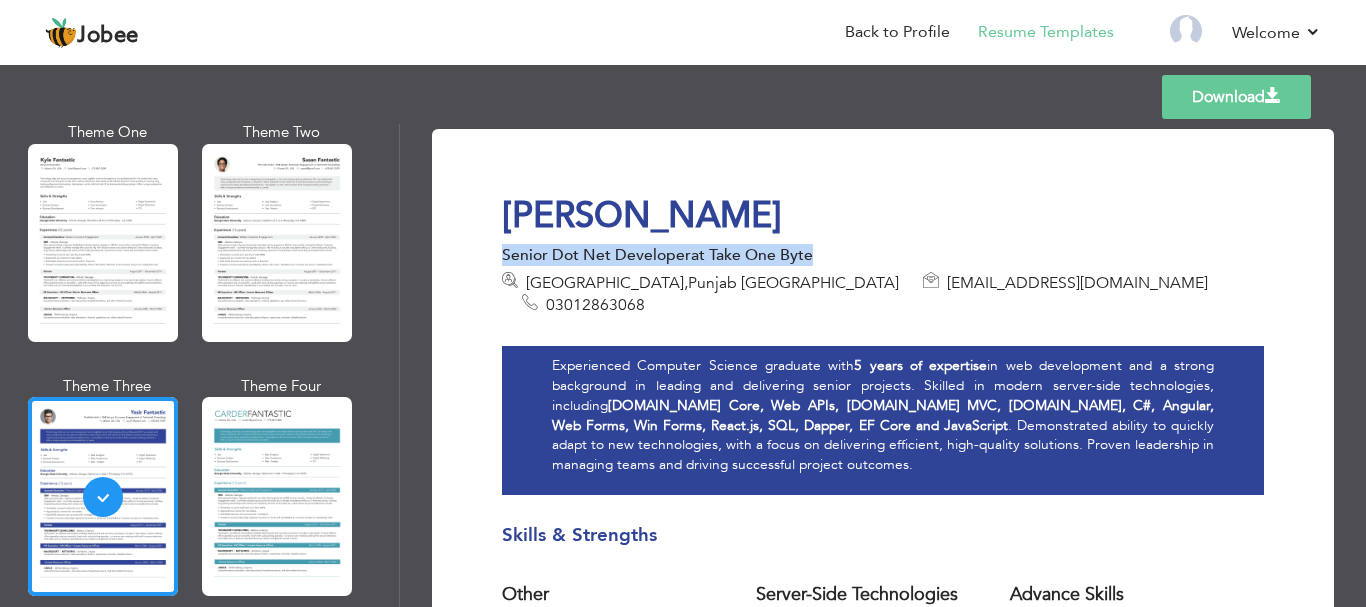 click on "at Take One Byte" at bounding box center (752, 255) 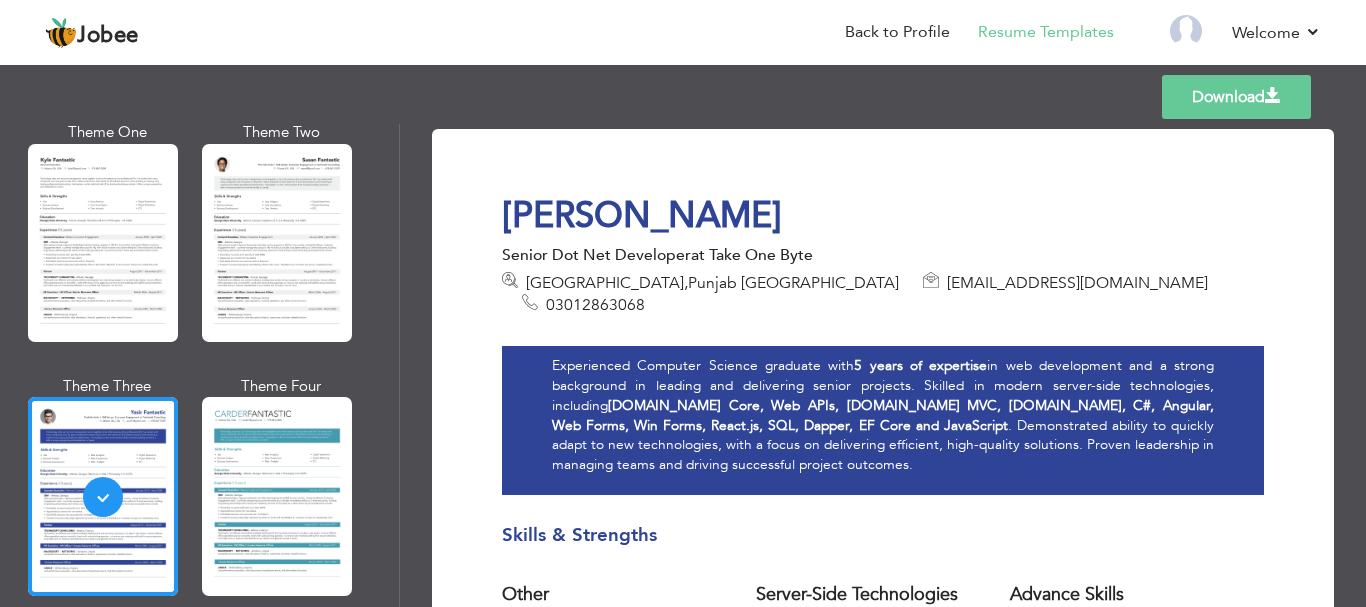 click on "Muhammad Azam
Senior Dot Net Developer  at Take One Byte
Lahore ,  Punjab Pakistan
mazam19971@gmail.com
03012863068" at bounding box center (883, 255) 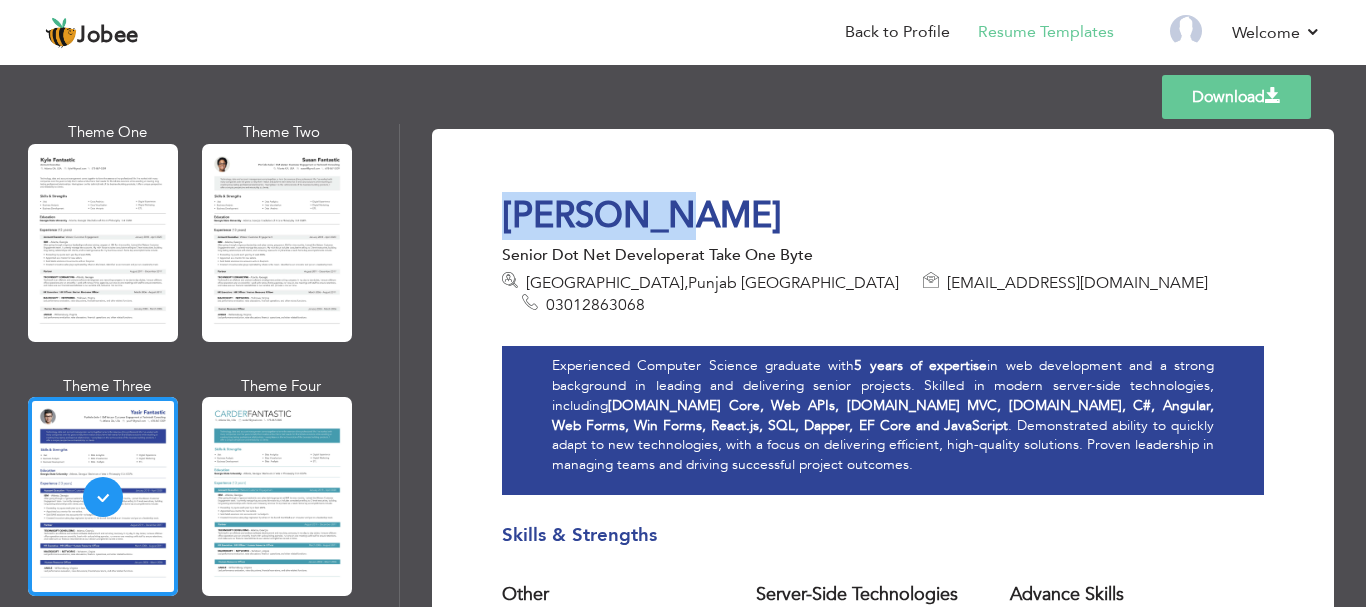 click on "Muhammad Azam
Senior Dot Net Developer  at Take One Byte
Lahore ,  Punjab Pakistan
mazam19971@gmail.com
03012863068" at bounding box center (883, 255) 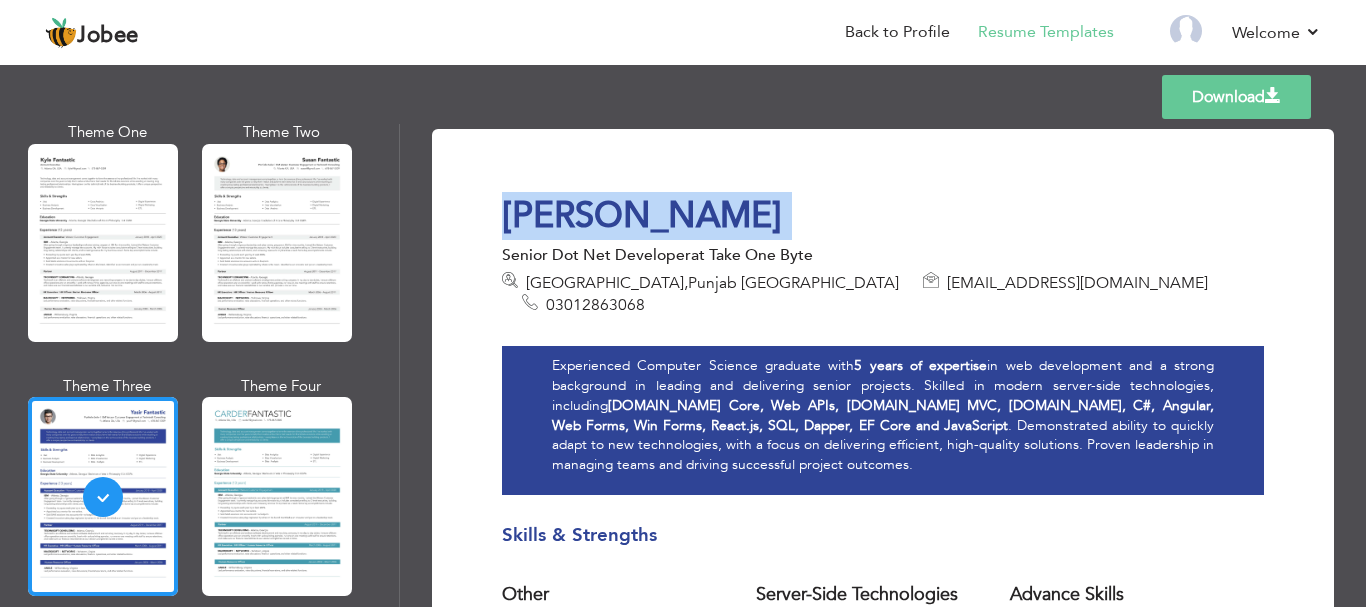 click on "Muhammad Azam
Senior Dot Net Developer  at Take One Byte
Lahore ,  Punjab Pakistan
mazam19971@gmail.com
03012863068" at bounding box center (883, 255) 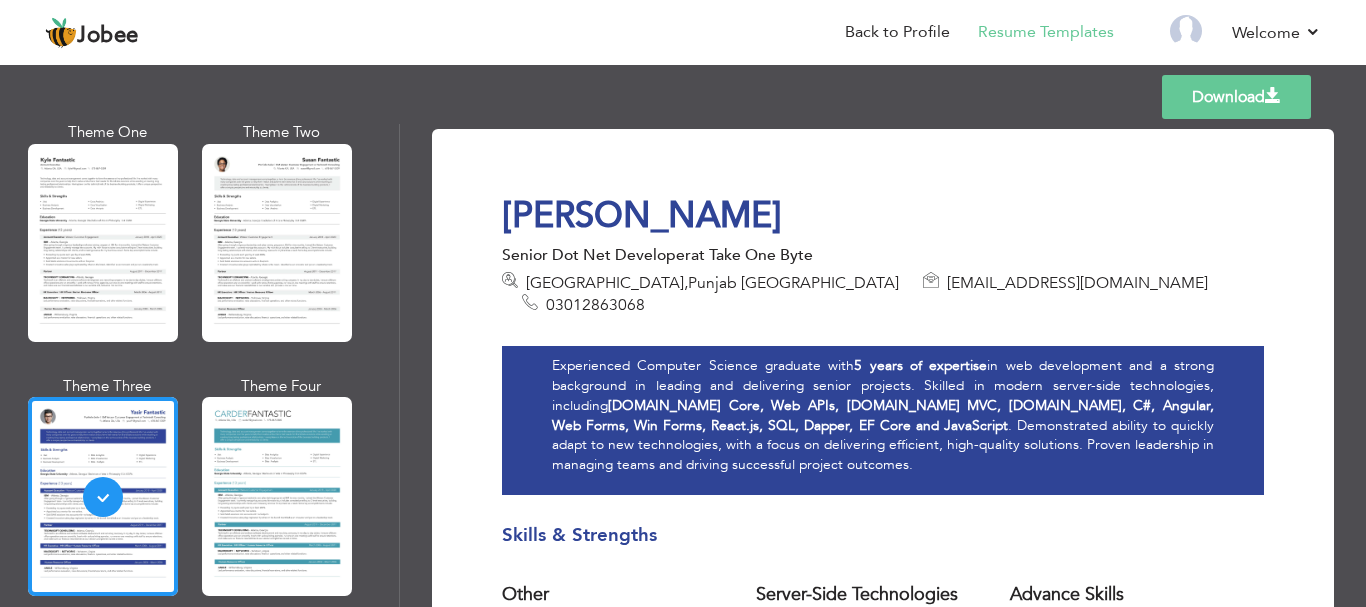 click on "at Take One Byte" at bounding box center (752, 255) 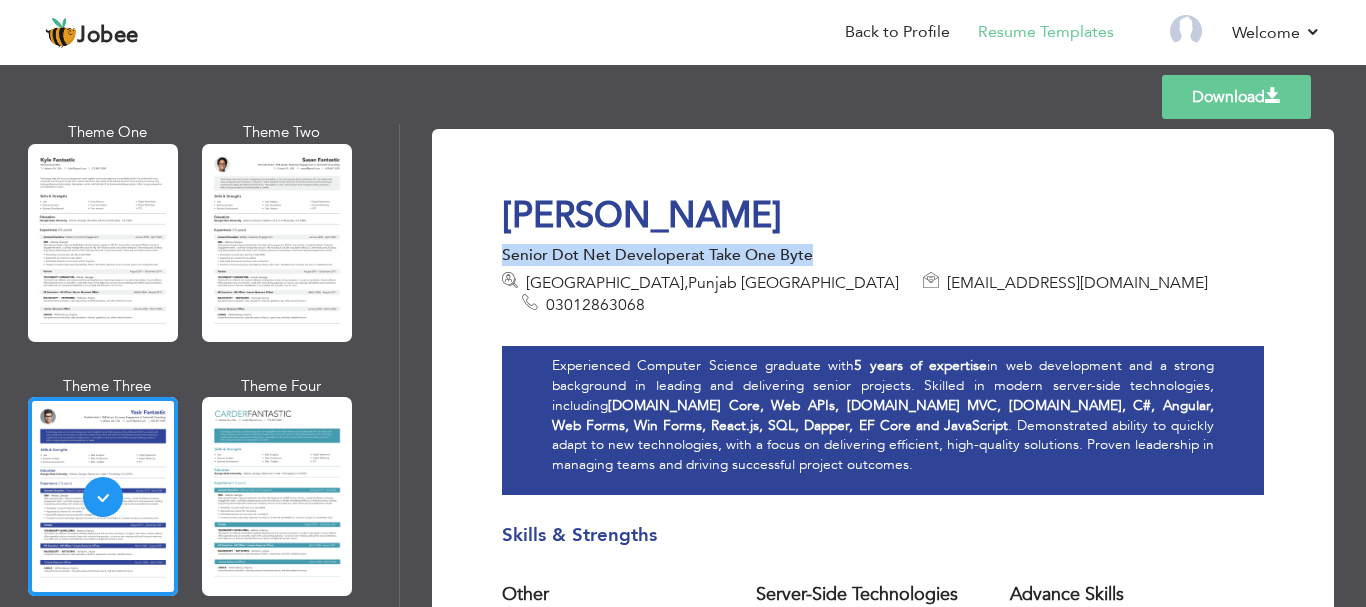 click on "at Take One Byte" at bounding box center [752, 255] 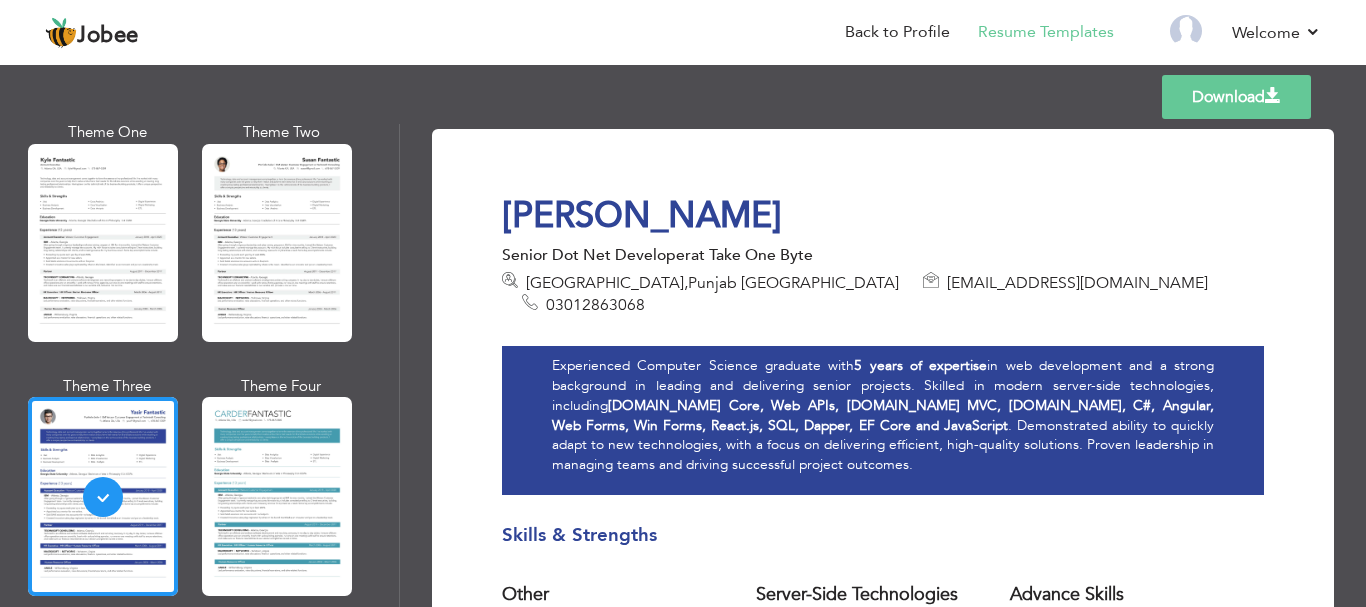 click on "03012863068" at bounding box center (595, 305) 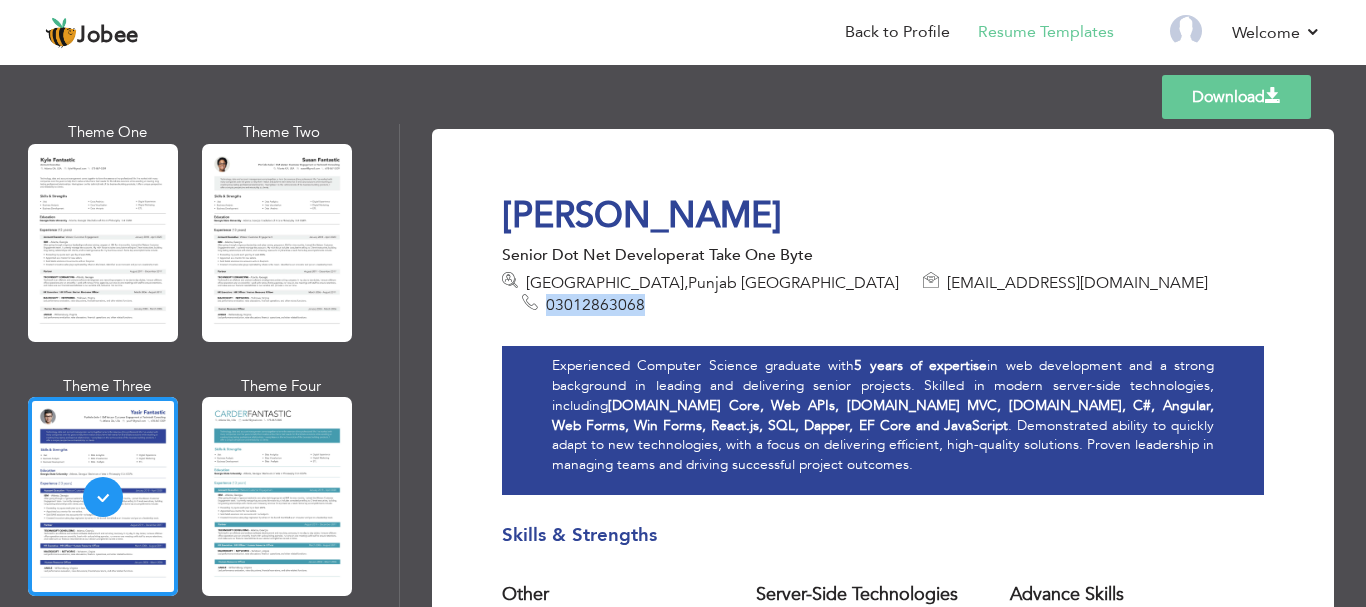 click on "03012863068" at bounding box center (595, 305) 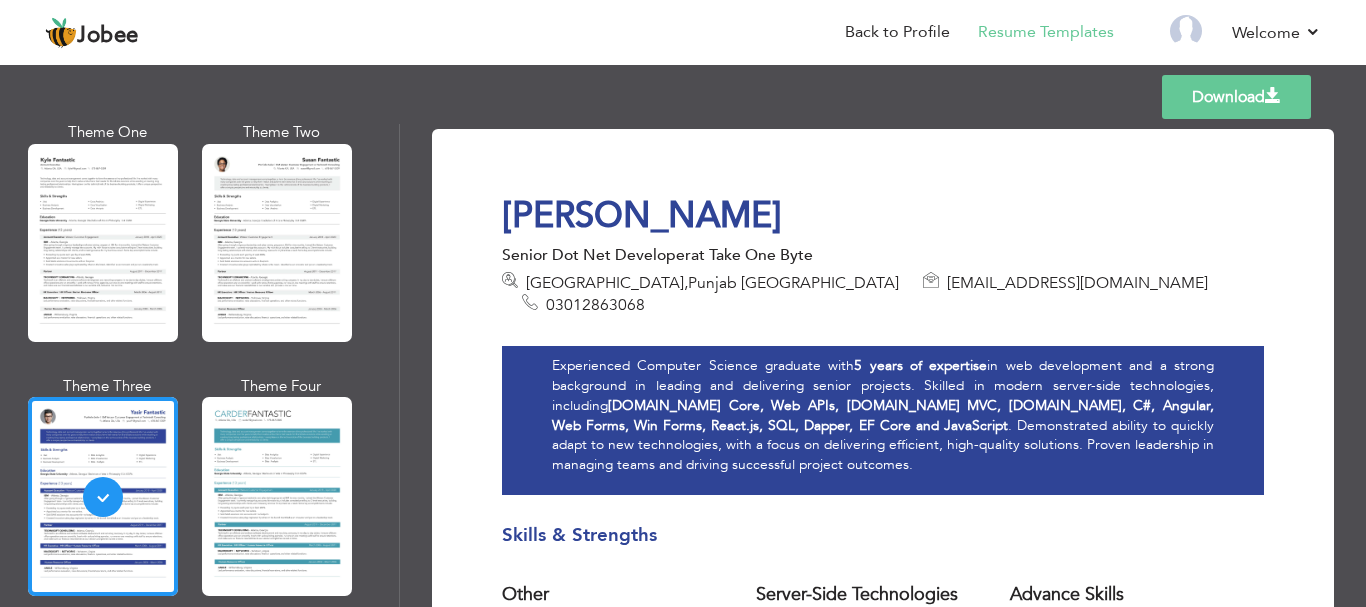click on "at Take One Byte" at bounding box center [752, 255] 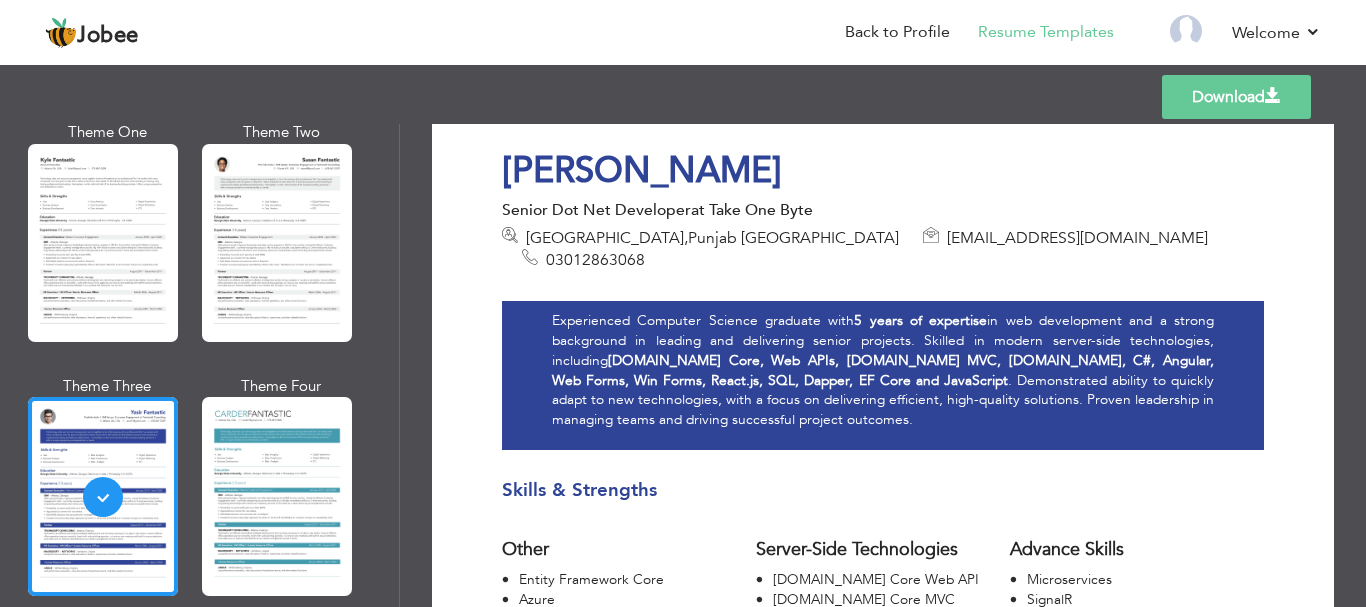 scroll, scrollTop: 0, scrollLeft: 0, axis: both 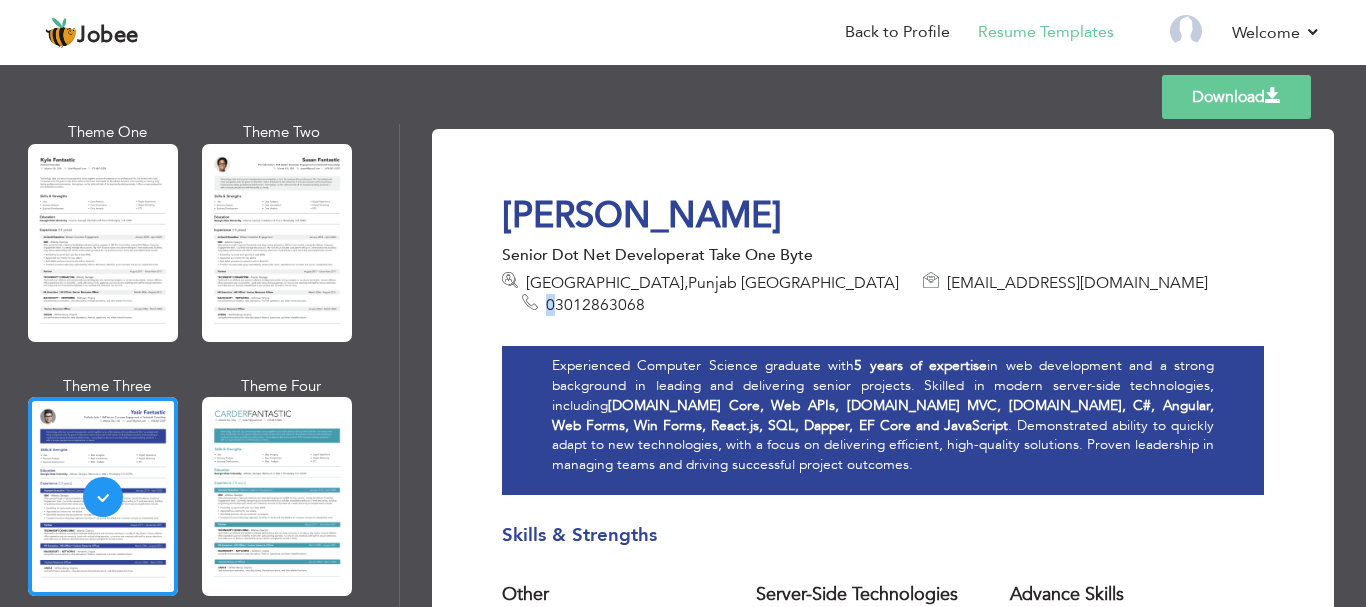 click on "03012863068" at bounding box center (595, 305) 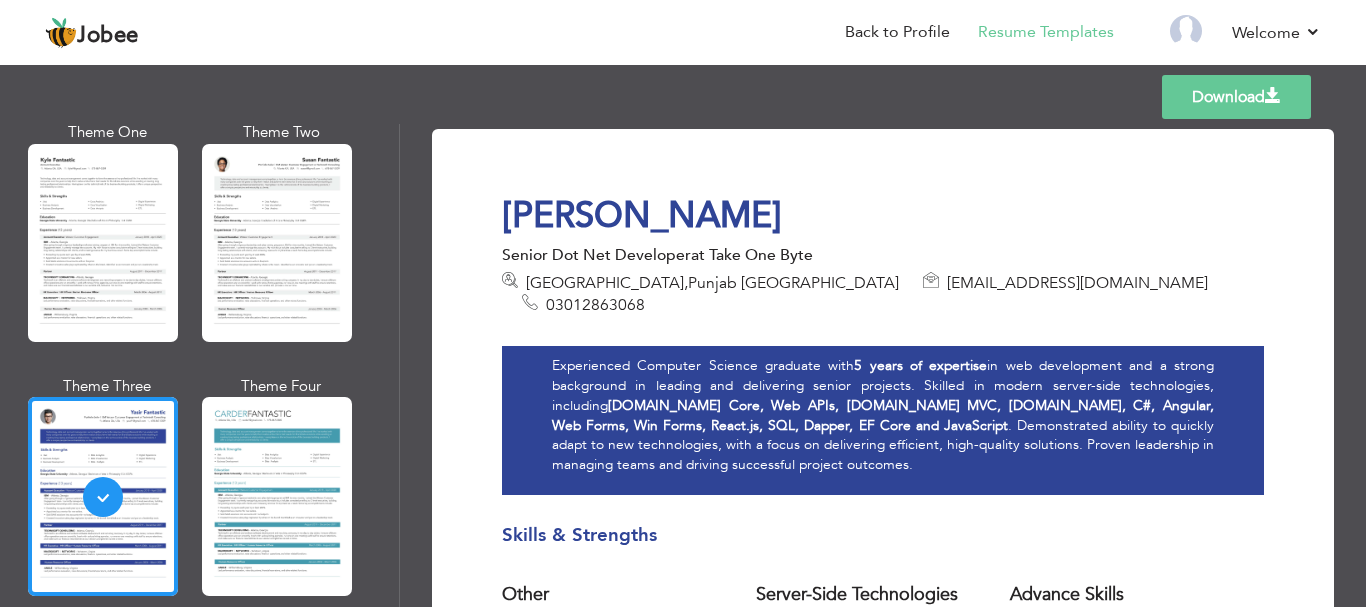 click on "Experienced Computer Science graduate with  5 years of expertise  in web development and a strong background in leading and delivering senior projects. Skilled in modern server-side technologies, including  ASP.NET Core, Web APIs, ASP.NET MVC, VB.NET, C#, Angular, Web Forms, Win Forms, React.js, SQL, Dapper, EF Core and JavaScript . Demonstrated ability to quickly adapt to new technologies, with a focus on delivering efficient, high-quality solutions. Proven leadership in managing teams and driving successful project outcomes." at bounding box center [883, 415] 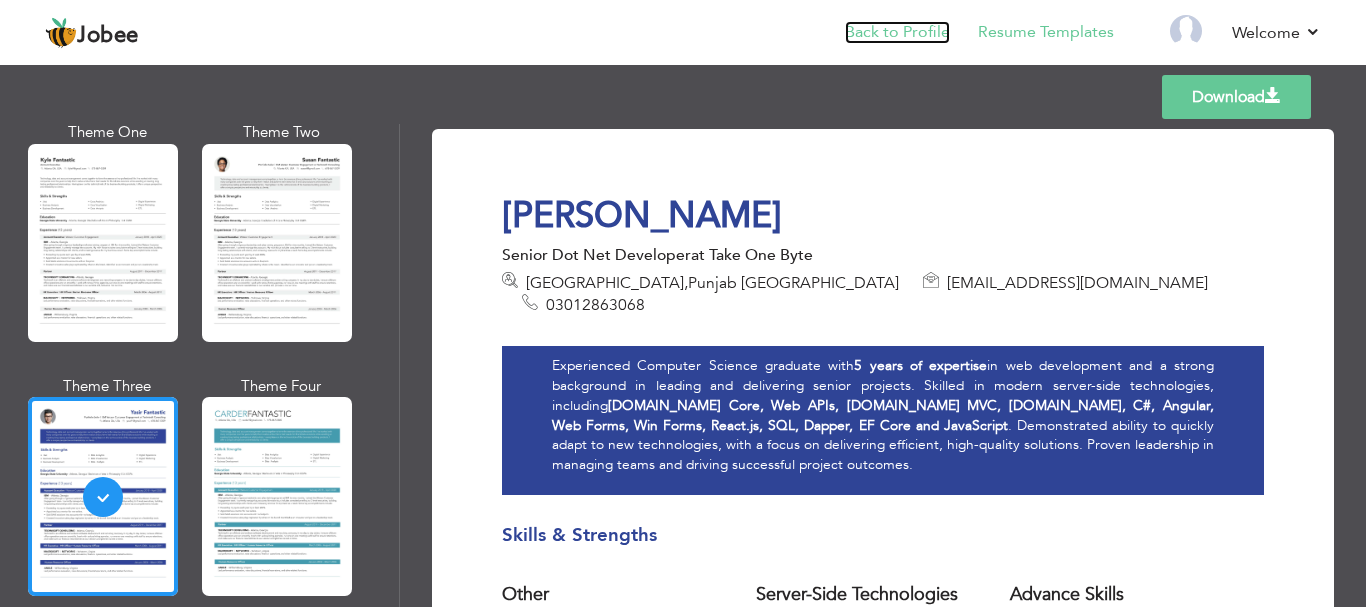 click on "Back to Profile" at bounding box center [897, 32] 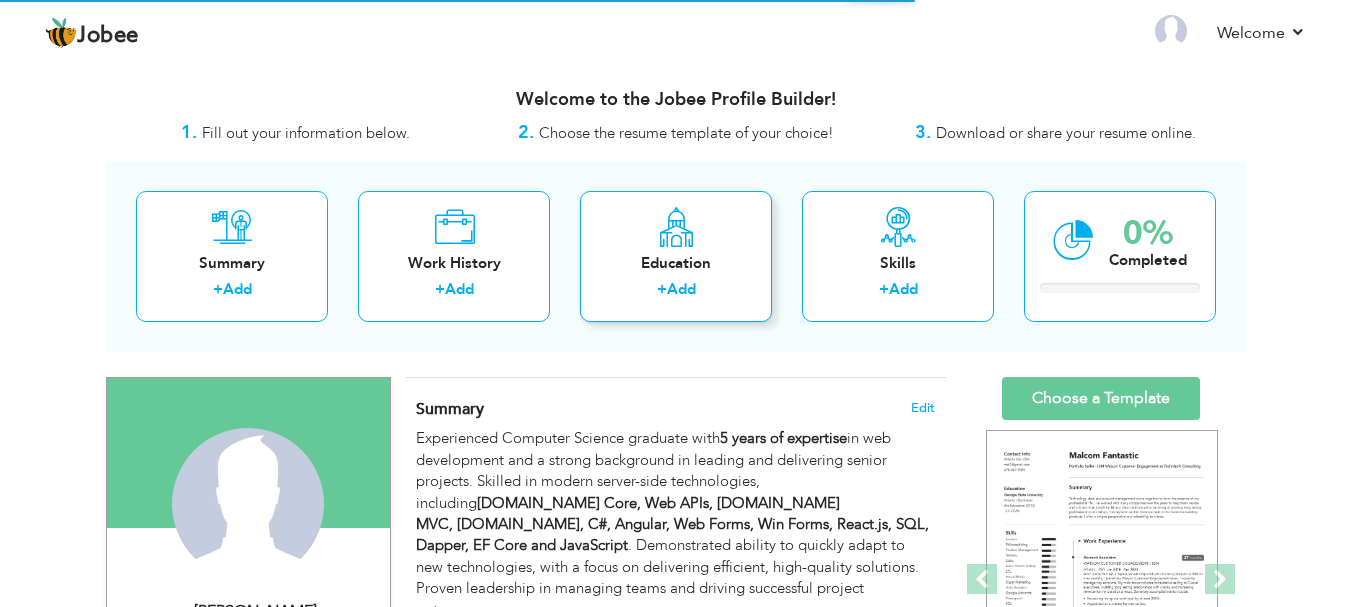 scroll, scrollTop: 172, scrollLeft: 0, axis: vertical 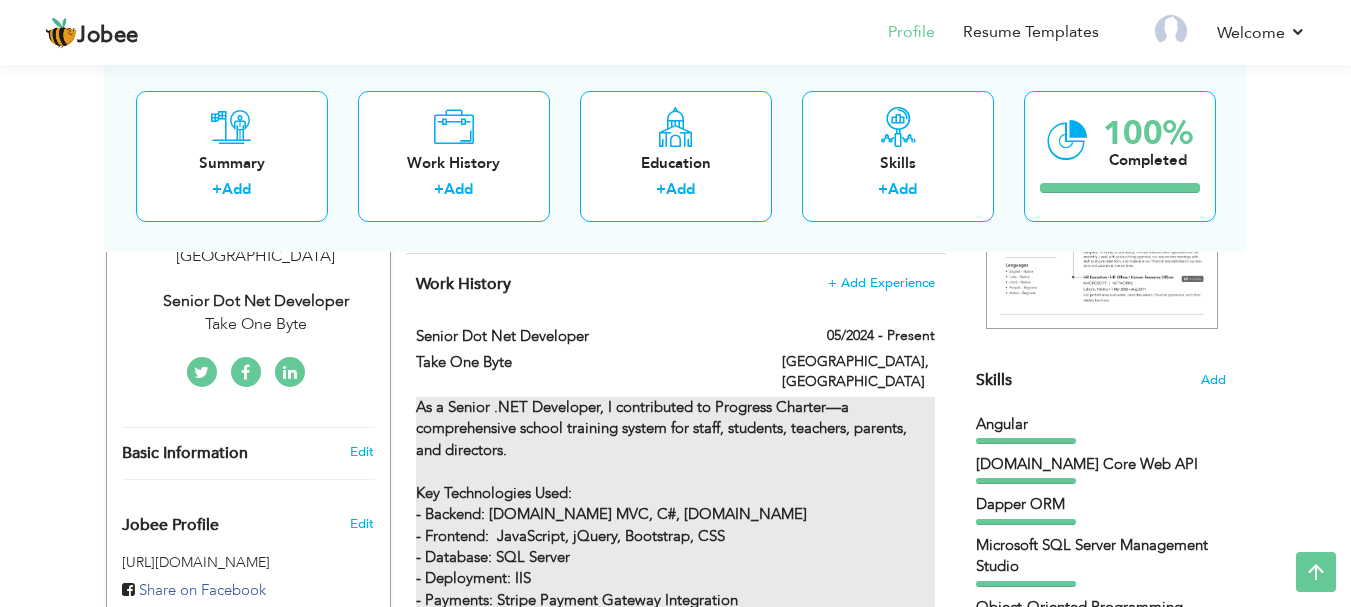 click on "As a Senior .NET Developer, I contributed to Progress Charter—a comprehensive school training system for staff, students, teachers, parents, and directors.
Key Technologies Used:
- Backend: ASP.NET MVC, C#, ADO.NET
- Frontend:  JavaScript, jQuery, Bootstrap, CSS
- Database: SQL Server
- Deployment: IIS
- Payments: Stripe Payment Gateway Integration
Focused on delivering scalable, secure, and user-friendly solutions for educational management." at bounding box center [675, 536] 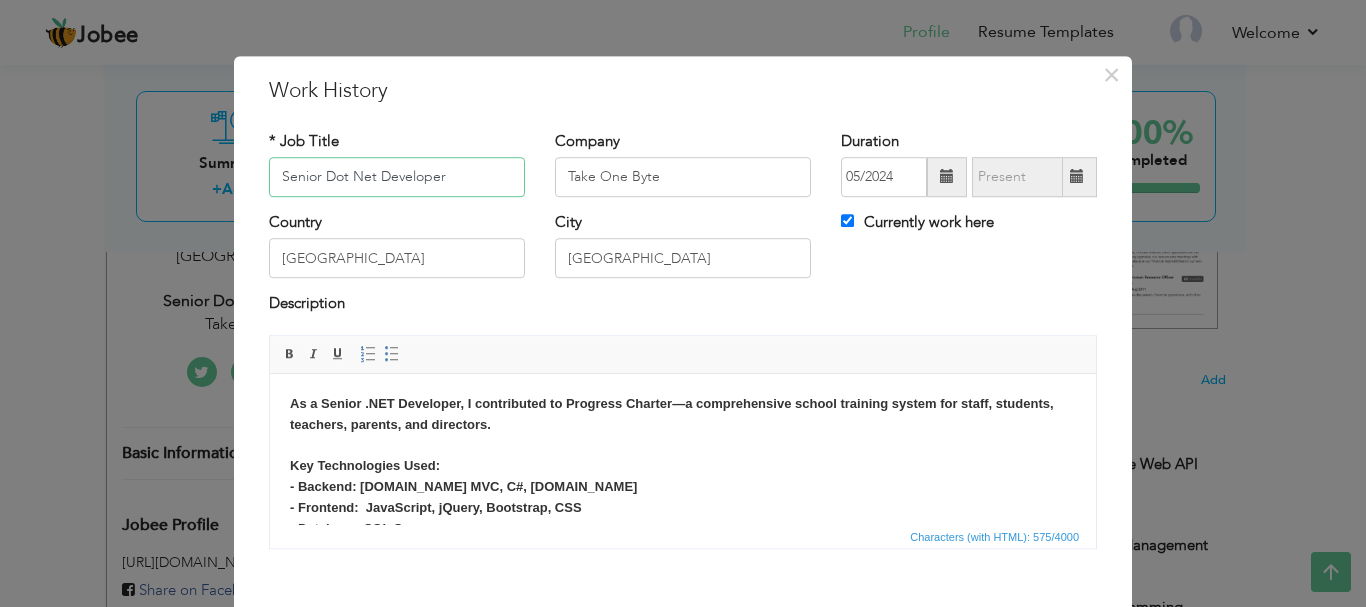 scroll, scrollTop: 0, scrollLeft: 0, axis: both 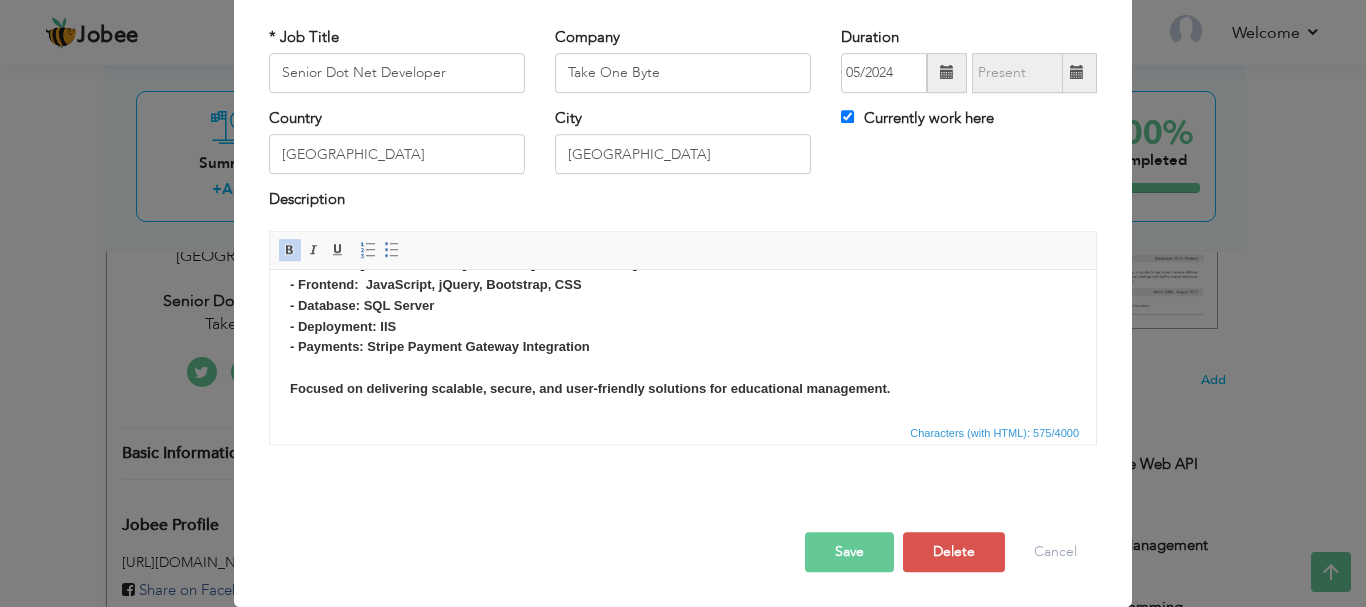 click on "As a Senior .NET Developer, I contributed to Progress Charter—a comprehensive school training system for staff, students, teachers, parents, and directors.   Key Technologies Used:   - Backend: ASP.NET MVC, C#, ADO.NET   - Frontend:  JavaScript, jQuery, Bootstrap, CSS   - Database: SQL Server   - Deployment: IIS   - Payments: Stripe Payment Gateway Integration   Focused on delivering scalable, secure, and user-friendly solutions for educational management." at bounding box center [683, 284] 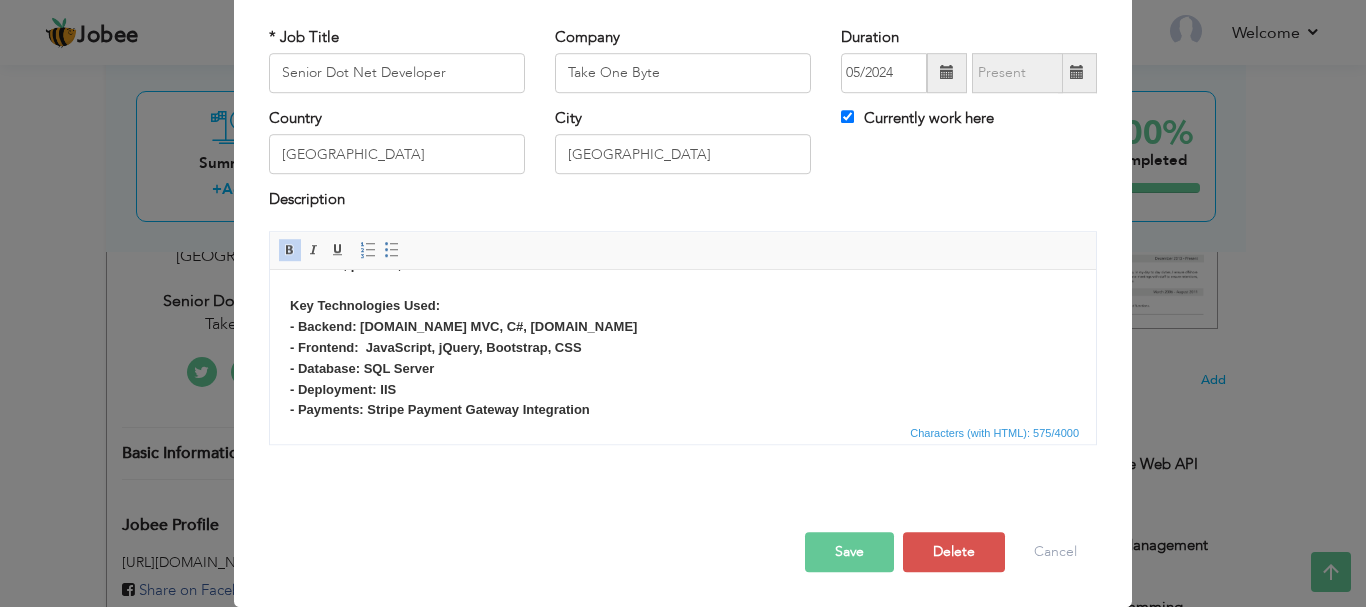 scroll, scrollTop: 0, scrollLeft: 0, axis: both 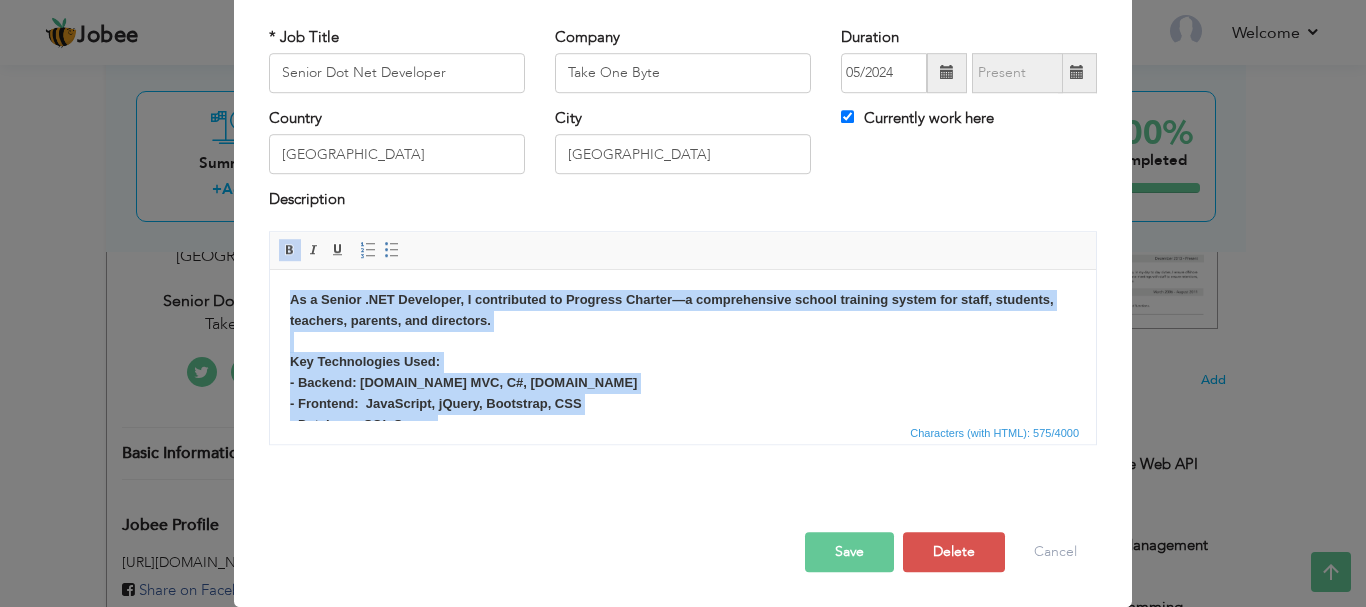 click on "As a Senior .NET Developer, I contributed to Progress Charter—a comprehensive school training system for staff, students, teachers, parents, and directors.   Key Technologies Used:   - Backend: ASP.NET MVC, C#, ADO.NET   - Frontend:  JavaScript, jQuery, Bootstrap, CSS   - Database: SQL Server   - Deployment: IIS   - Payments: Stripe Payment Gateway Integration   Focused on delivering scalable, secure, and user-friendly solutions for educational management." at bounding box center (672, 402) 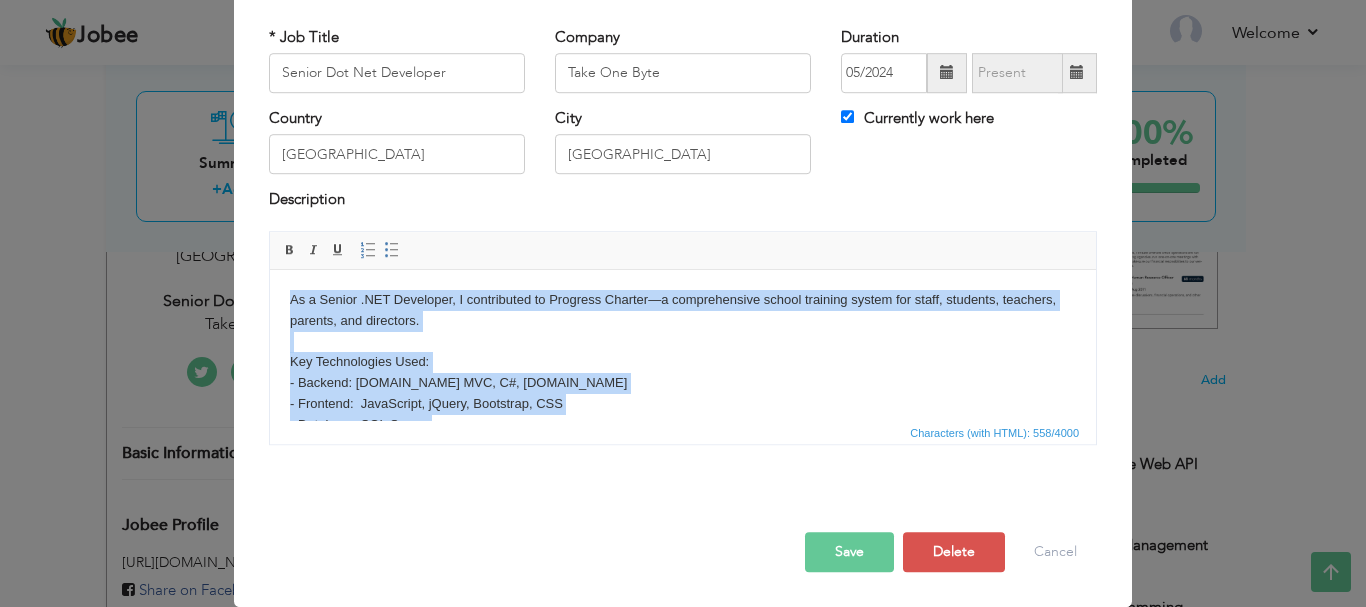click on "As a Senior .NET Developer, I contributed to Progress Charter—a comprehensive school training system for staff, students, teachers, parents, and directors.   Key Technologies Used:   - Backend: ASP.NET MVC, C#, ADO.NET   - Frontend:  JavaScript, jQuery, Bootstrap, CSS   - Database: SQL Server   - Deployment: IIS   - Payments: Stripe Payment Gateway Integration   Focused on delivering scalable, secure, and user-friendly solutions for educational management." at bounding box center (683, 403) 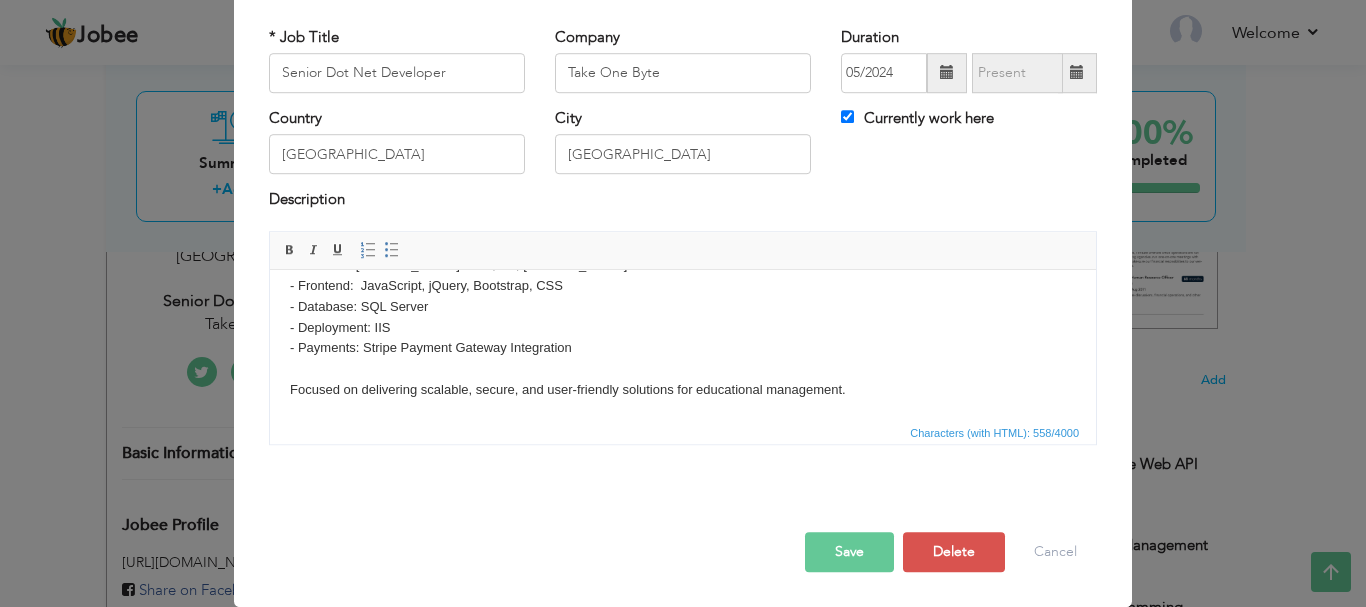 scroll, scrollTop: 119, scrollLeft: 0, axis: vertical 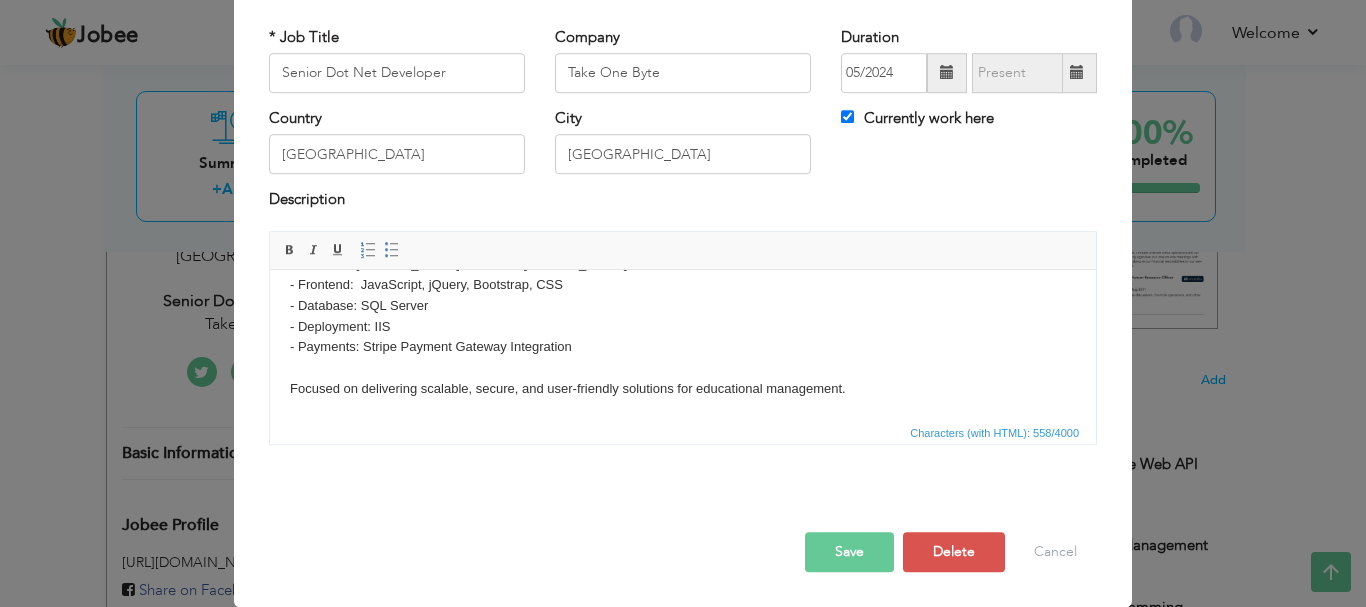 click on "Save" at bounding box center [849, 552] 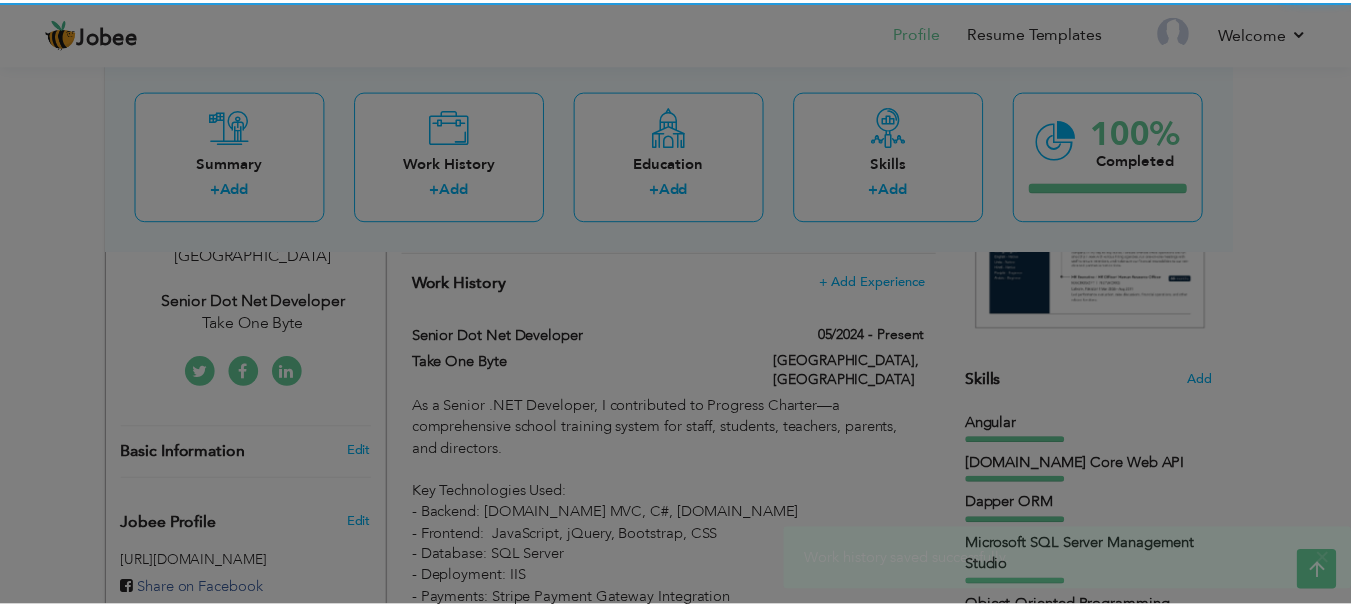 scroll, scrollTop: 0, scrollLeft: 0, axis: both 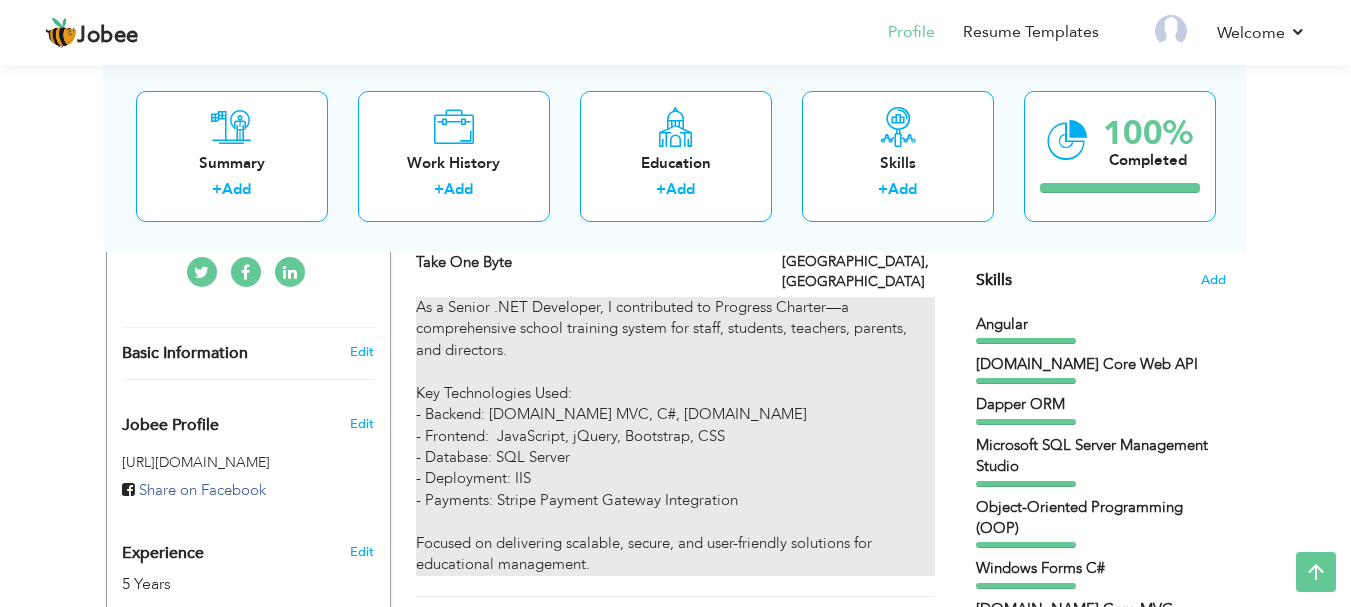 click on "As a Senior .NET Developer, I contributed to Progress Charter—a comprehensive school training system for staff, students, teachers, parents, and directors.
Key Technologies Used:
- Backend: ASP.NET MVC, C#, ADO.NET
- Frontend:  JavaScript, jQuery, Bootstrap, CSS
- Database: SQL Server
- Deployment: IIS
- Payments: Stripe Payment Gateway Integration
Focused on delivering scalable, secure, and user-friendly solutions for educational management." at bounding box center (675, 436) 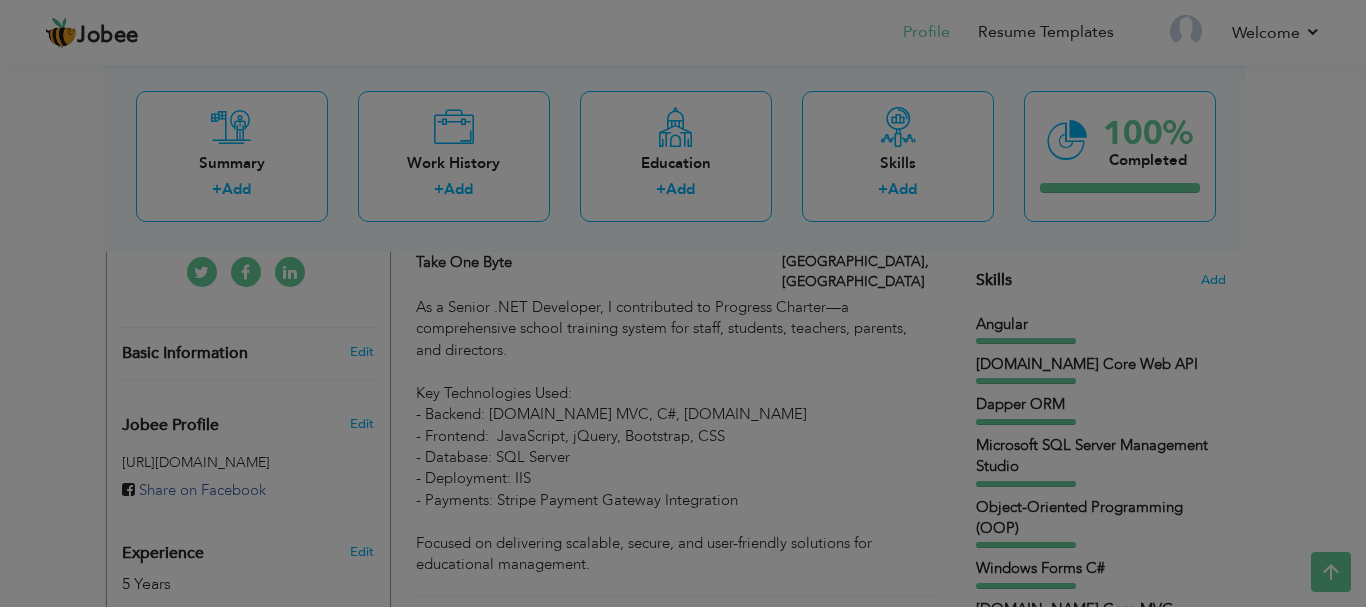 scroll, scrollTop: 0, scrollLeft: 0, axis: both 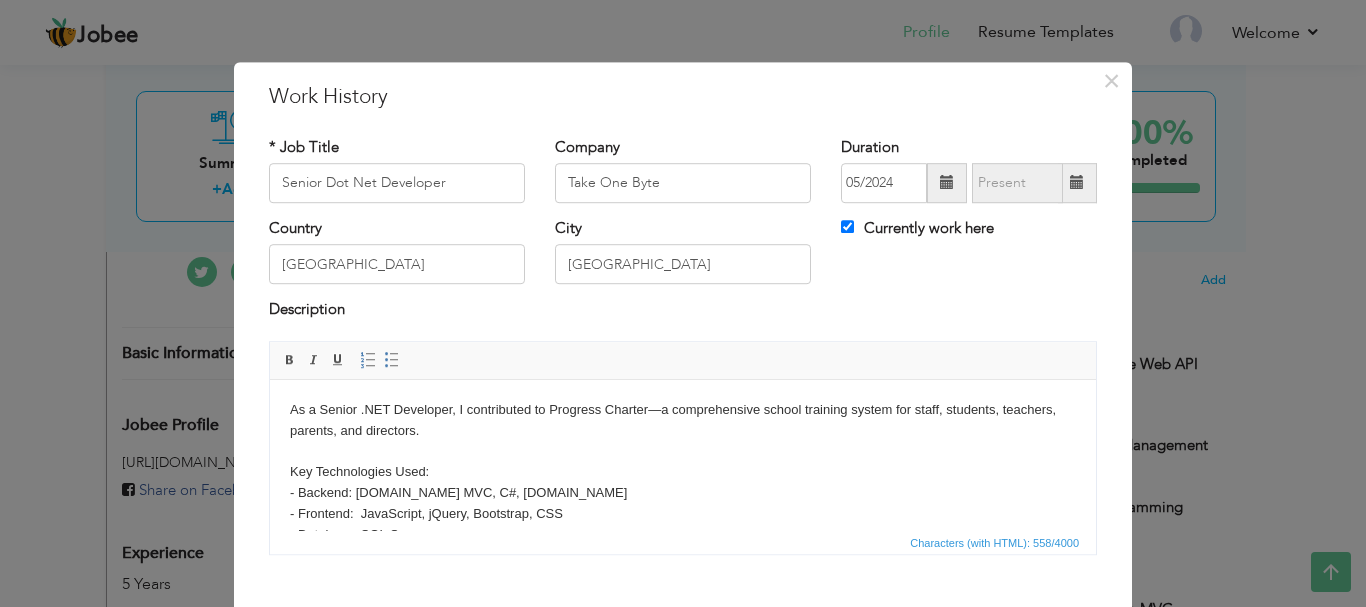 drag, startPoint x: 446, startPoint y: 475, endPoint x: 233, endPoint y: 474, distance: 213.00235 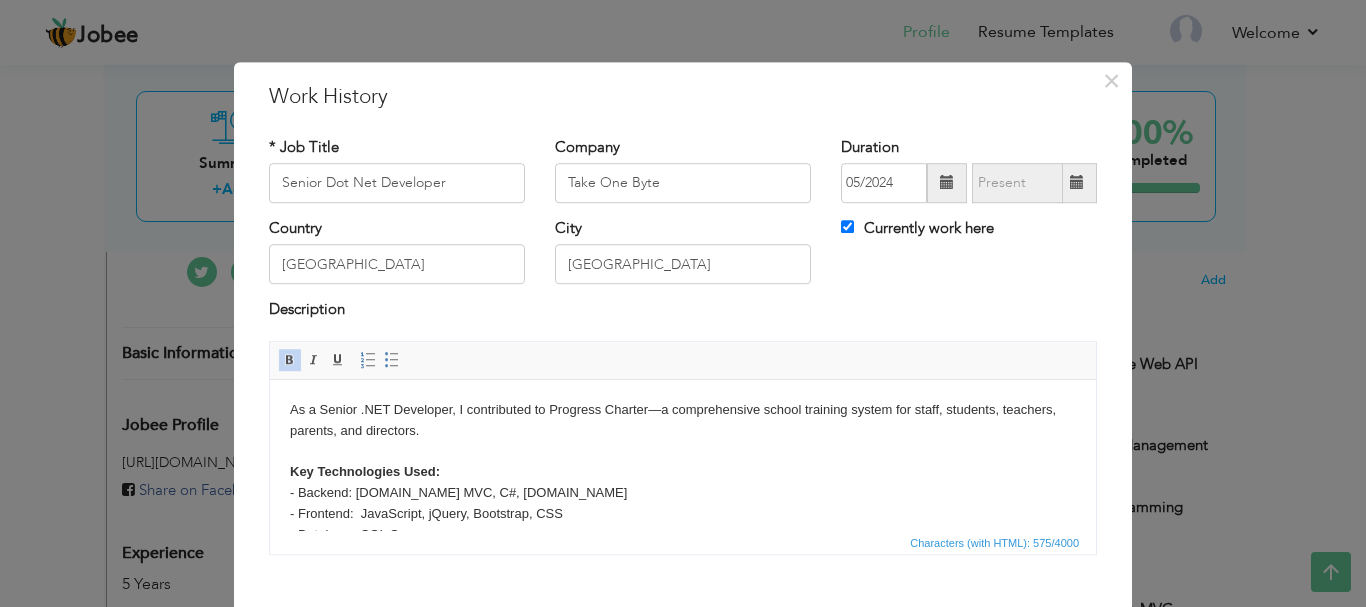 drag, startPoint x: 476, startPoint y: 472, endPoint x: 487, endPoint y: 468, distance: 11.7046995 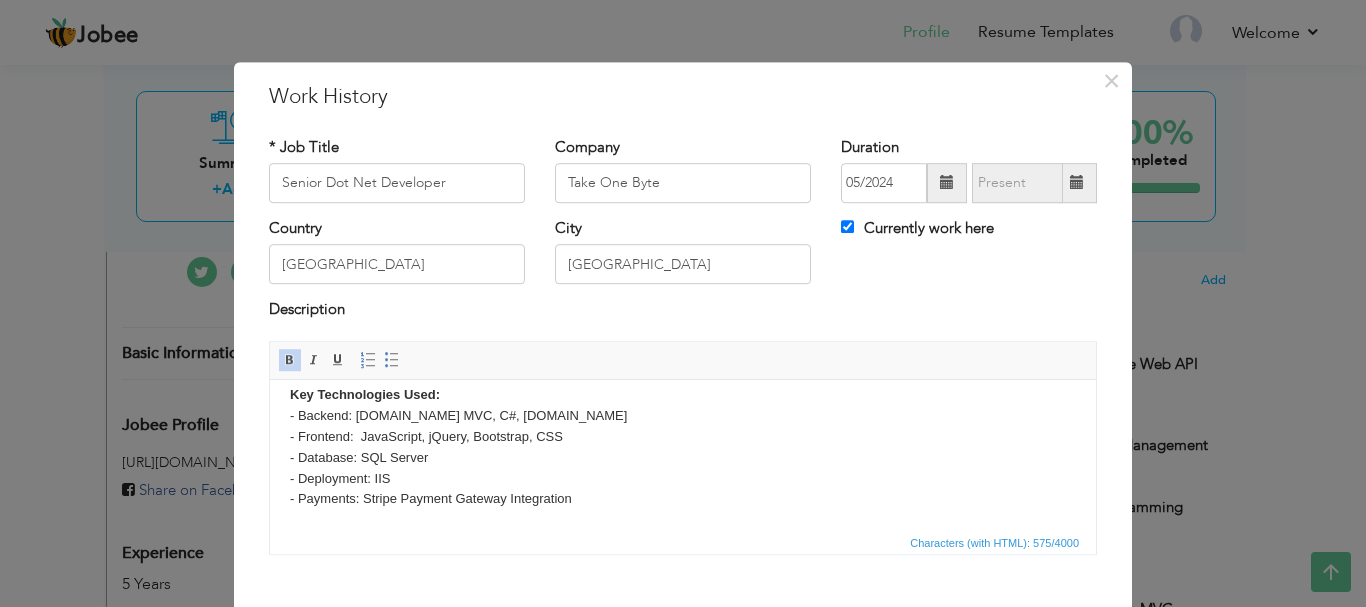 scroll, scrollTop: 119, scrollLeft: 0, axis: vertical 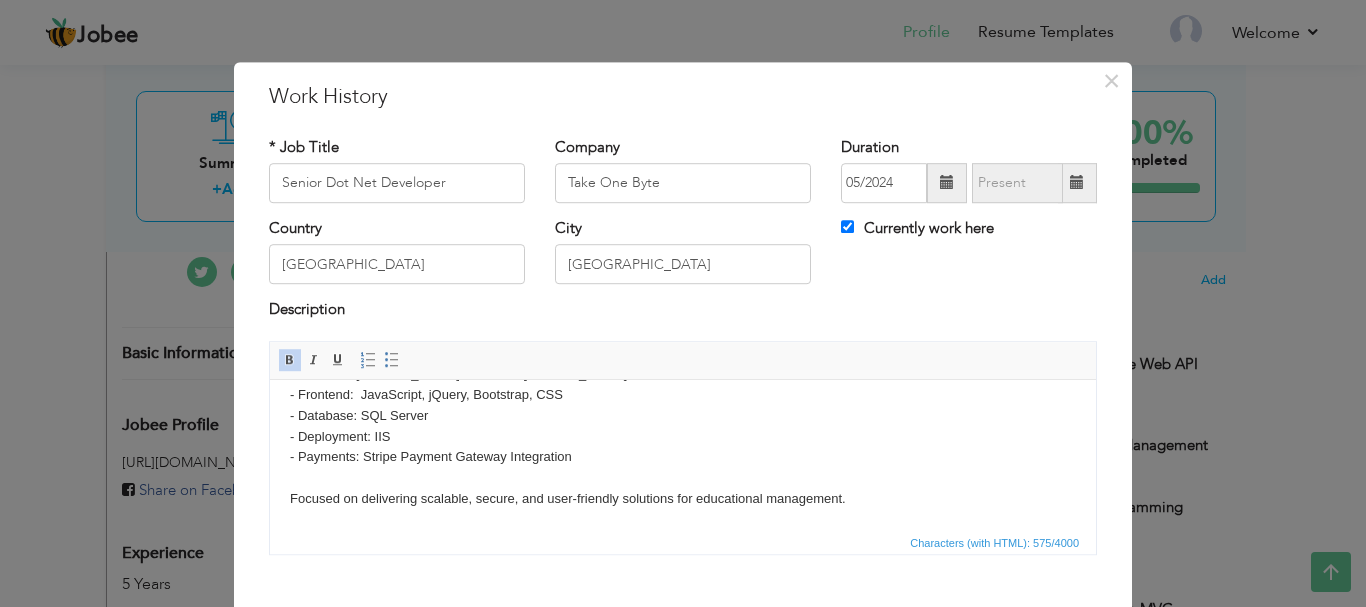 click on "As a Senior .NET Developer, I contributed to Progress Charter—a comprehensive school training system for staff, students, teachers, parents, and directors.   Key Technologies Used:   - Backend: ASP.NET MVC, C#, ADO.NET   - Frontend:  JavaScript, jQuery, Bootstrap, CSS   - Database: SQL Server   - Deployment: IIS   - Payments: Stripe Payment Gateway Integration   Focused on delivering scalable, secure, and user-friendly solutions for educational management." at bounding box center [683, 394] 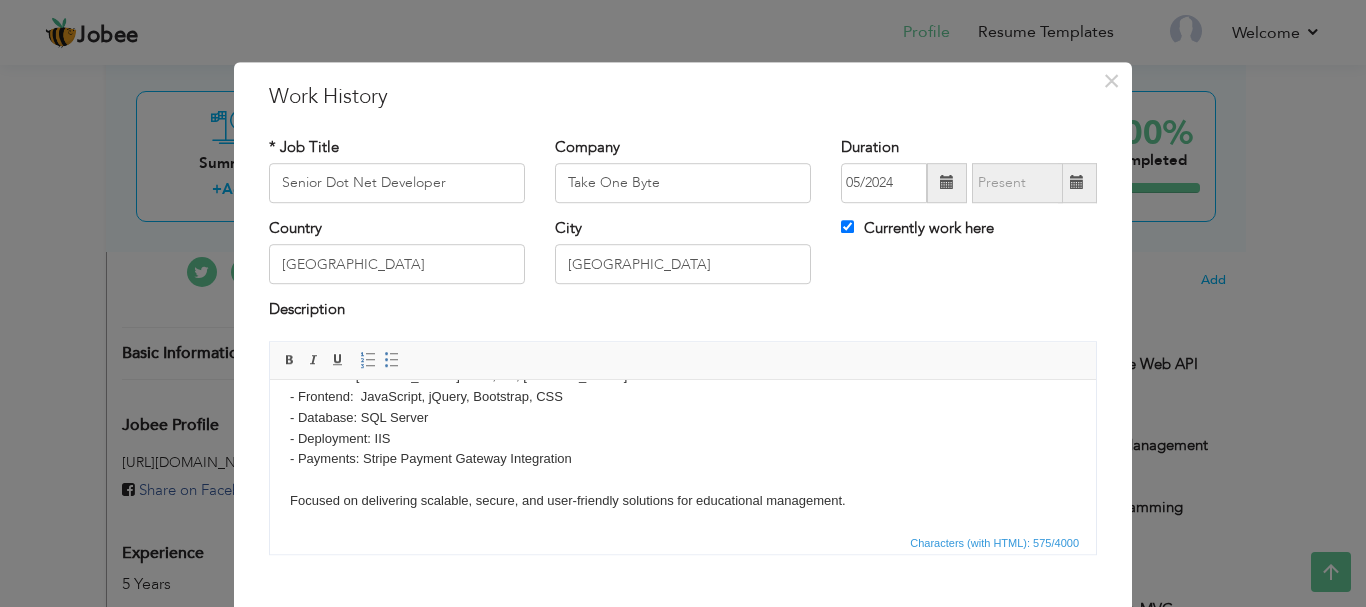 scroll, scrollTop: 119, scrollLeft: 0, axis: vertical 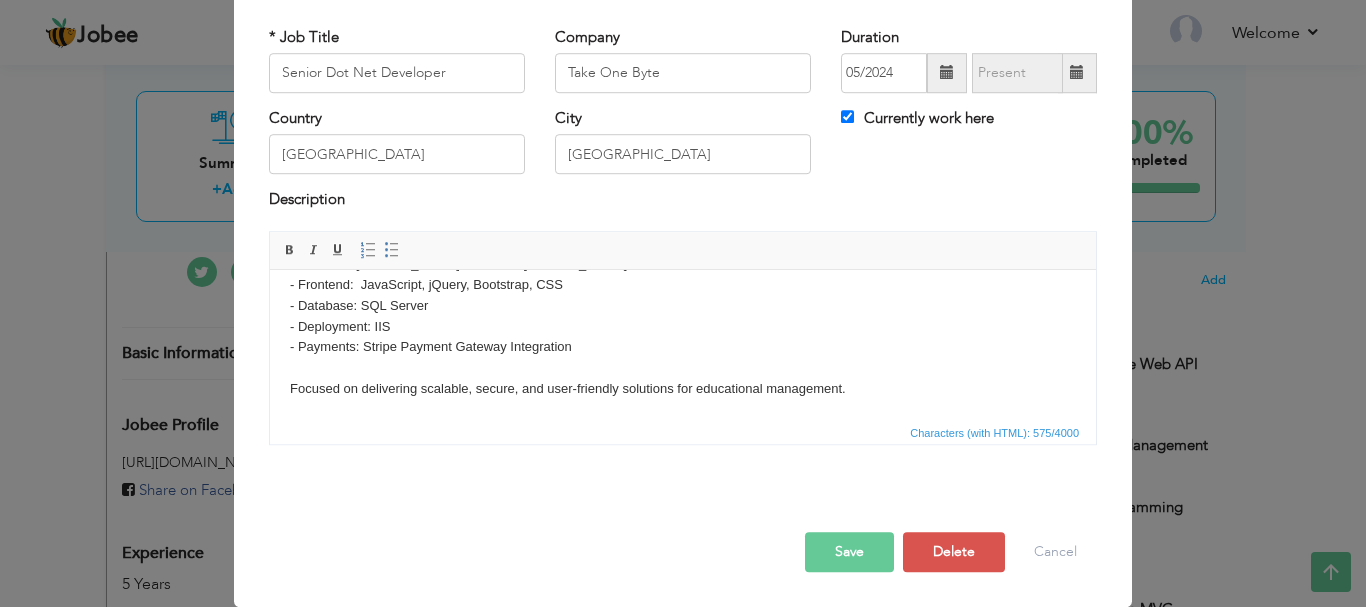 click on "Save" at bounding box center [849, 552] 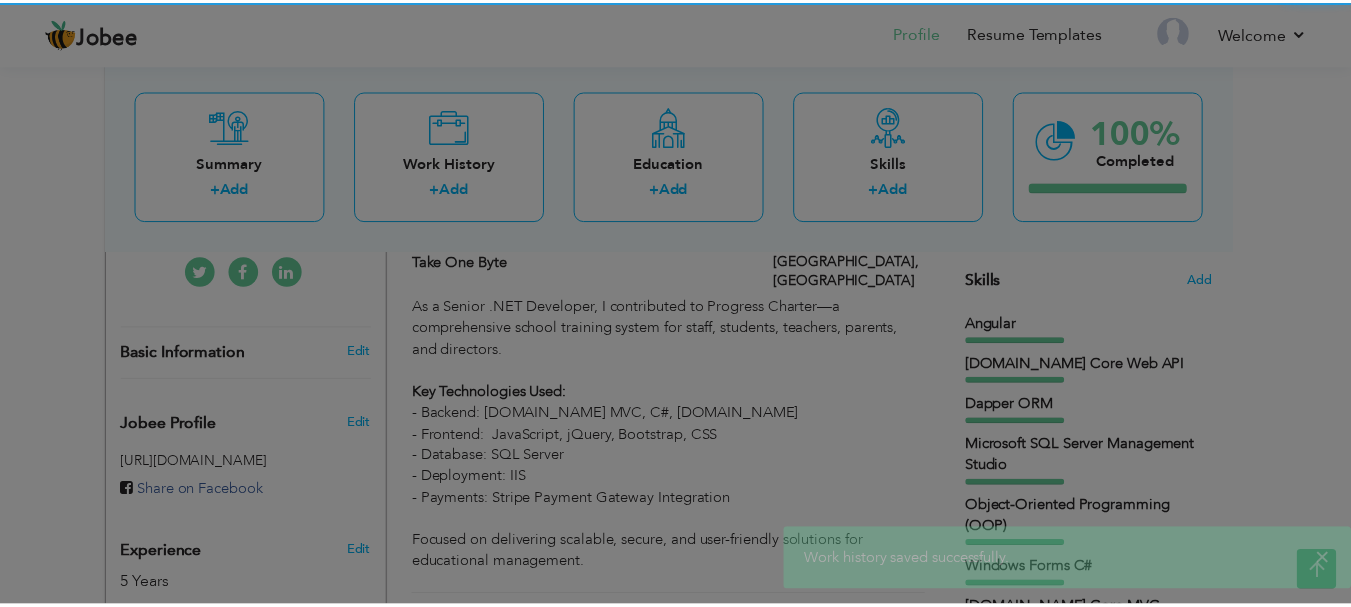 scroll, scrollTop: 0, scrollLeft: 0, axis: both 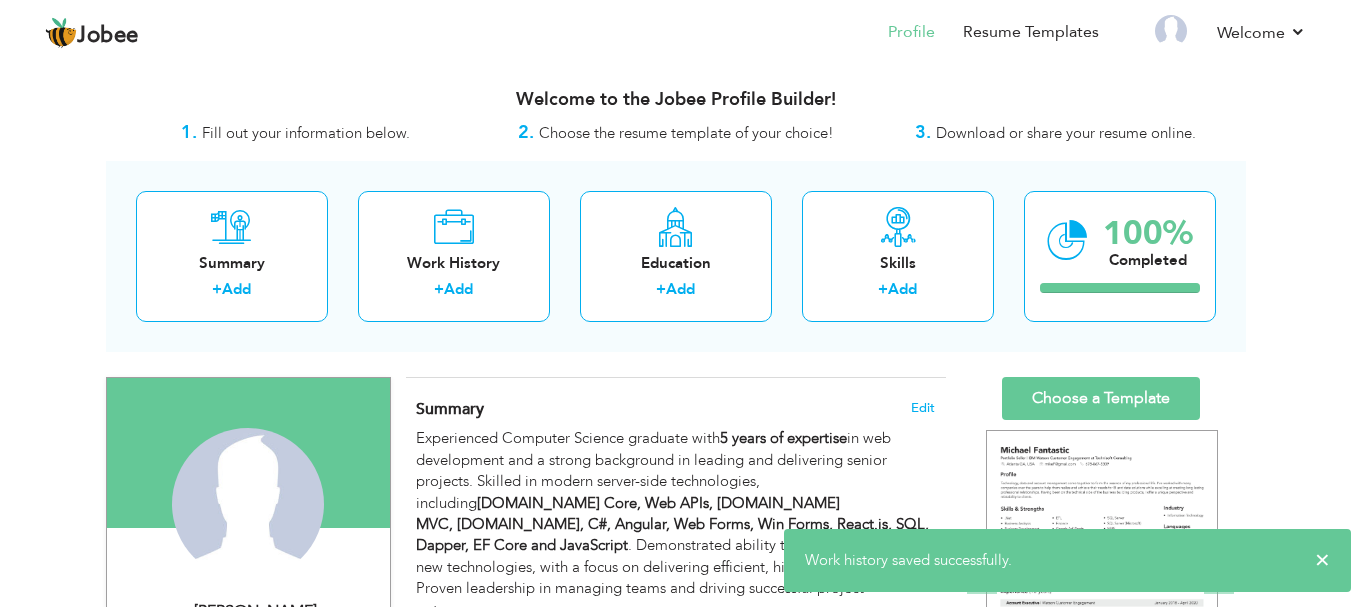 click on "Change
Remove
Muhammad Azam
Lahore ,  Punjab Pakistan
Take One Byte × × ," at bounding box center [676, 2024] 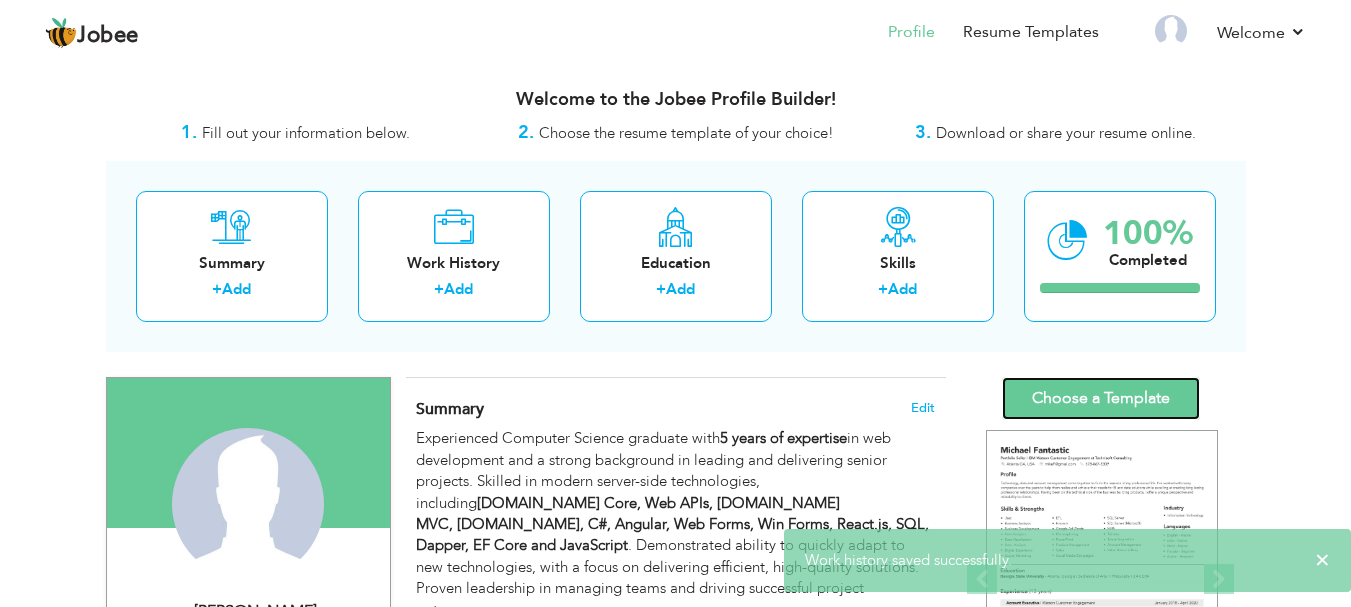 click on "Choose a Template" at bounding box center [1101, 398] 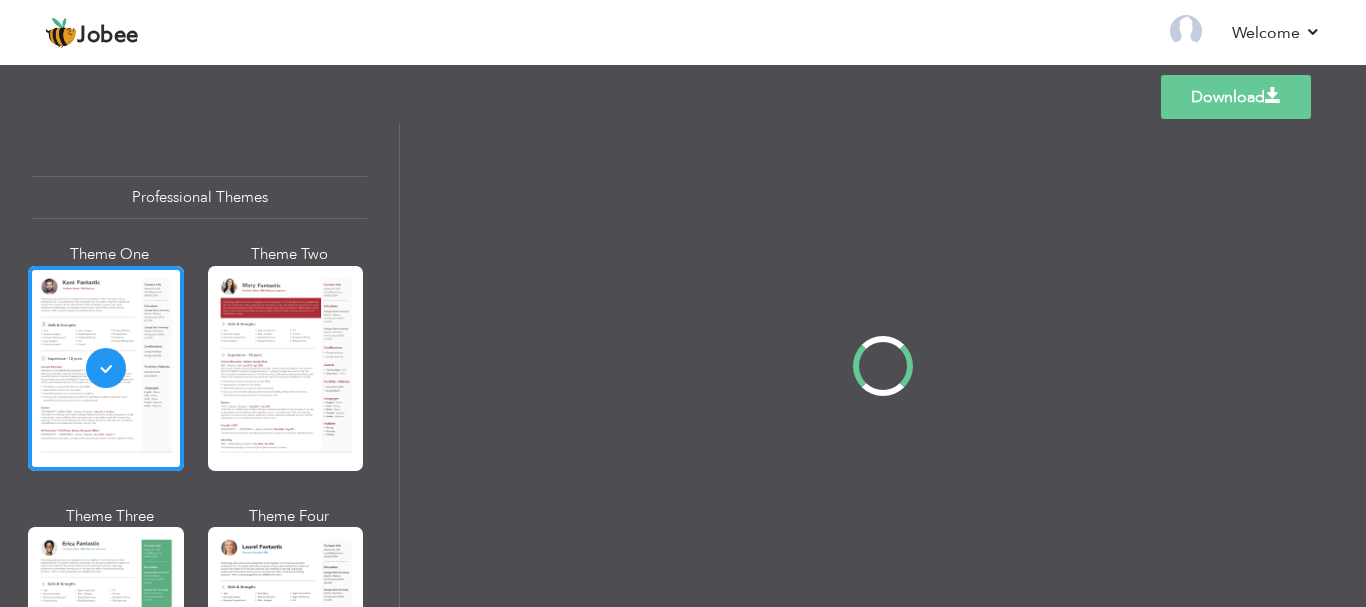 scroll, scrollTop: 0, scrollLeft: 0, axis: both 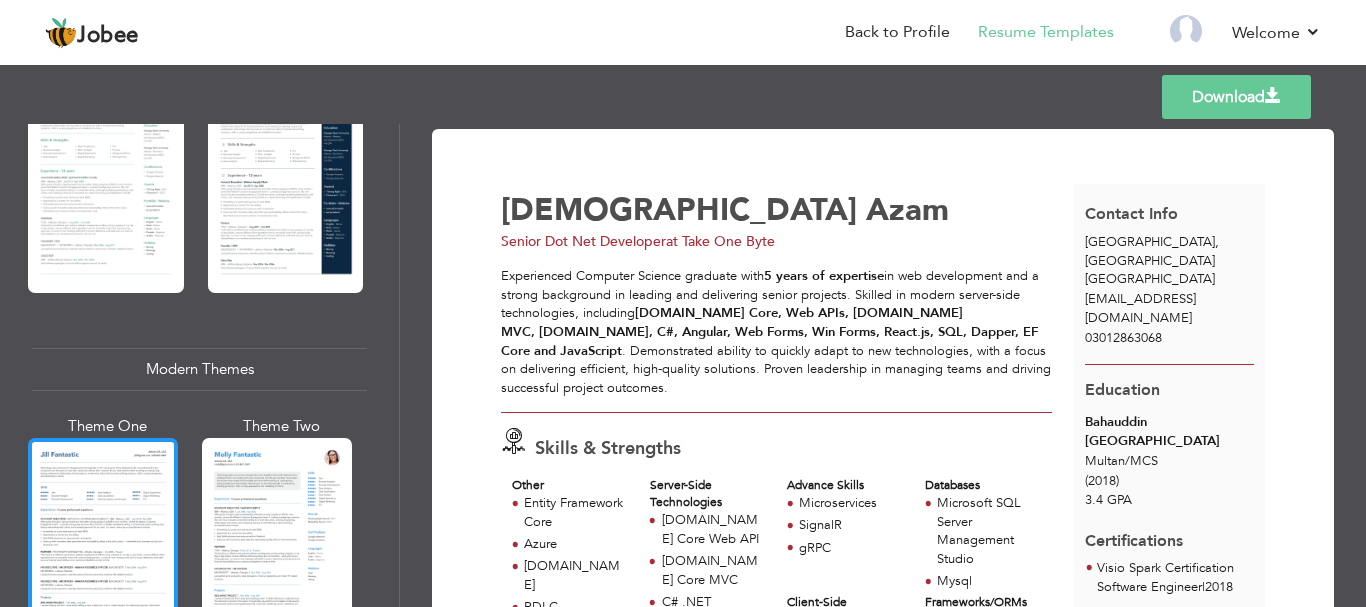 click at bounding box center [103, 537] 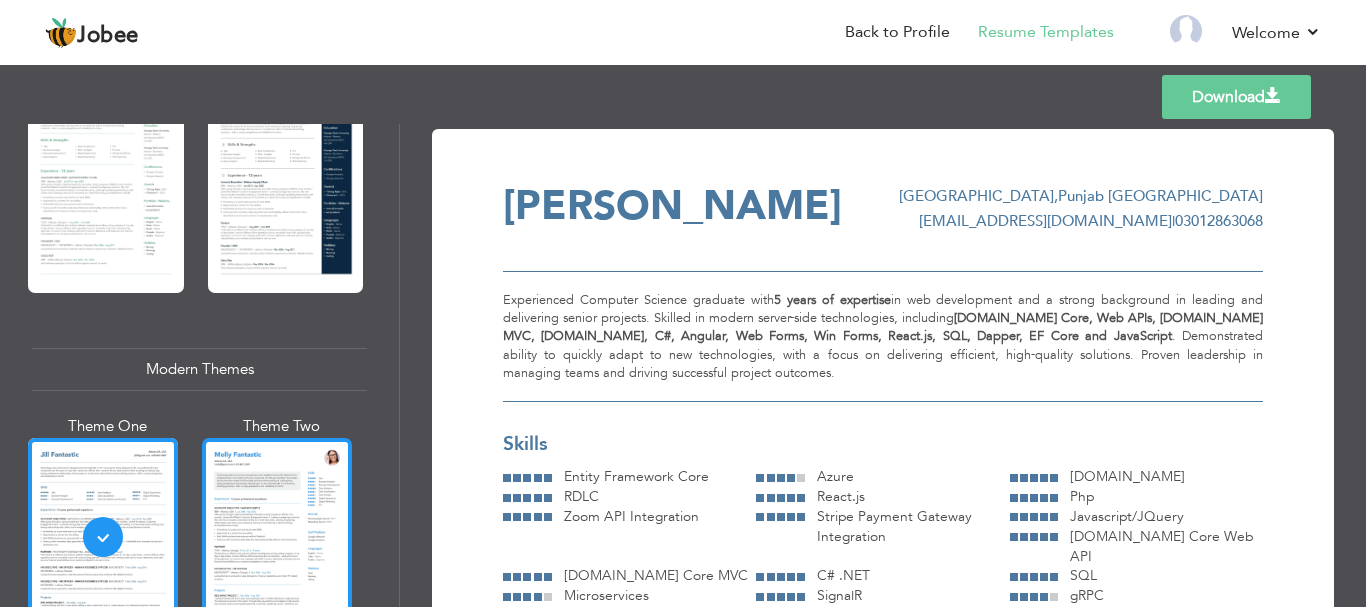 click at bounding box center [277, 537] 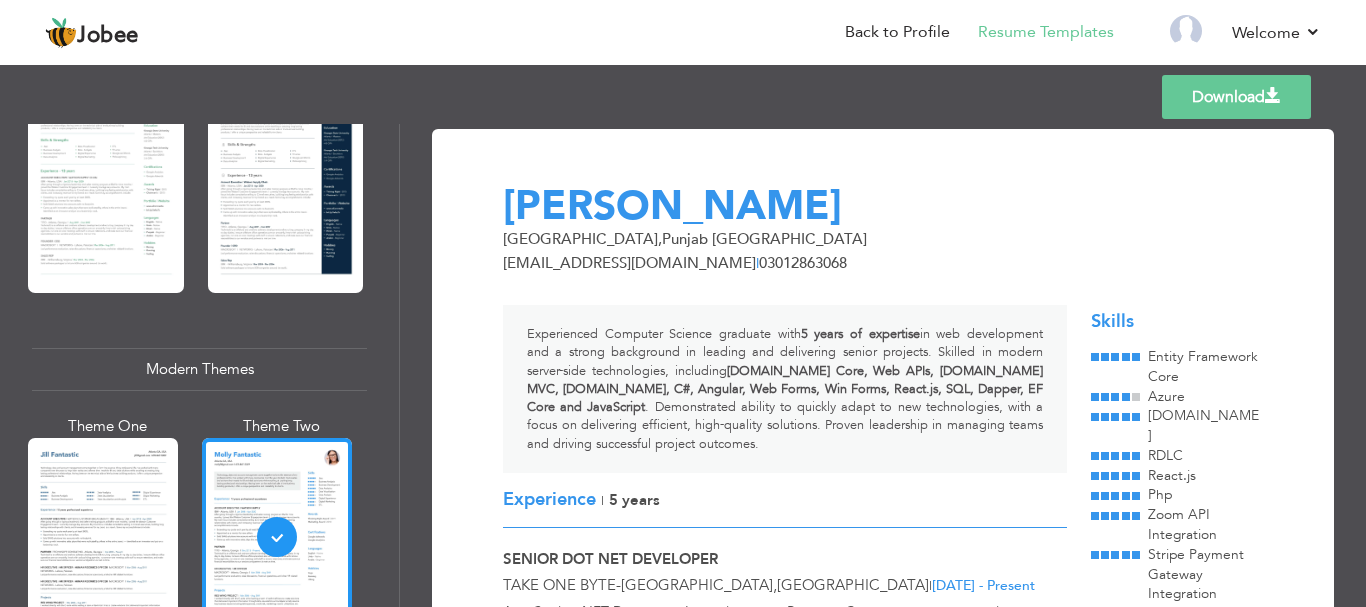 click on "Download" at bounding box center [1236, 97] 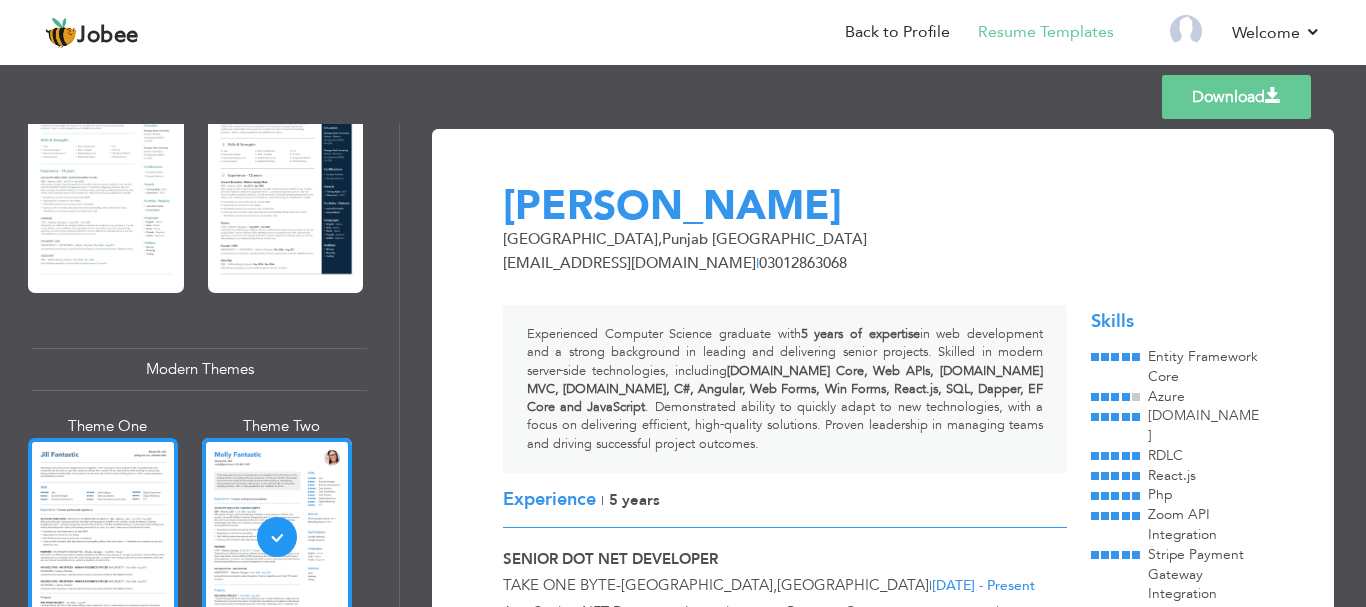 click at bounding box center [103, 537] 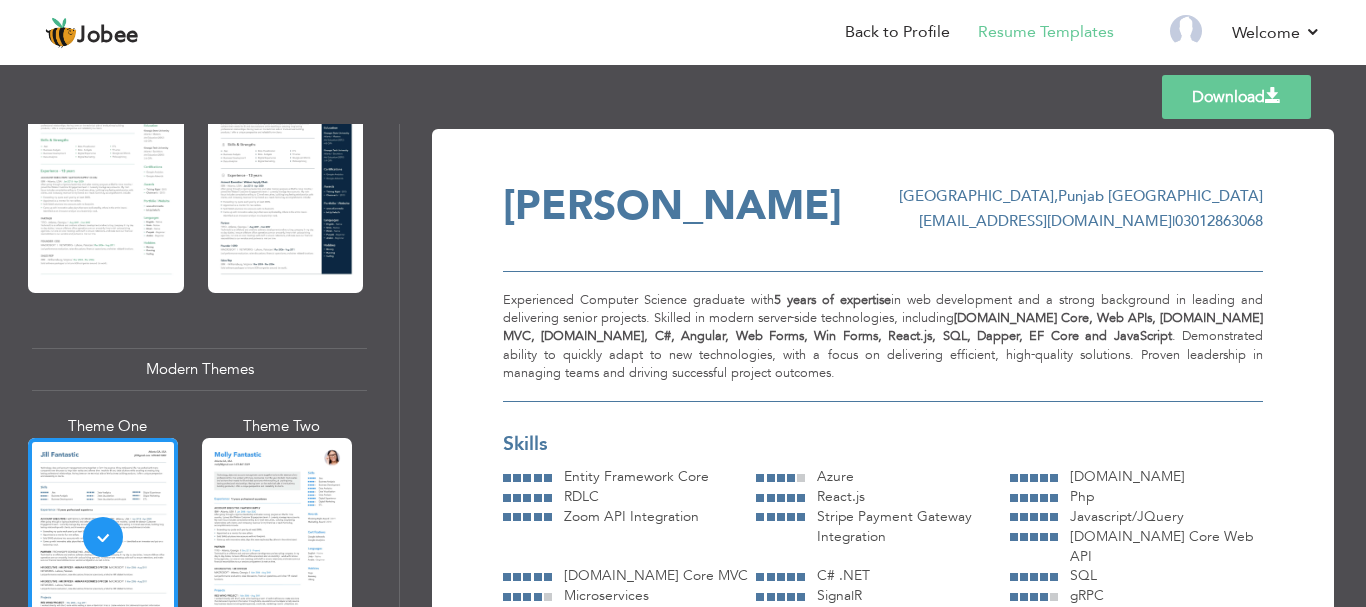 click on "Download" at bounding box center [1236, 97] 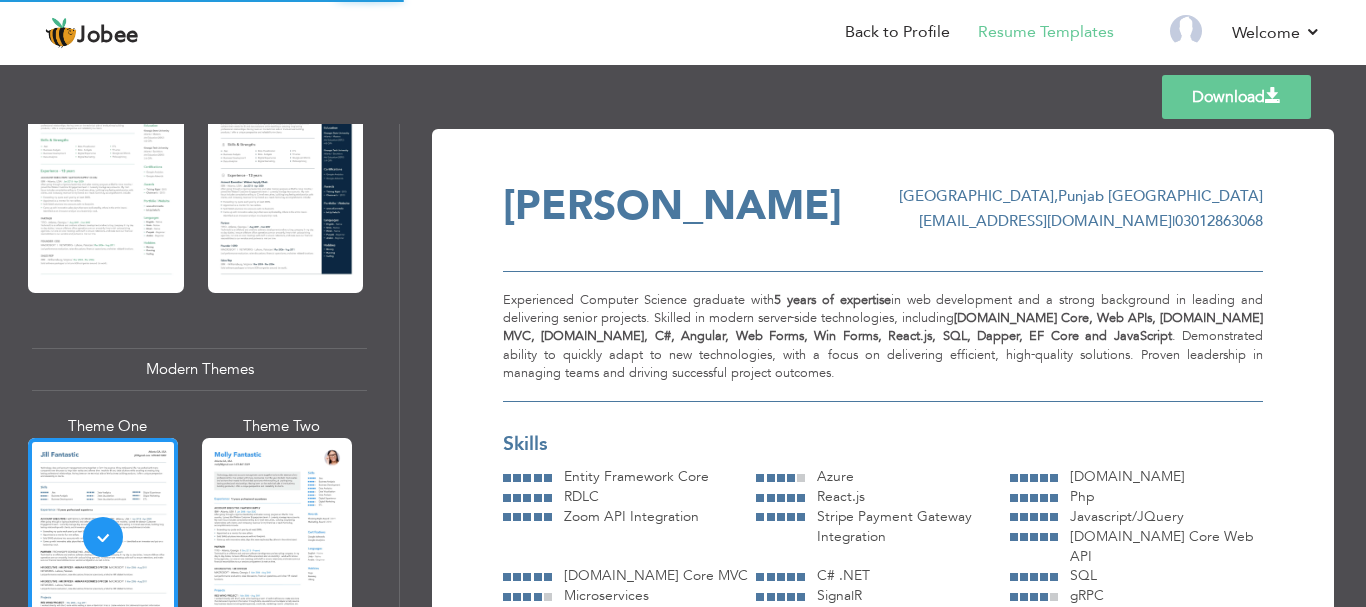 scroll, scrollTop: 400, scrollLeft: 0, axis: vertical 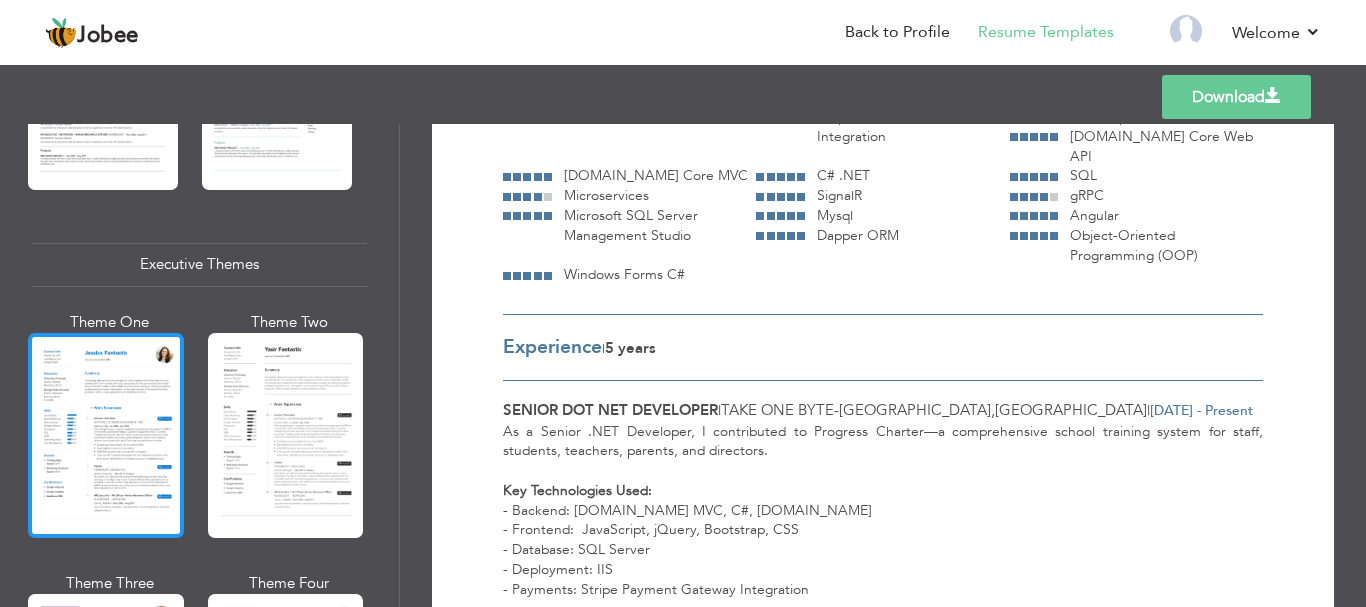click at bounding box center [106, 435] 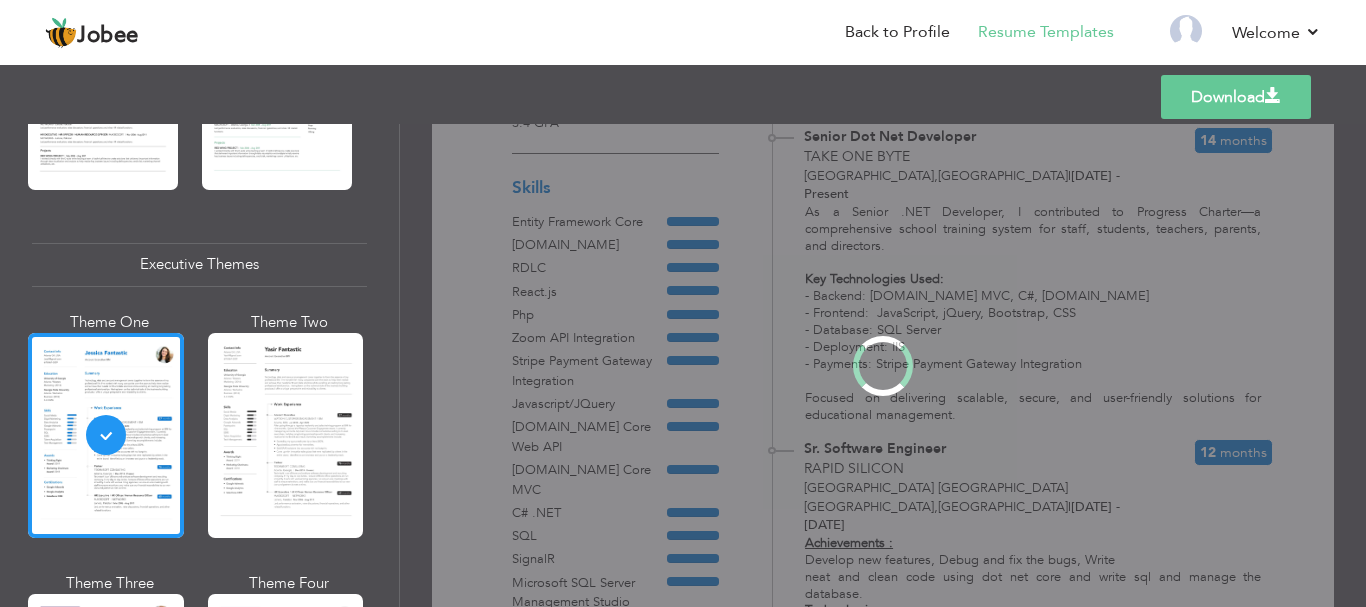 scroll, scrollTop: 0, scrollLeft: 0, axis: both 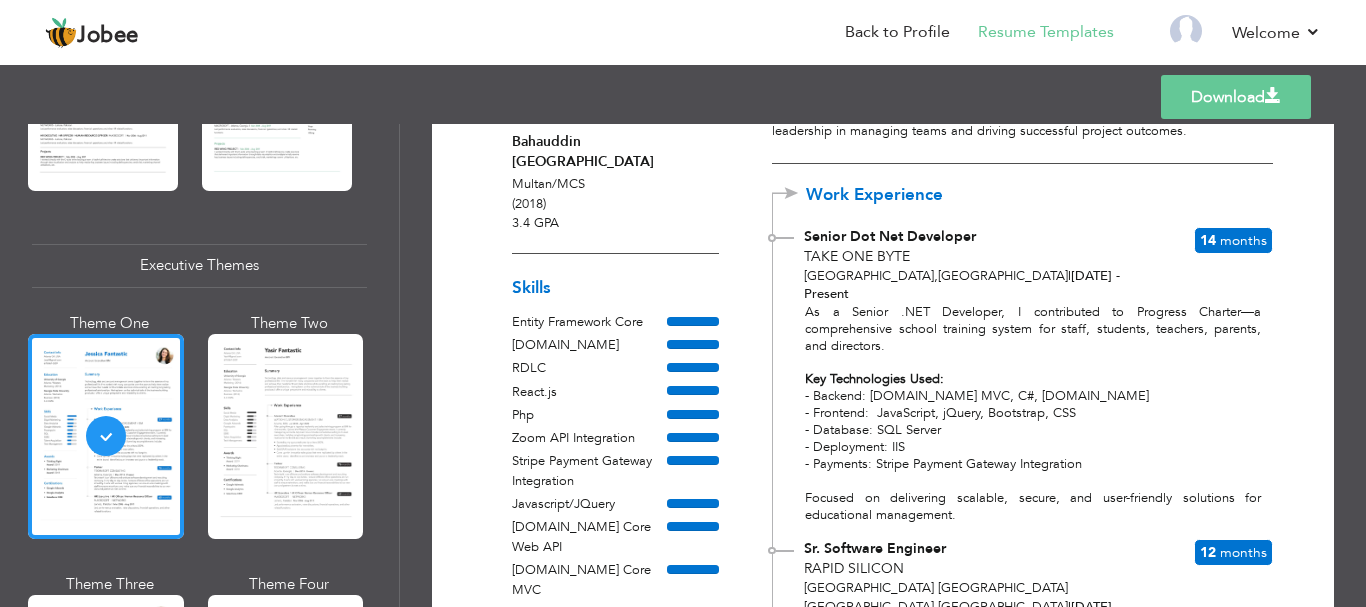 click on "Download" at bounding box center [1236, 97] 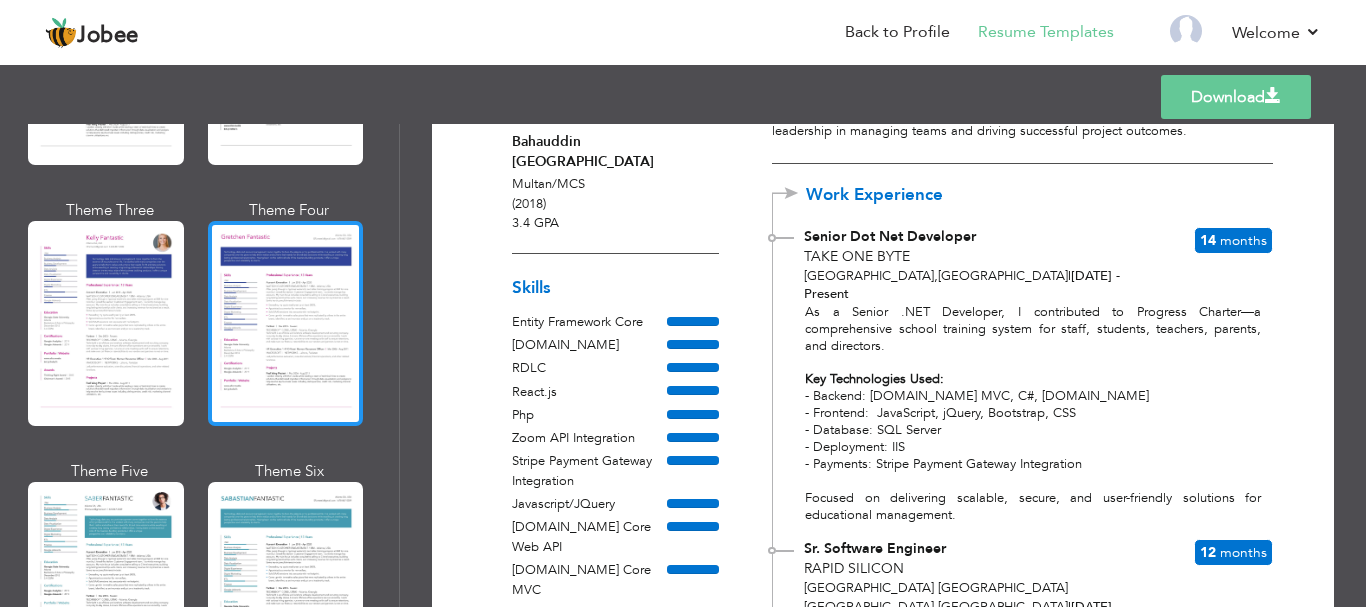 scroll, scrollTop: 2599, scrollLeft: 0, axis: vertical 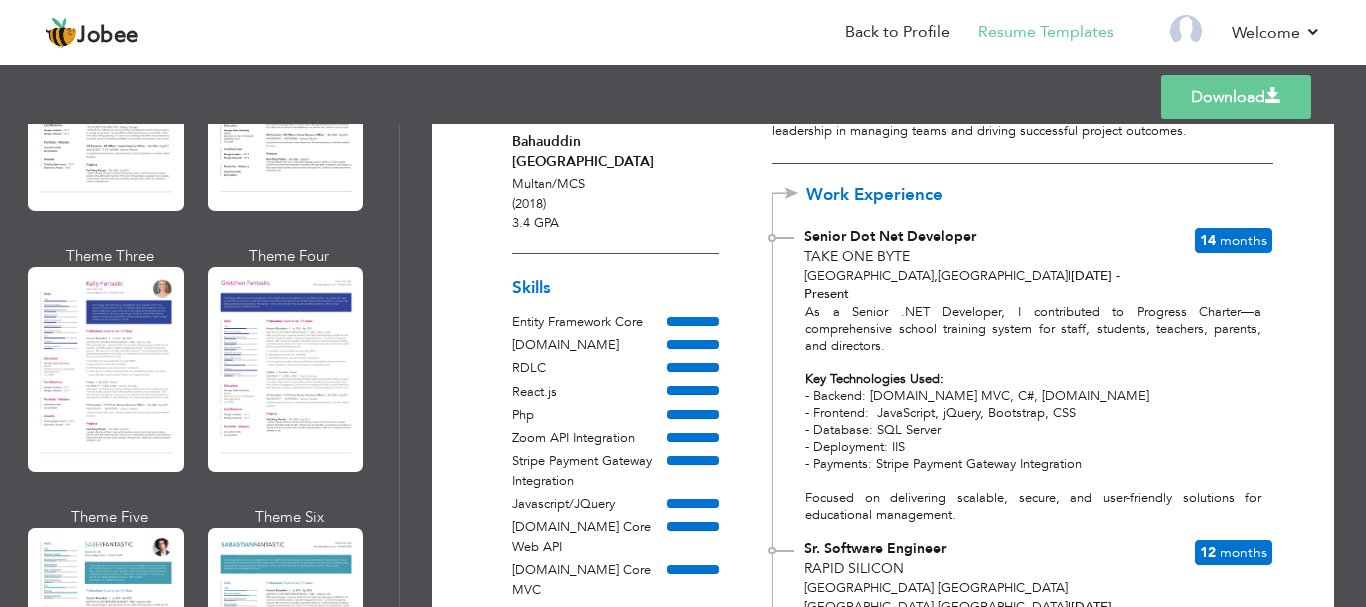 click on "Theme One
Theme Two
Theme Three
Theme Four" at bounding box center [199, 506] 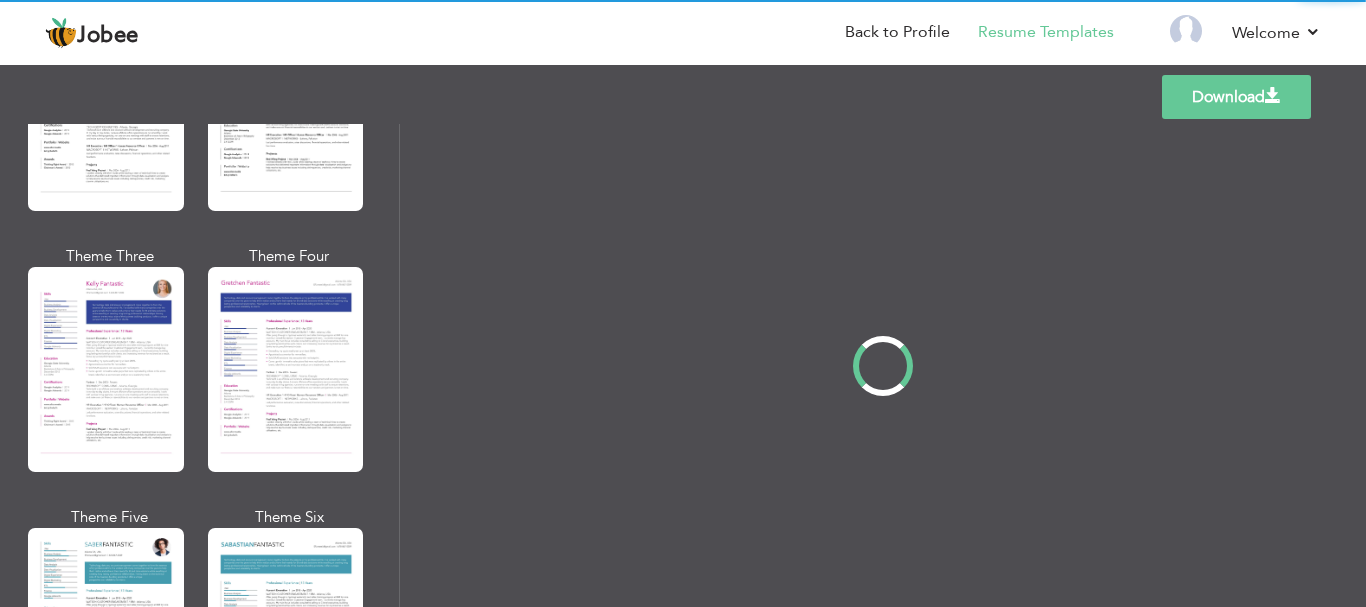 scroll, scrollTop: 2601, scrollLeft: 0, axis: vertical 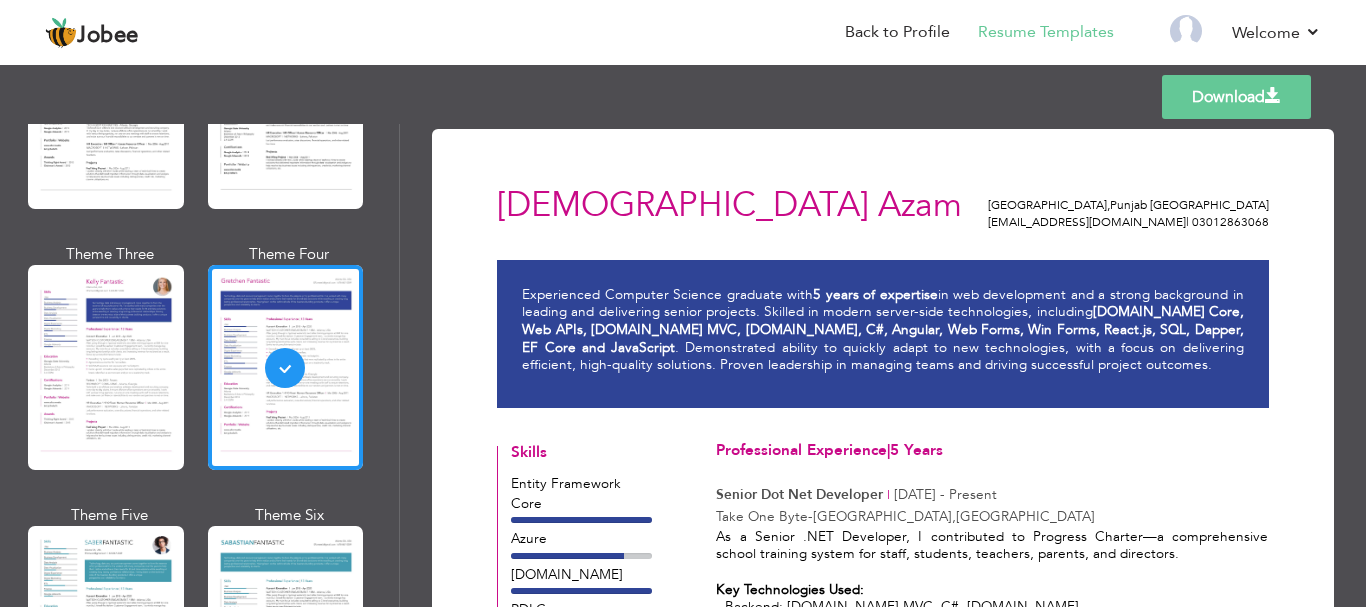 click on "Templates
Download" at bounding box center (683, 97) 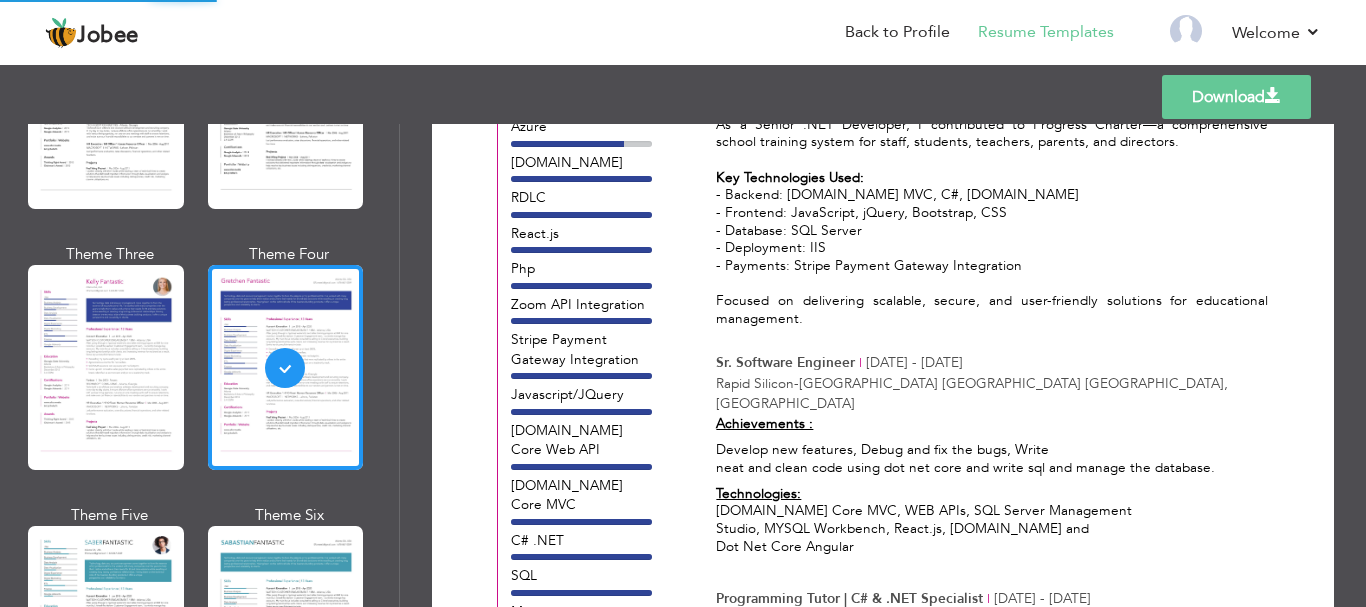 scroll, scrollTop: 500, scrollLeft: 0, axis: vertical 